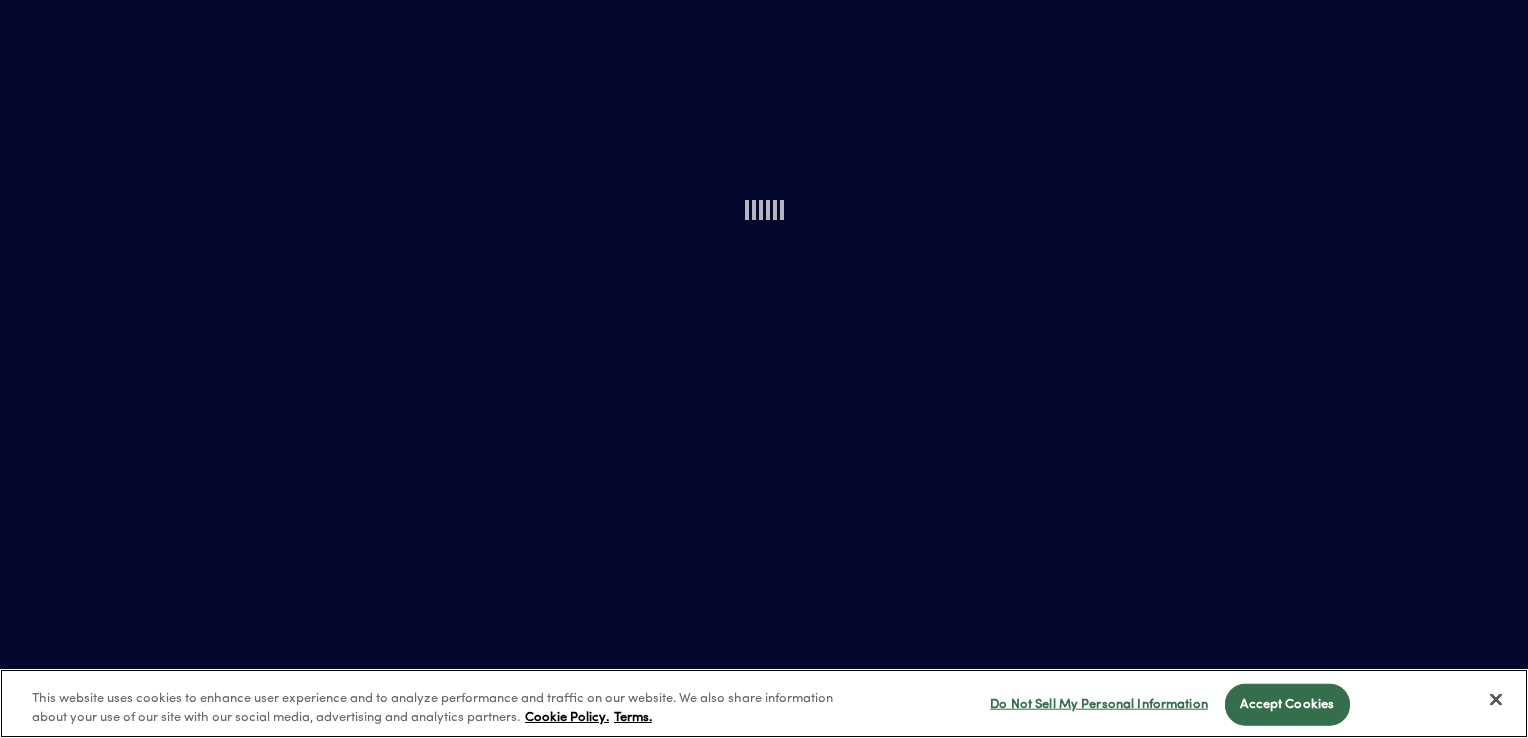 scroll, scrollTop: 0, scrollLeft: 0, axis: both 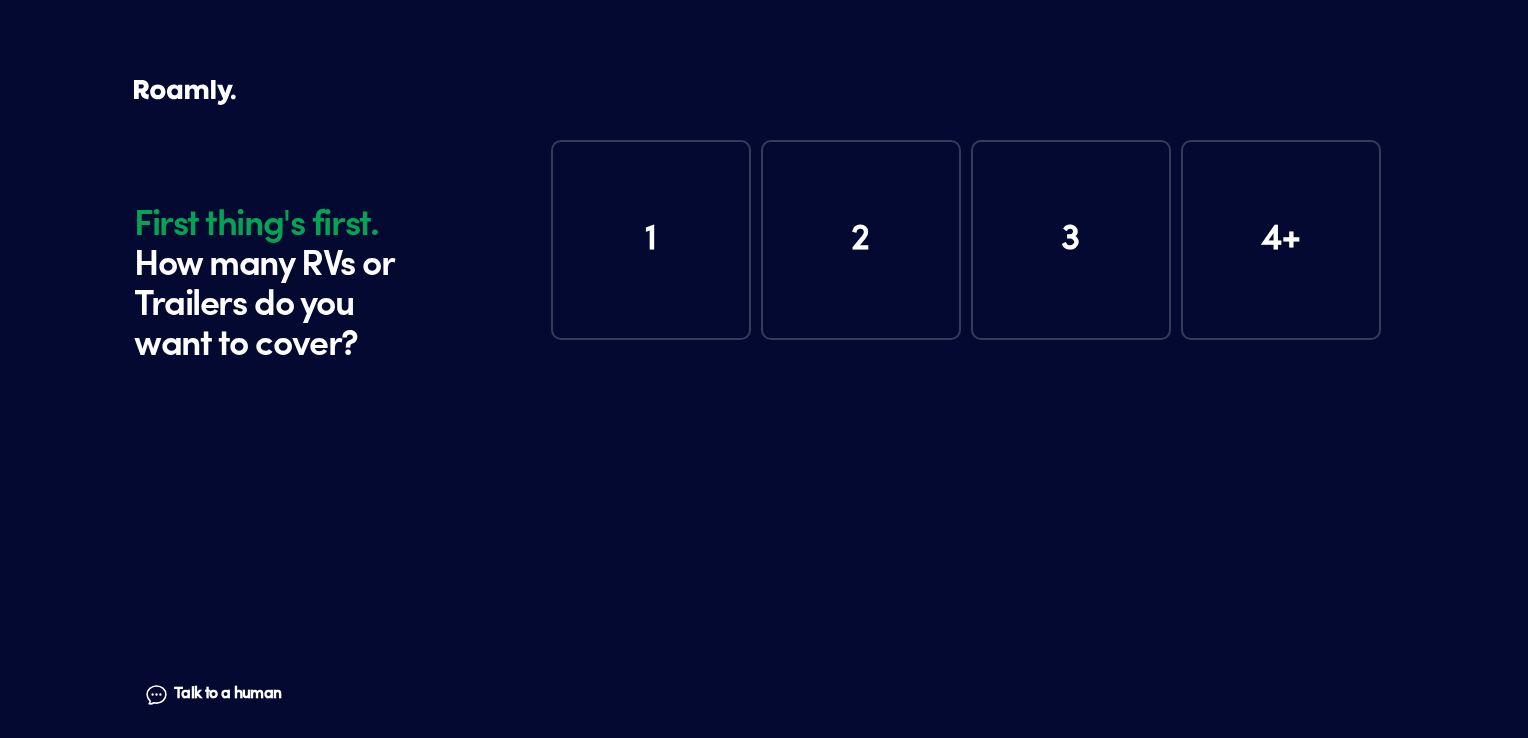 click on "1" at bounding box center [651, 240] 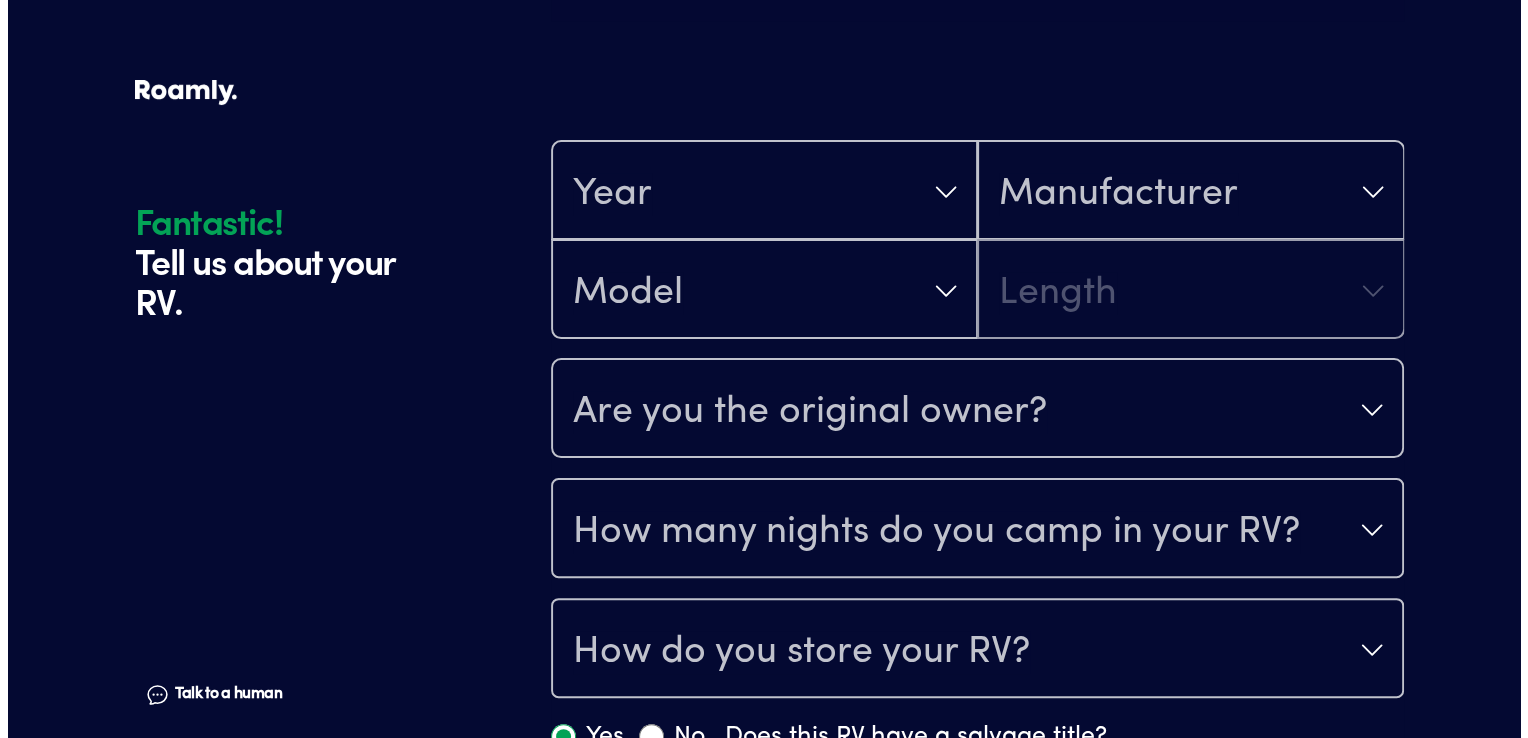 scroll, scrollTop: 390, scrollLeft: 0, axis: vertical 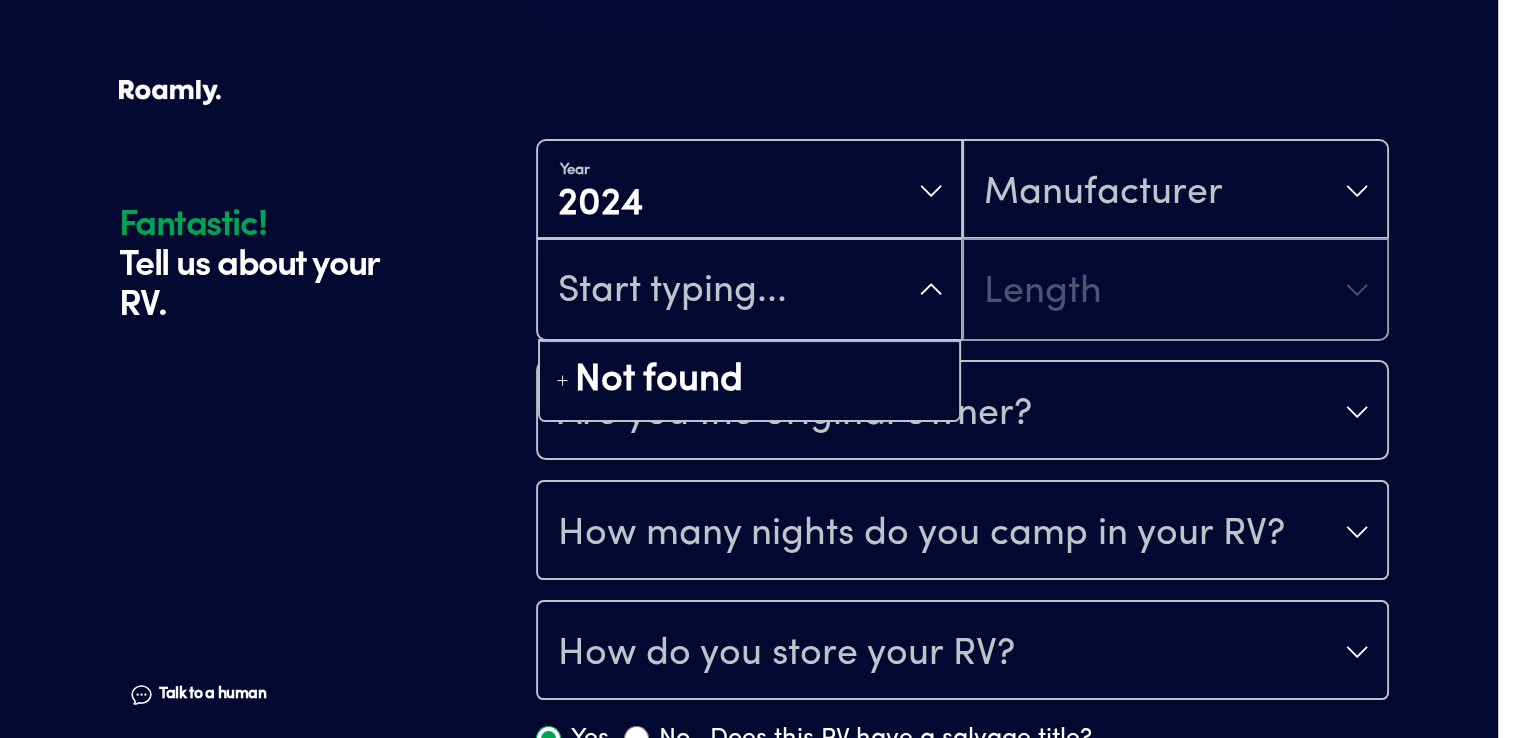 click on "Year [DATE] Manufacturer Not found Length" at bounding box center [962, 240] 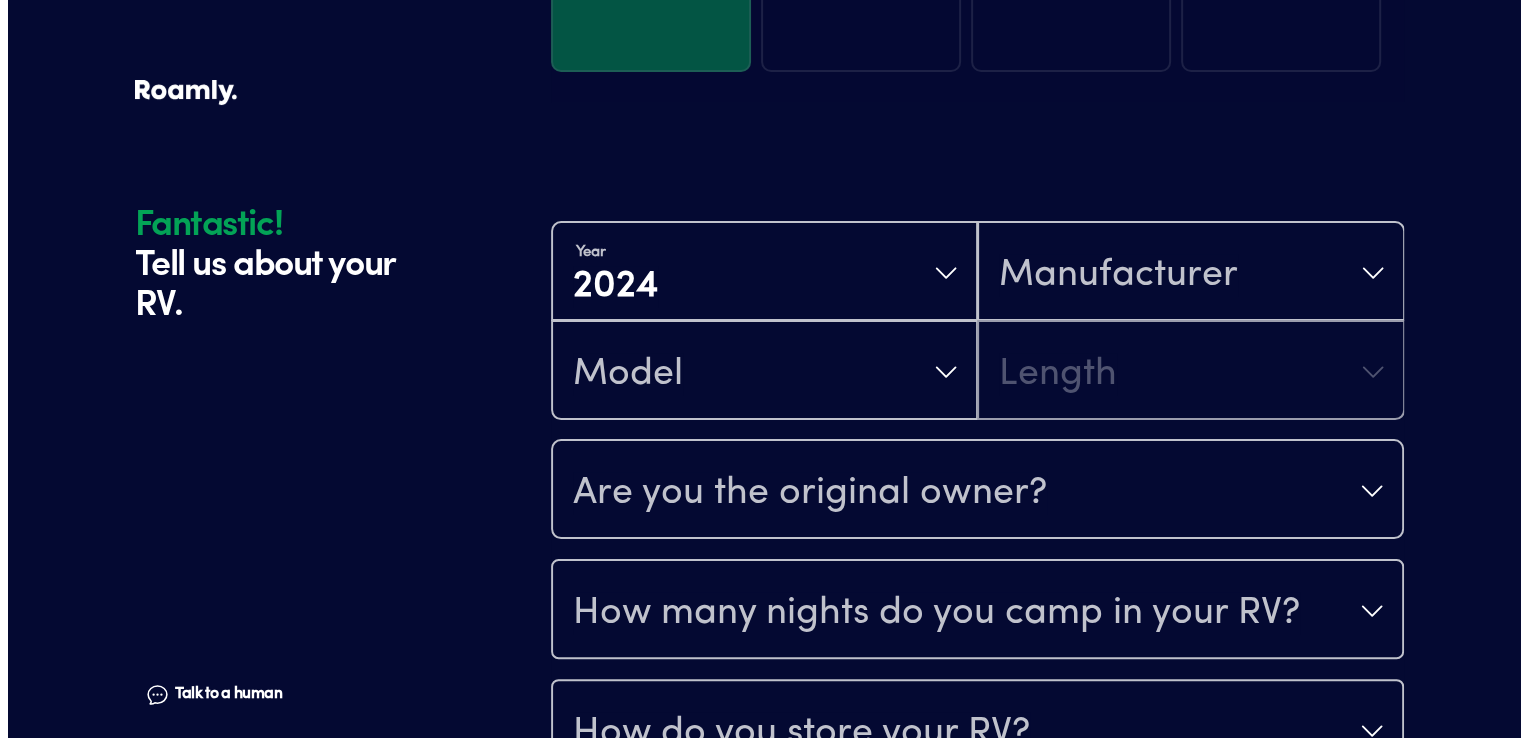 scroll, scrollTop: 290, scrollLeft: 0, axis: vertical 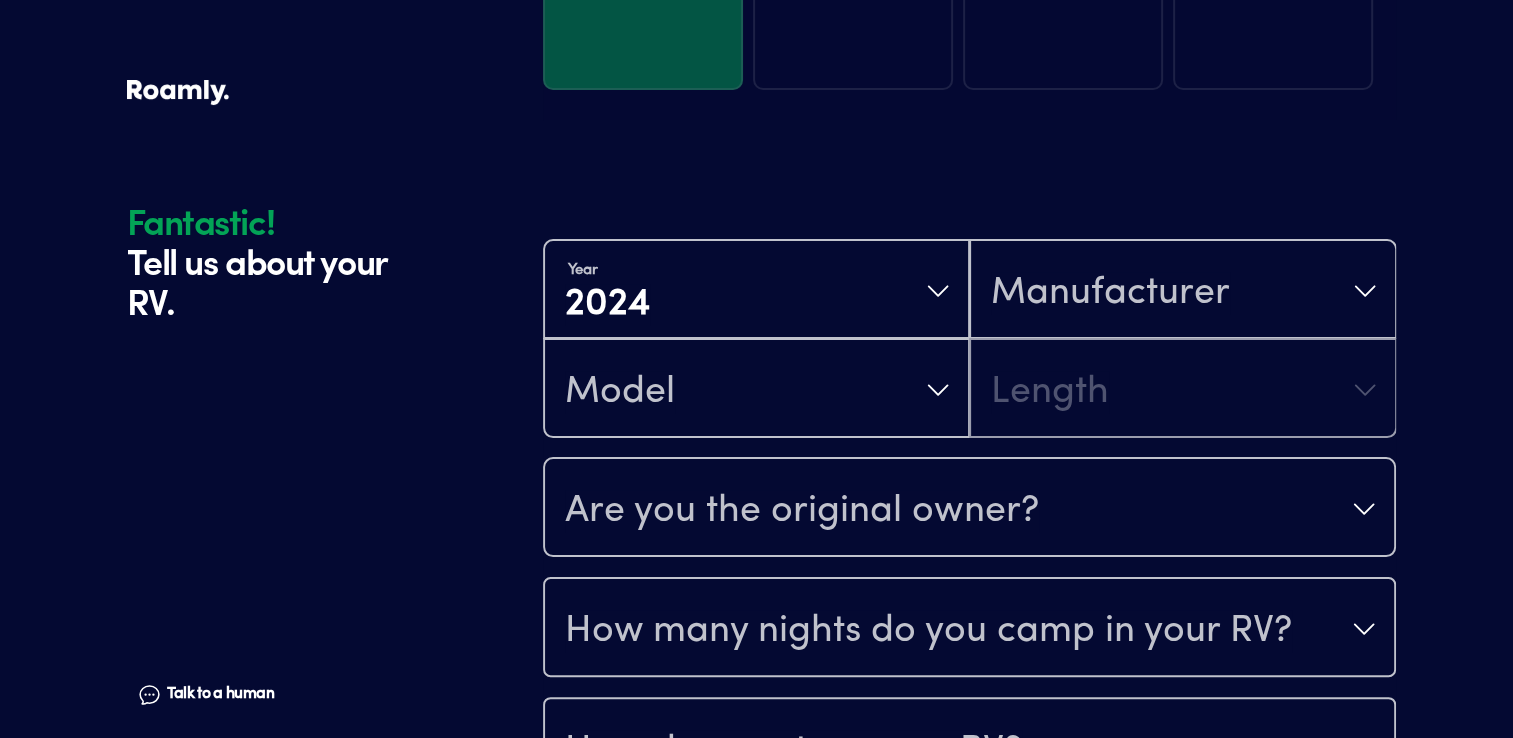 click on "Year [DATE] Manufacturer Model Length Are you the original owner? How many nights do you camp in your RV? How do you store your RV? Yes No Does this RV have a salvage title? Please fill out all fields" at bounding box center (969, 538) 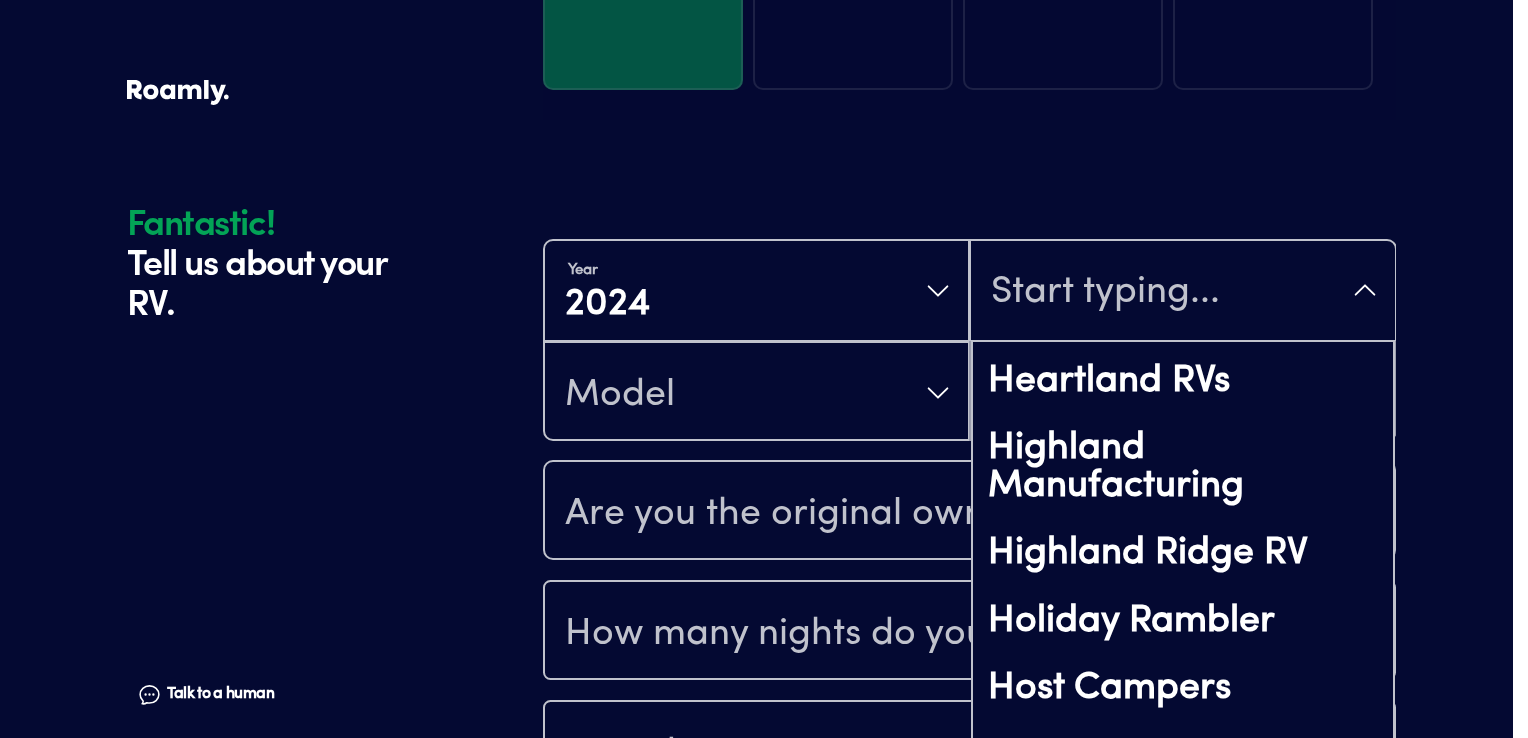 scroll, scrollTop: 4300, scrollLeft: 0, axis: vertical 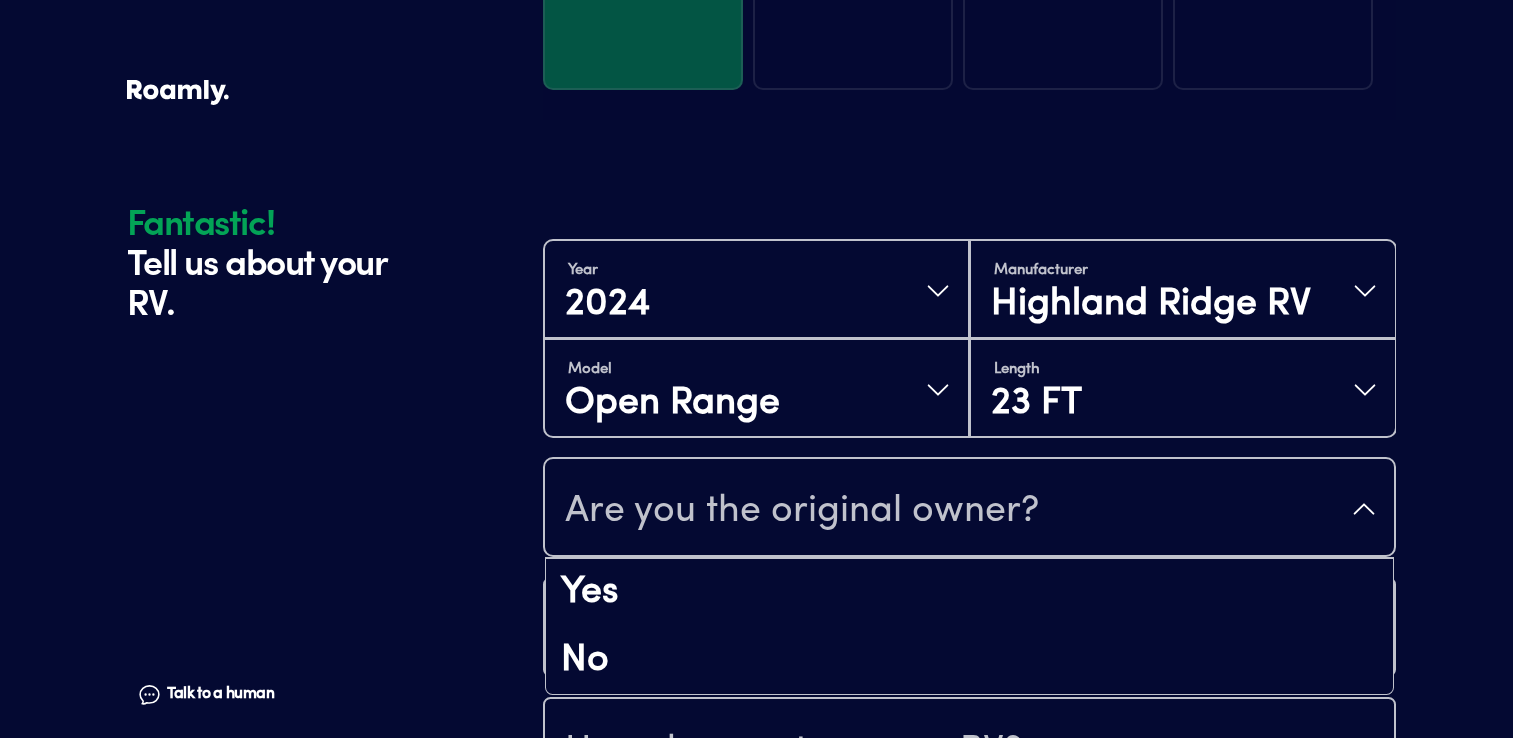 click on "Are you the original owner?" at bounding box center [802, 511] 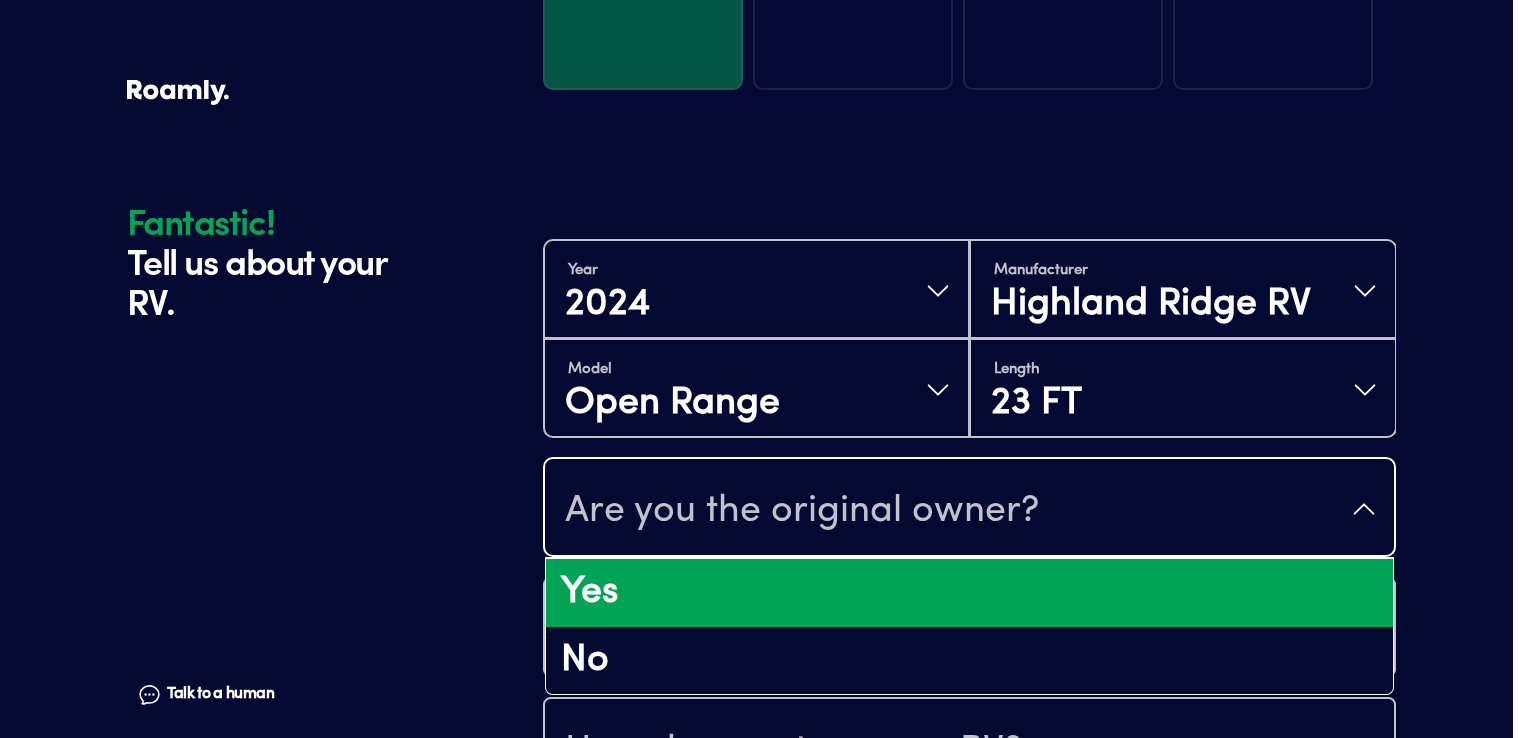 click on "Yes" at bounding box center (969, 593) 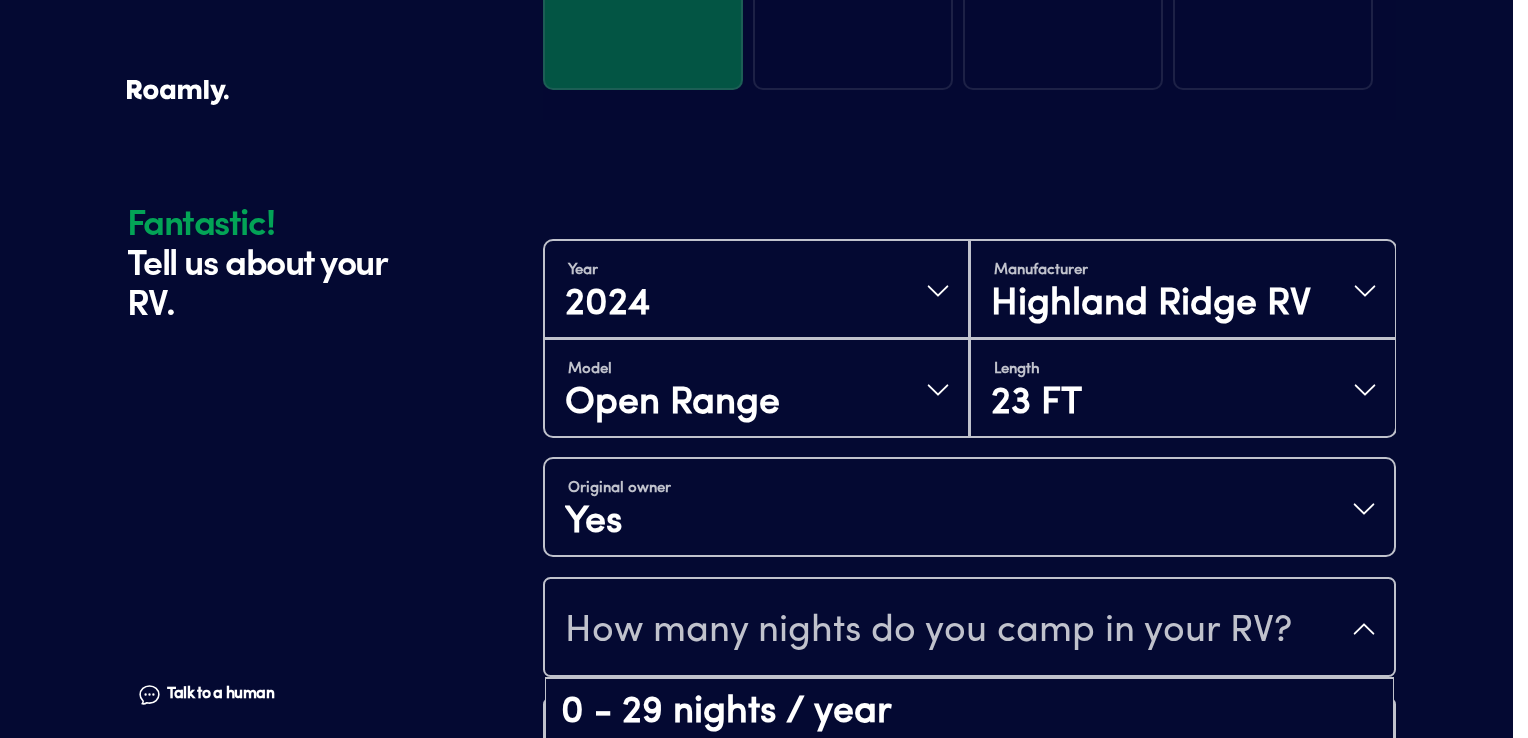 click on "How many nights do you camp in your RV?" at bounding box center (928, 631) 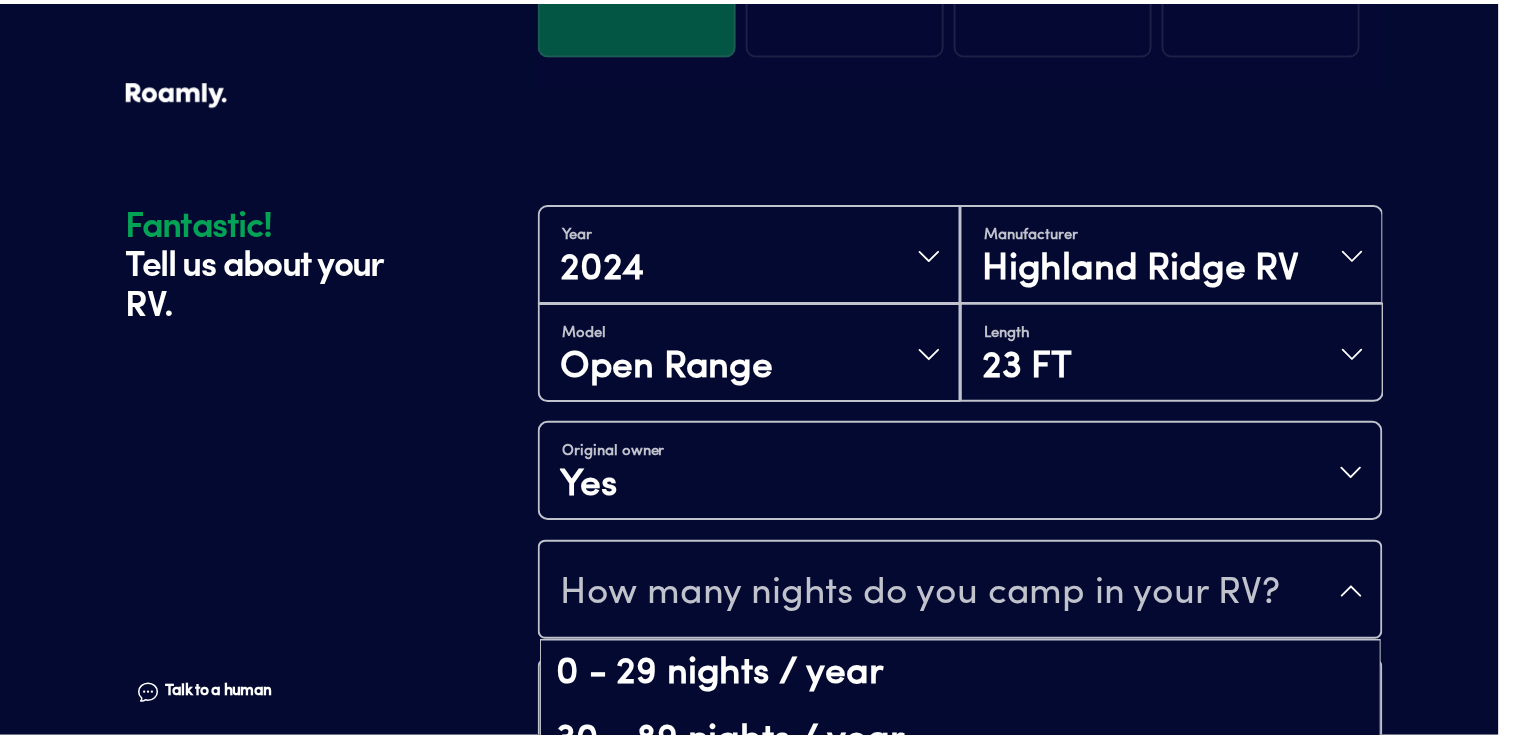 scroll, scrollTop: 40, scrollLeft: 0, axis: vertical 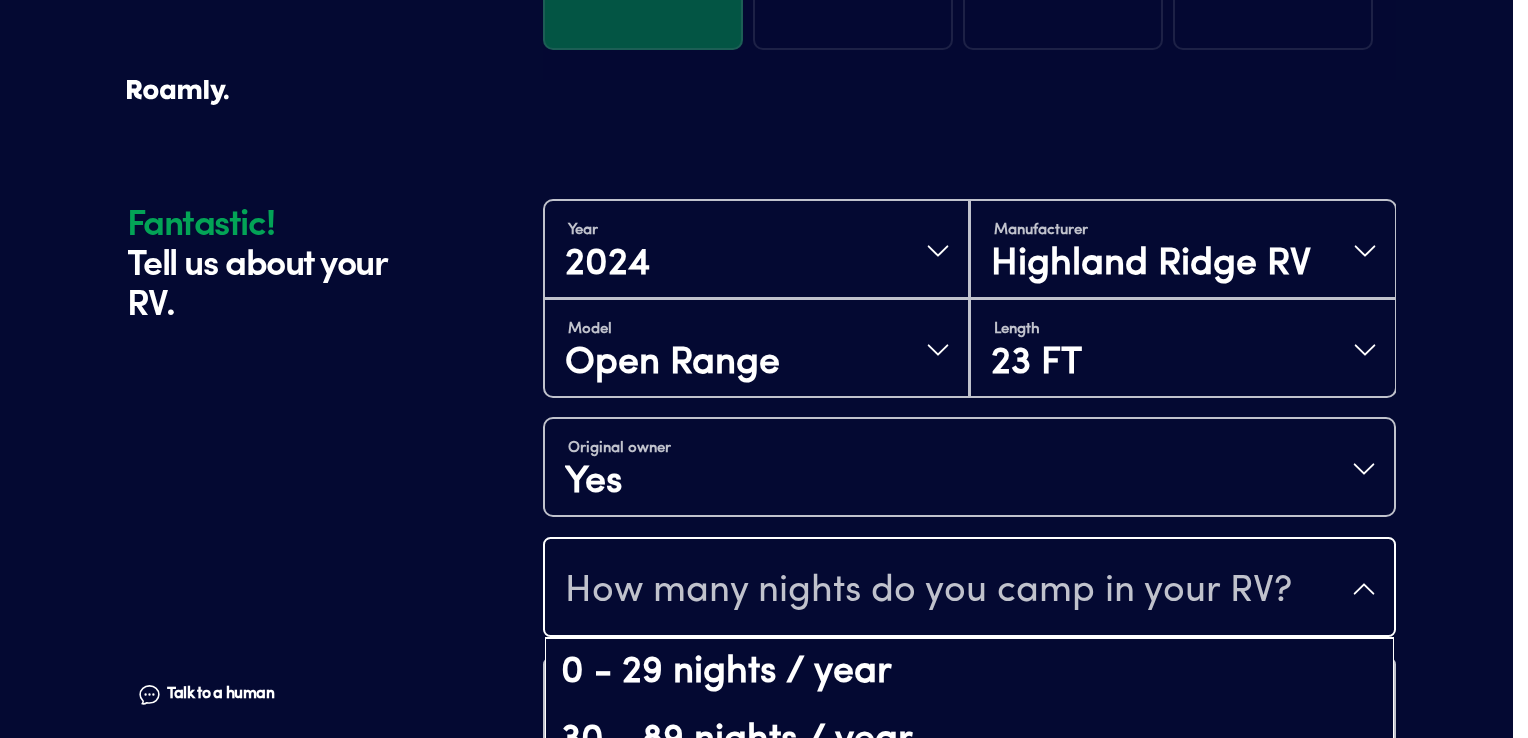 click on "Fantastic! Tell us about your RV. Talk to a human Chat 1 2 3 4+ Edit How many RVs or Trailers do you want to cover? Fantastic! Tell us about your RV. Talk to a human Chat Year [DATE] Manufacturer Highland Ridge RV Model Open Range Length 23 FT  Original owner Yes How many nights do you camp in your RV? 0 - 29 nights / year 30 - 89 nights / year 90 - 149 nights / year 150-365 nights / year It's your primary residence How do you store your RV? Yes No Does this RV have a salvage title? Please fill out all fields" at bounding box center [756, 348] 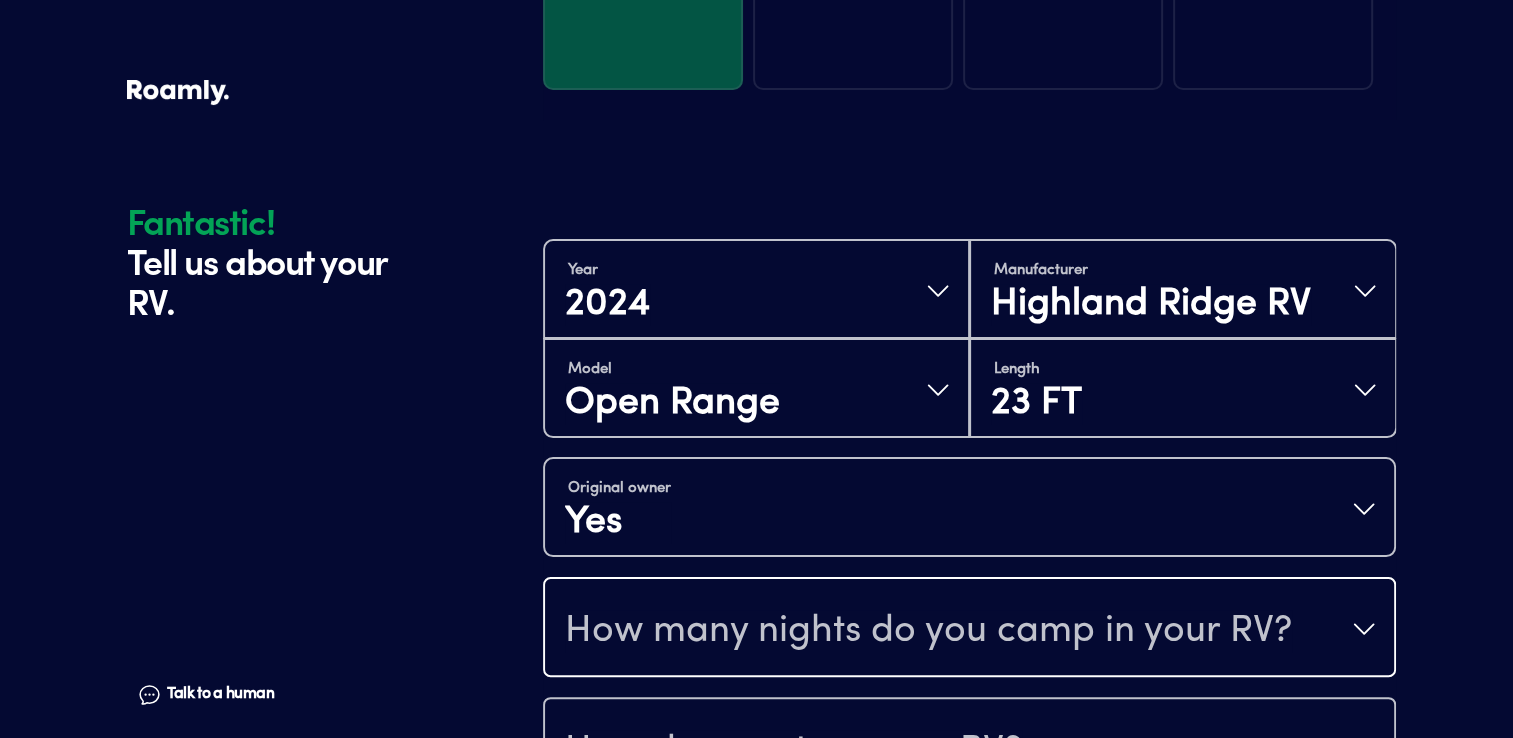 scroll, scrollTop: 0, scrollLeft: 0, axis: both 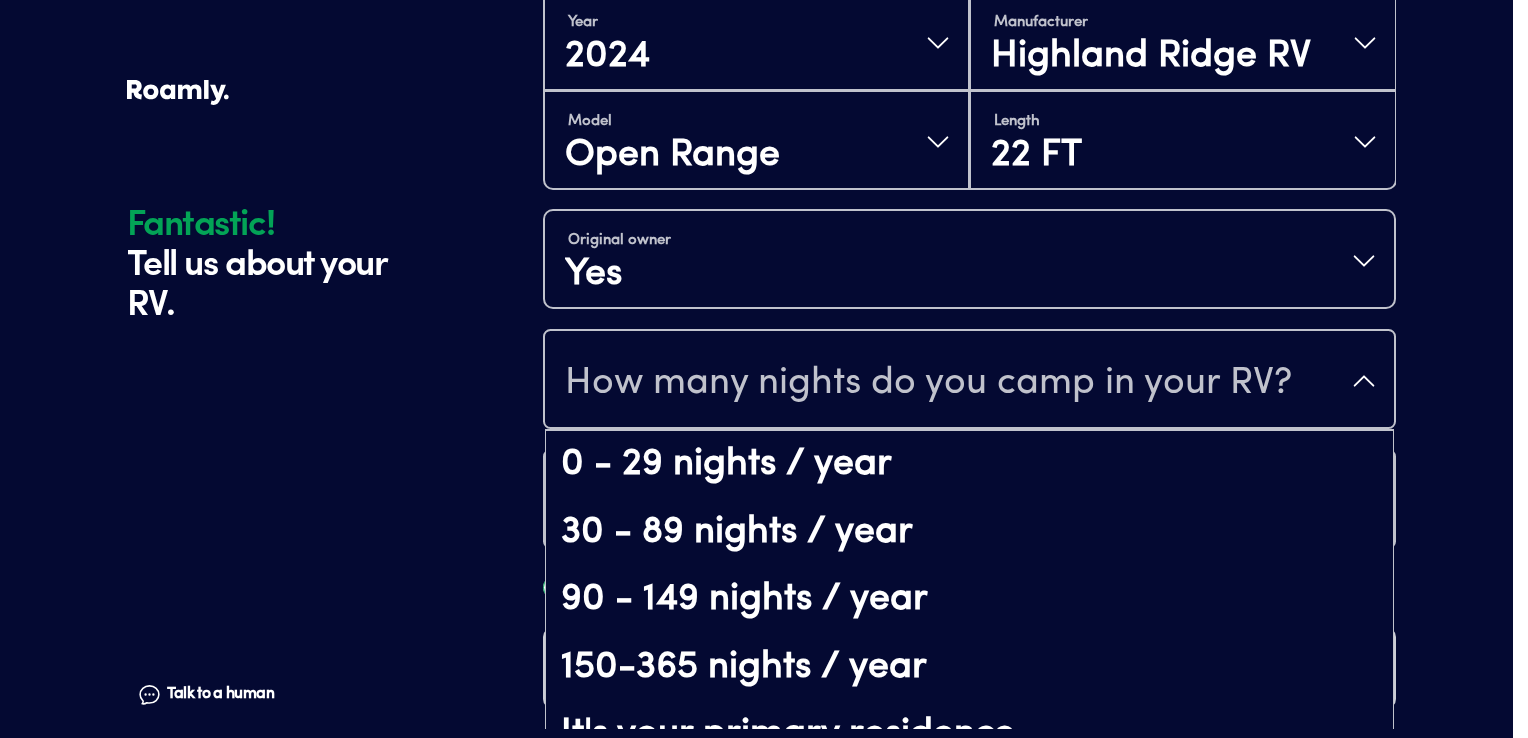 click on "How many nights do you camp in your RV?" at bounding box center (928, 383) 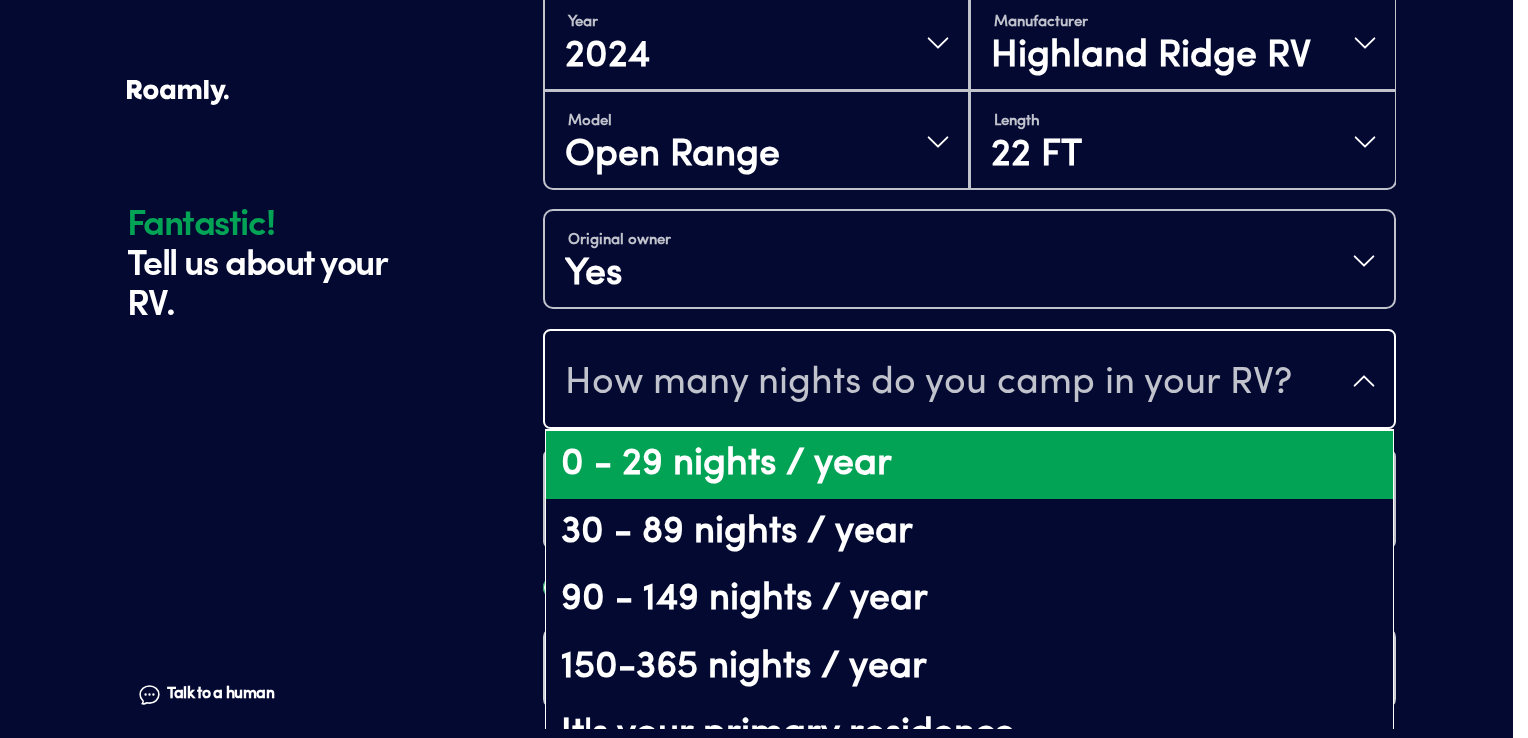 click on "0 - 29 nights / year" at bounding box center [969, 465] 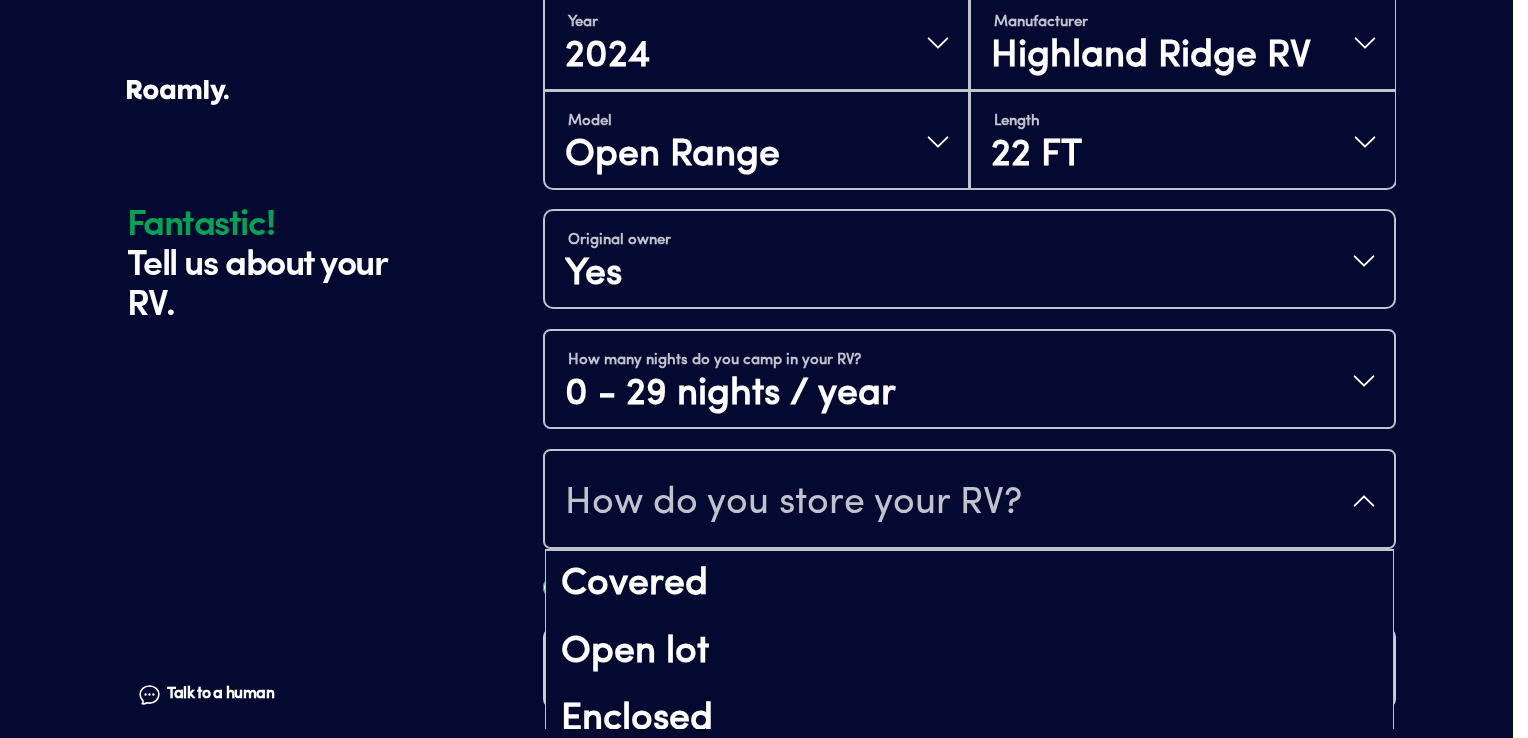 click on "How do you store your RV?" at bounding box center [793, 503] 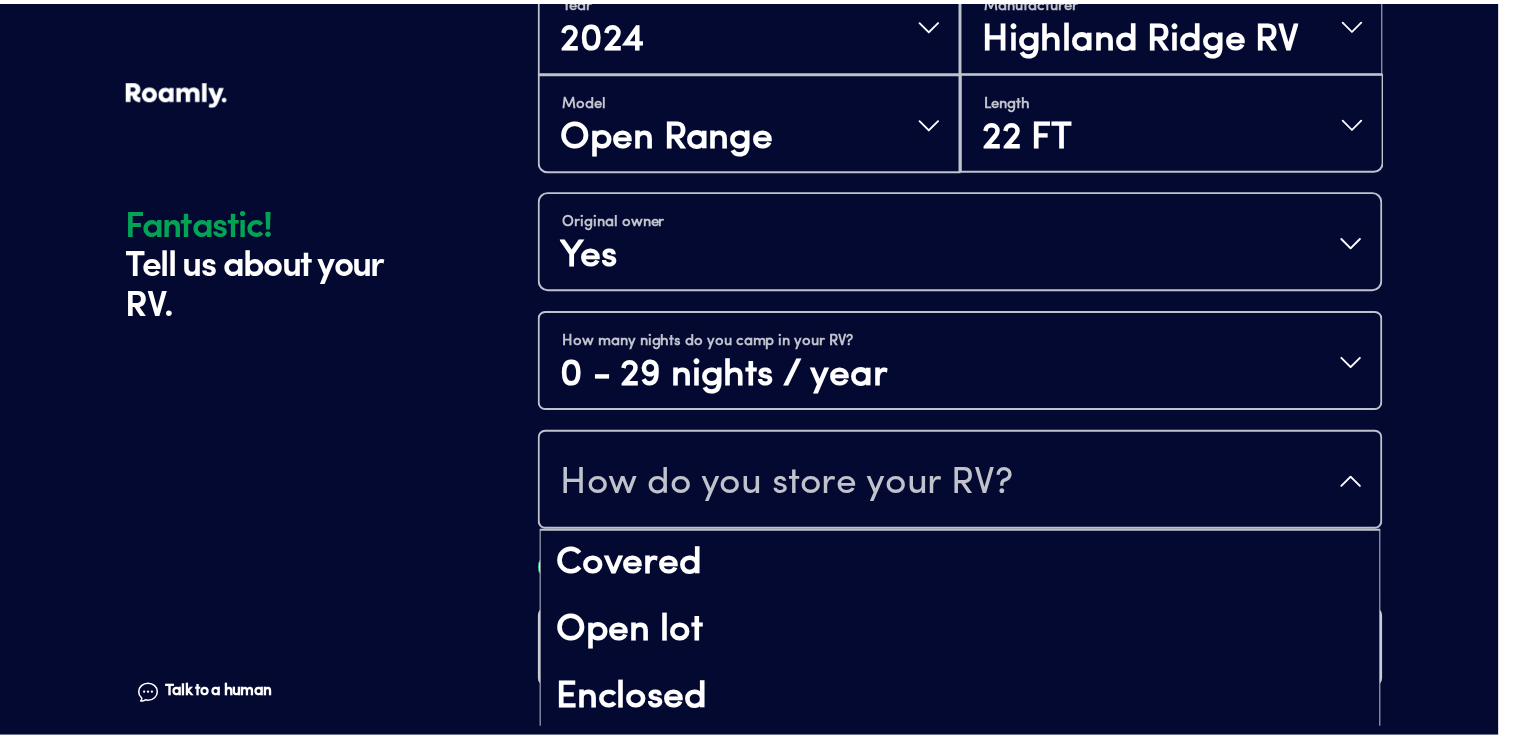 scroll, scrollTop: 24, scrollLeft: 0, axis: vertical 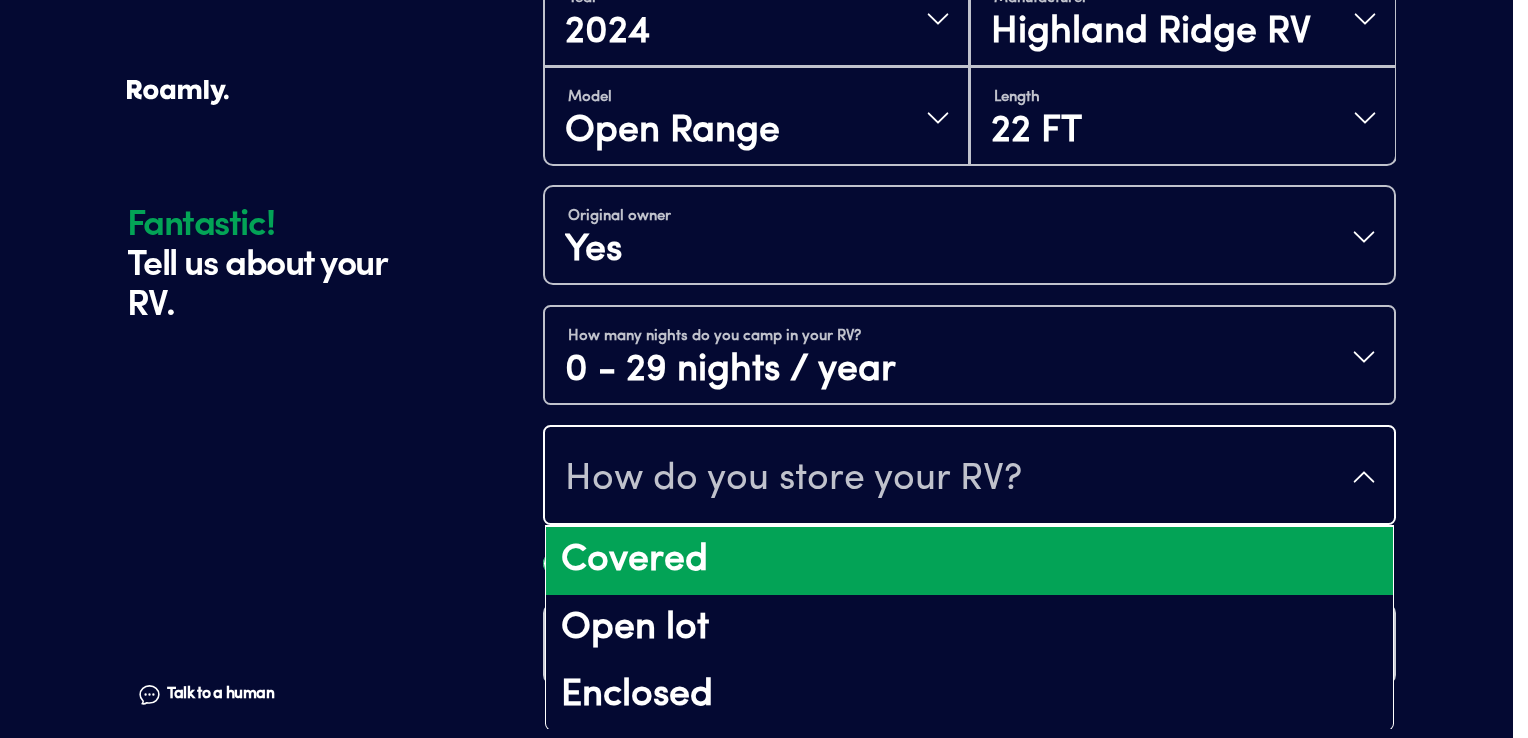 click on "Covered" at bounding box center [969, 561] 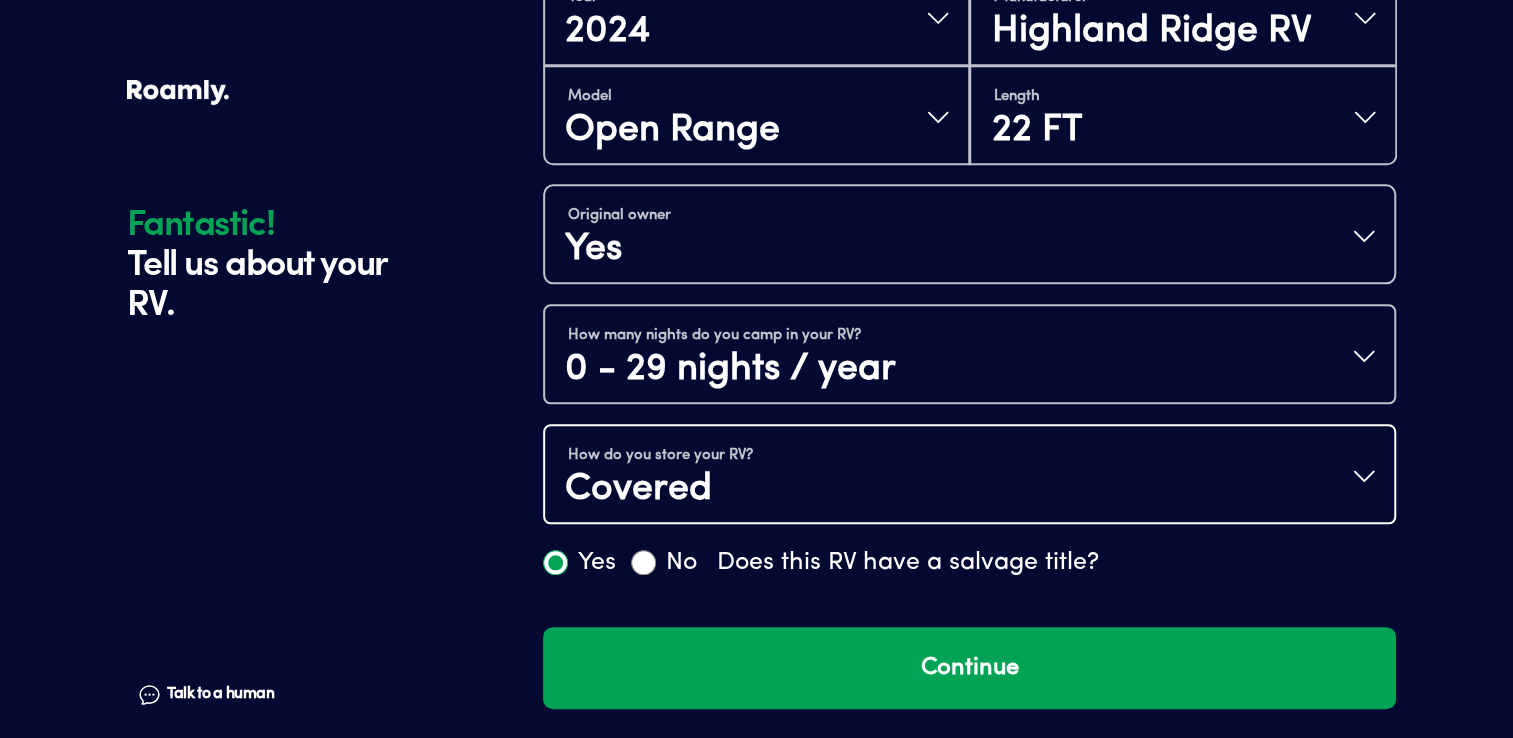 scroll, scrollTop: 0, scrollLeft: 0, axis: both 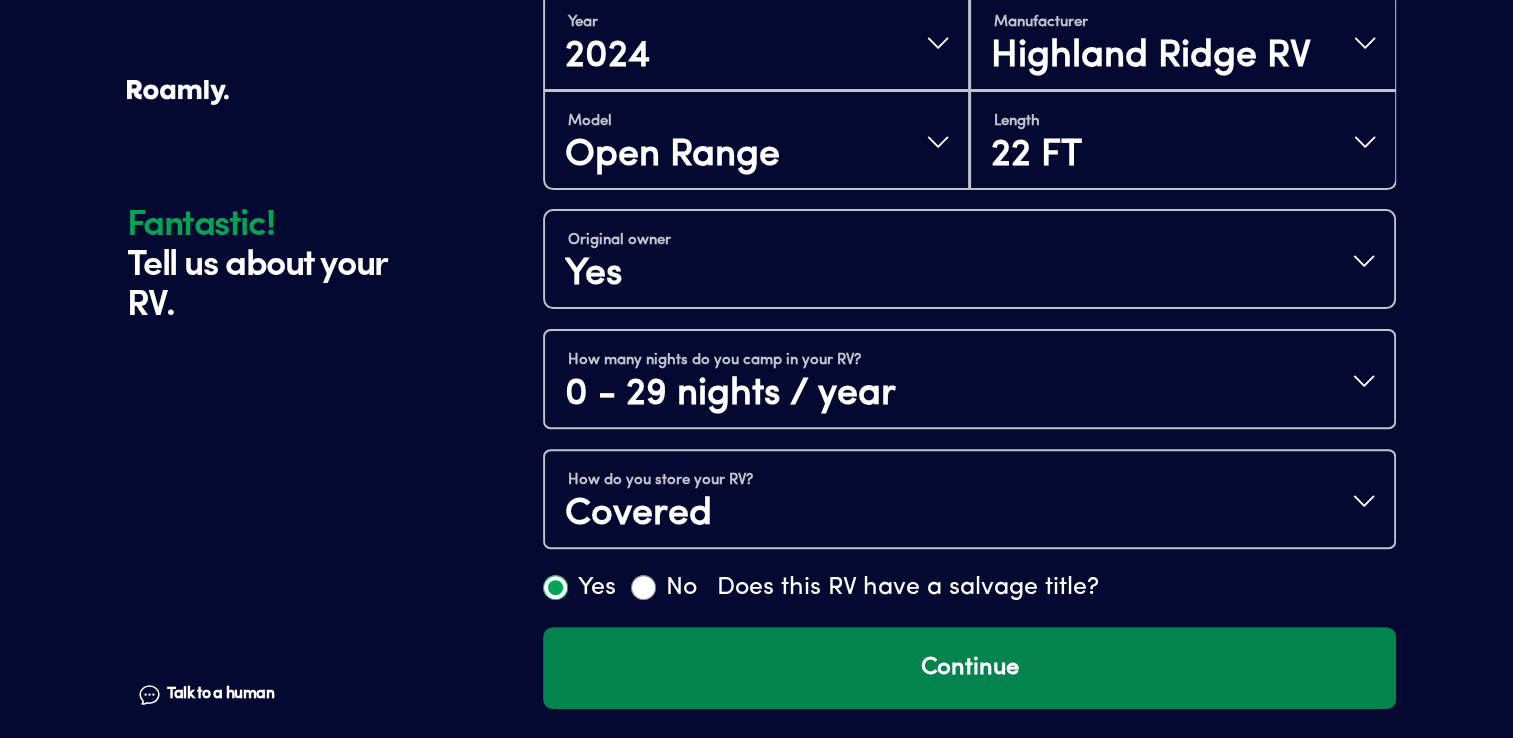 click on "Continue" at bounding box center (969, 668) 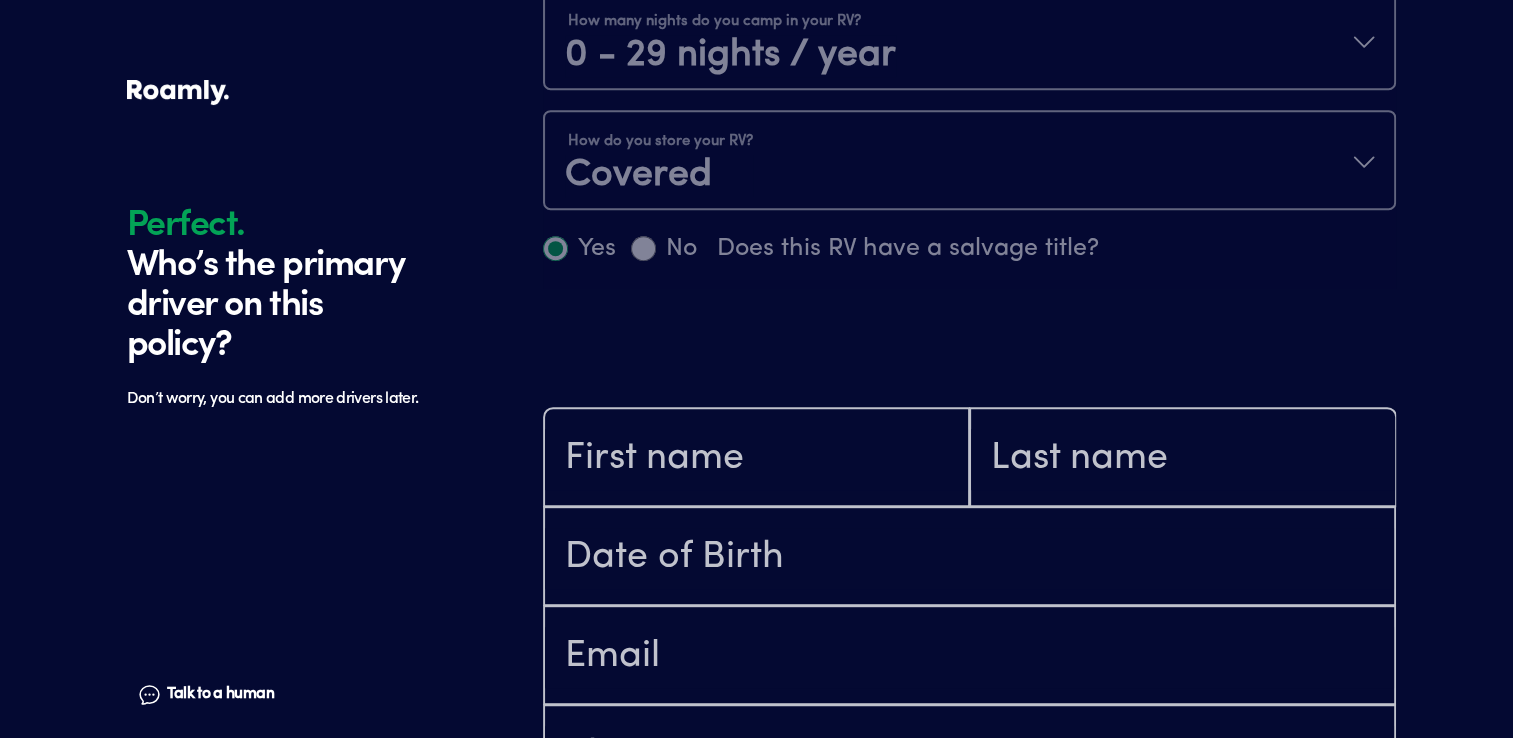 scroll, scrollTop: 884, scrollLeft: 0, axis: vertical 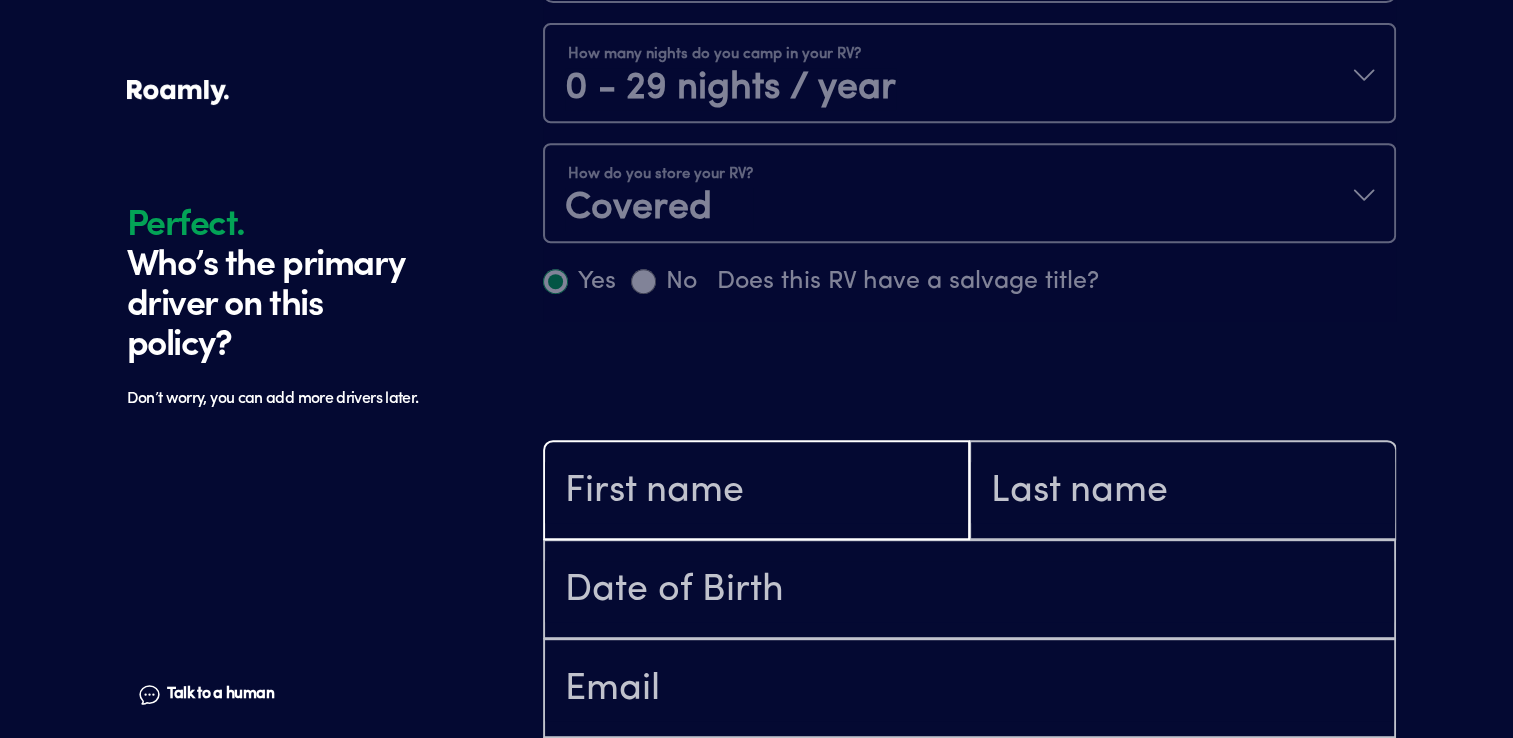 click at bounding box center (756, 492) 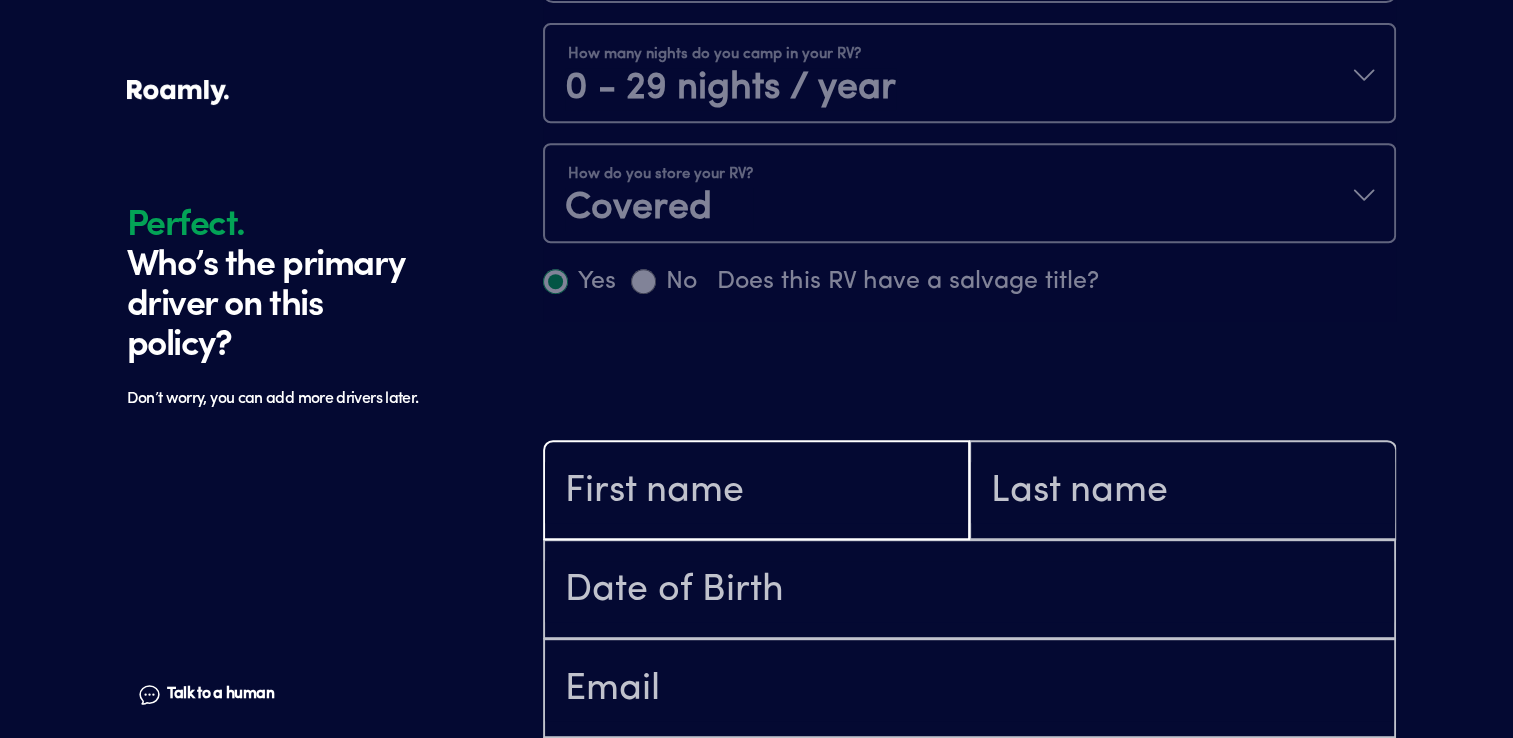 type on "[PERSON_NAME]" 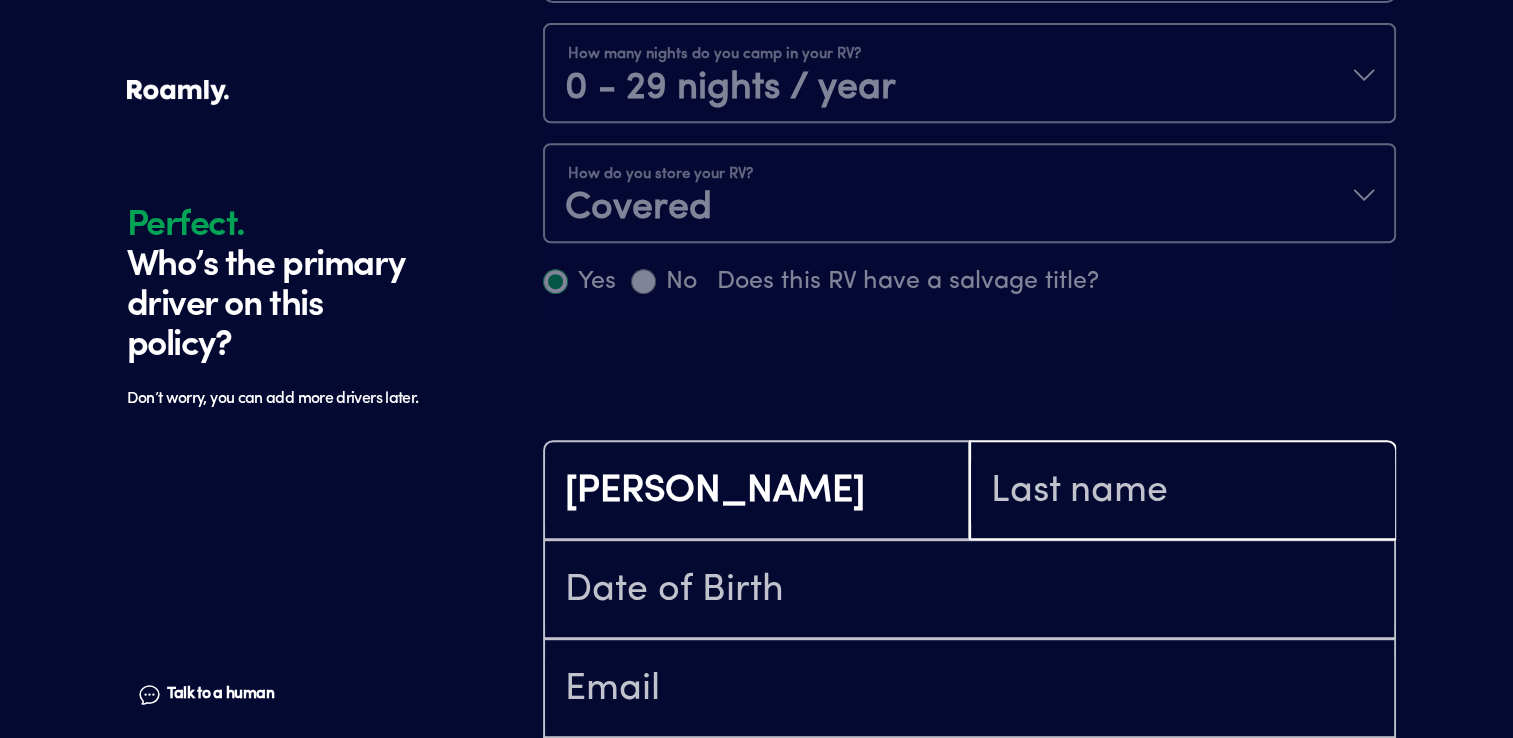 type on "[PERSON_NAME]" 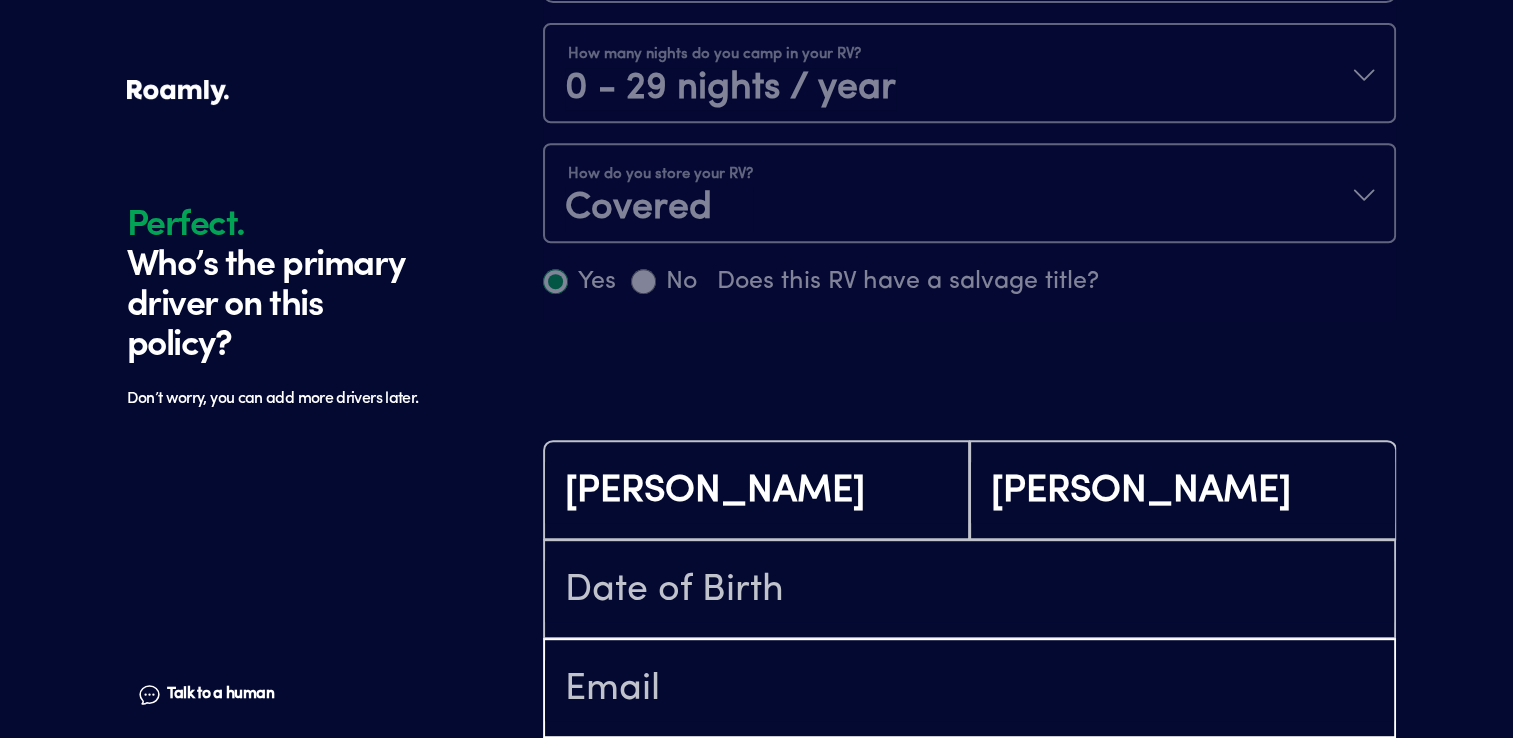 type on "[PERSON_NAME][EMAIL_ADDRESS][DOMAIN_NAME]" 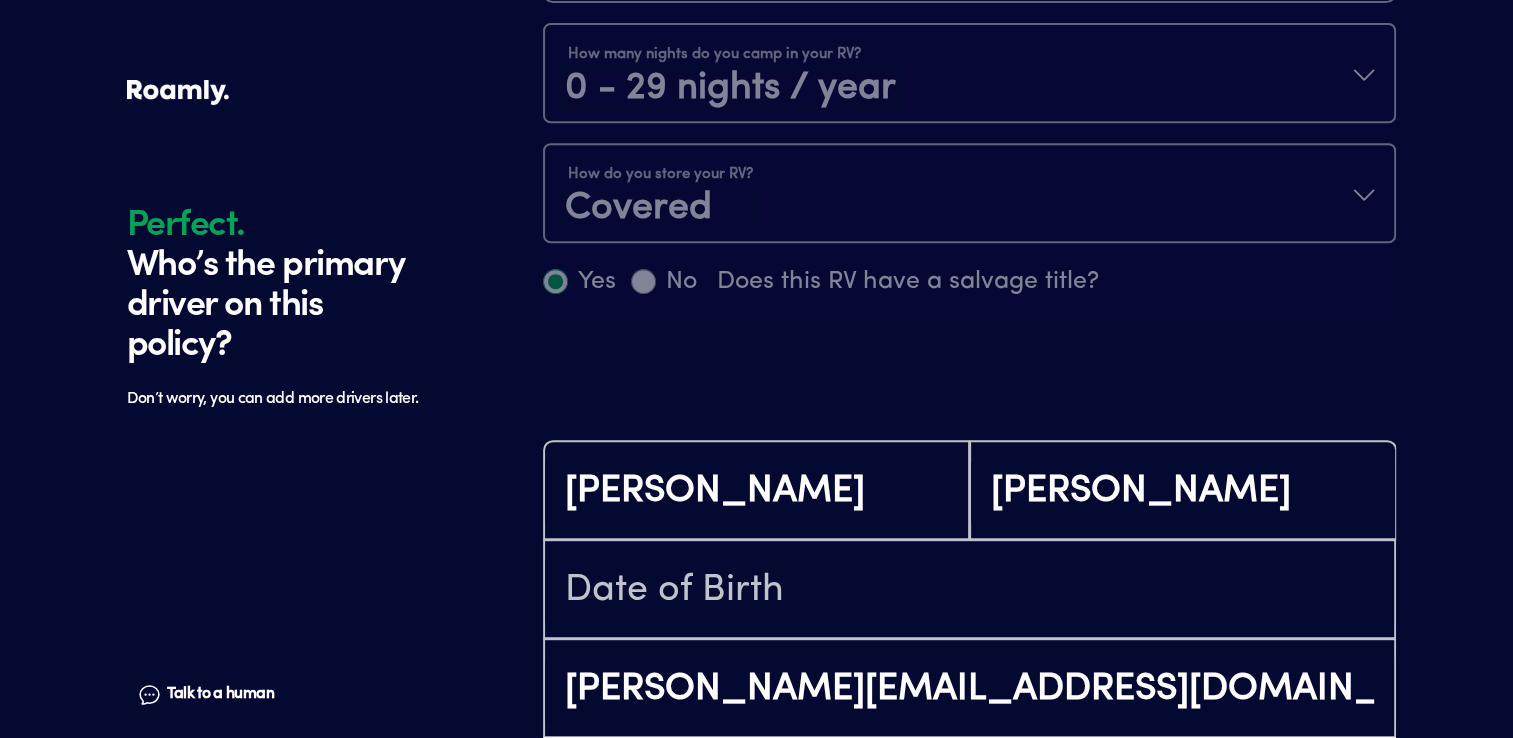 type on "[PHONE_NUMBER]" 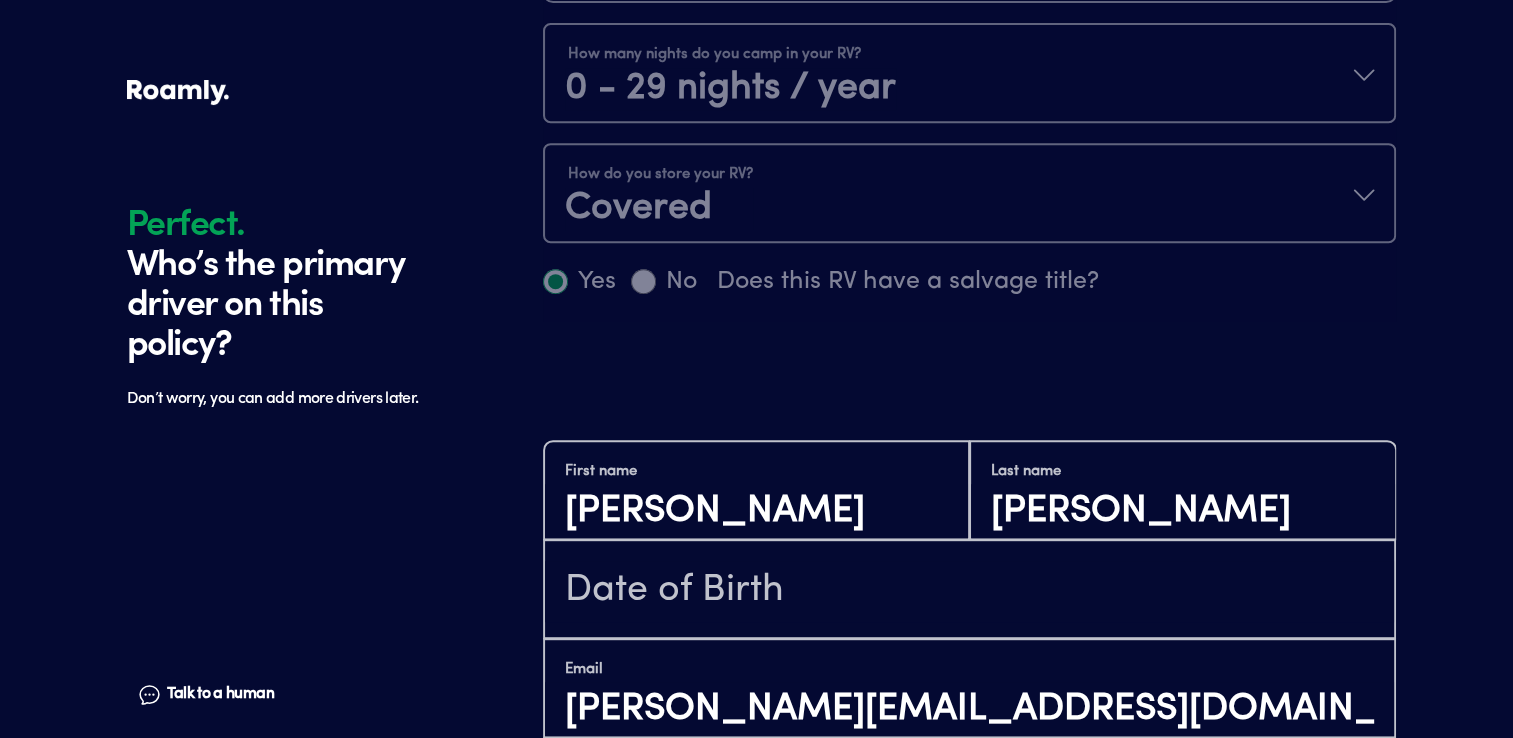 click on "First name [PERSON_NAME]" at bounding box center [756, 490] 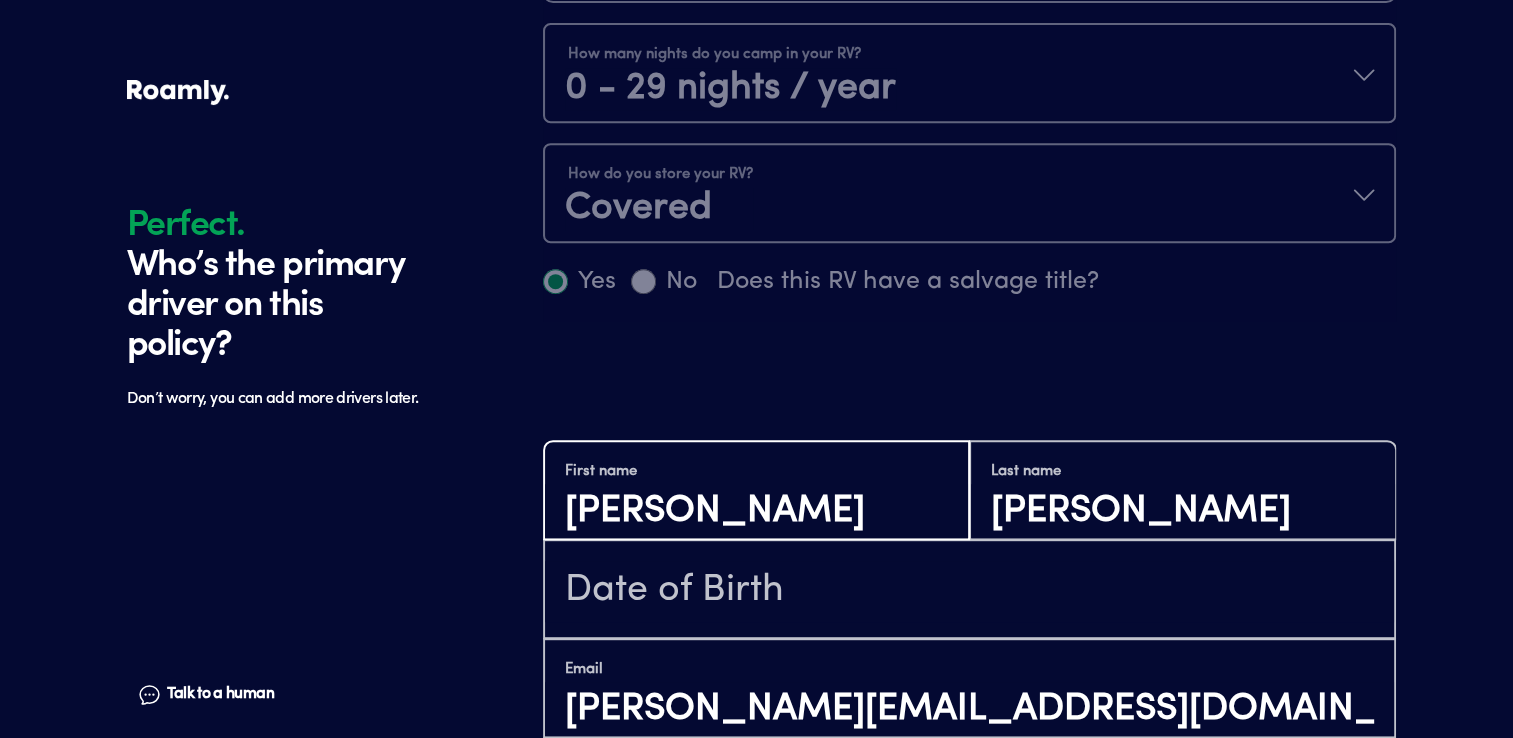 scroll, scrollTop: 0, scrollLeft: 0, axis: both 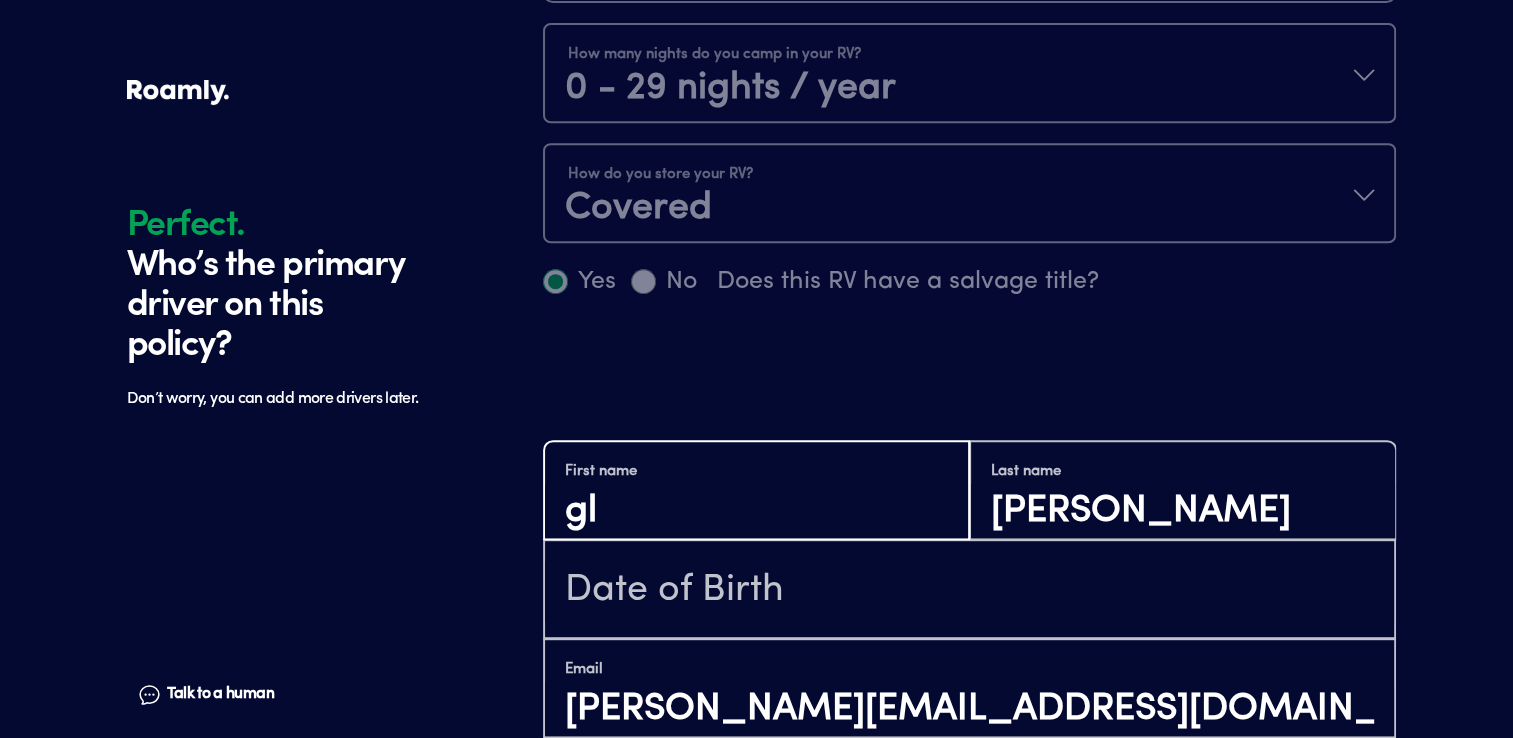 type on "g" 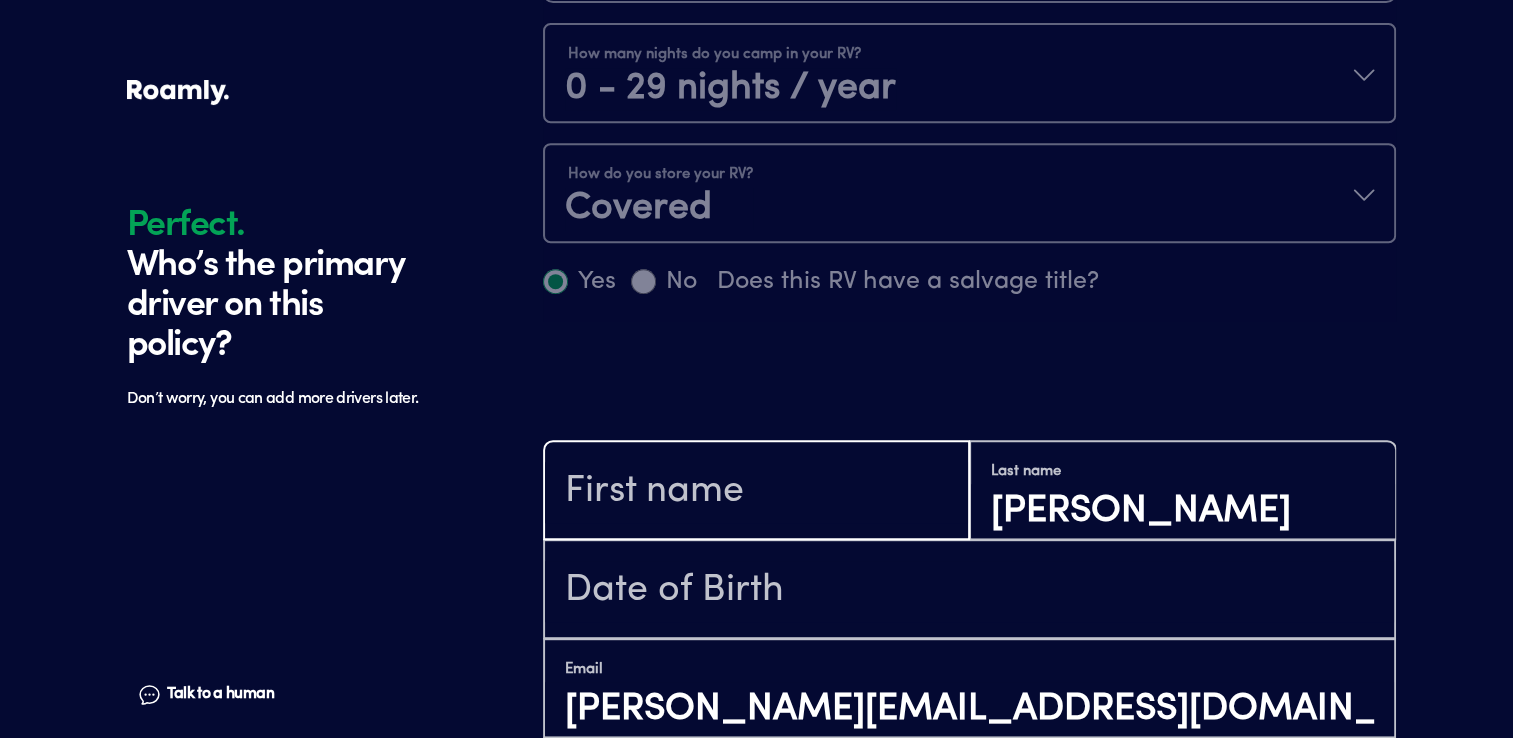 scroll, scrollTop: 0, scrollLeft: 0, axis: both 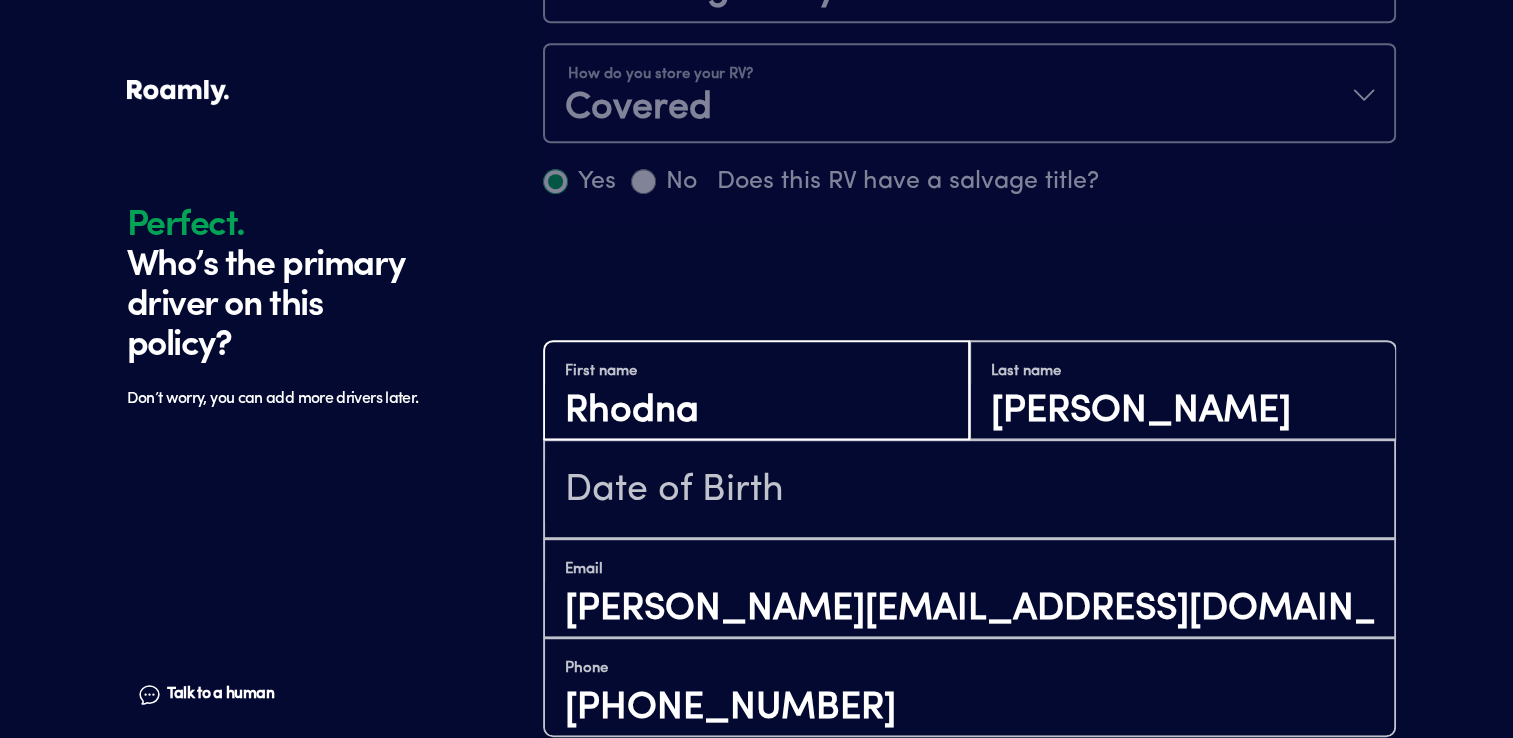 type on "Rhodna" 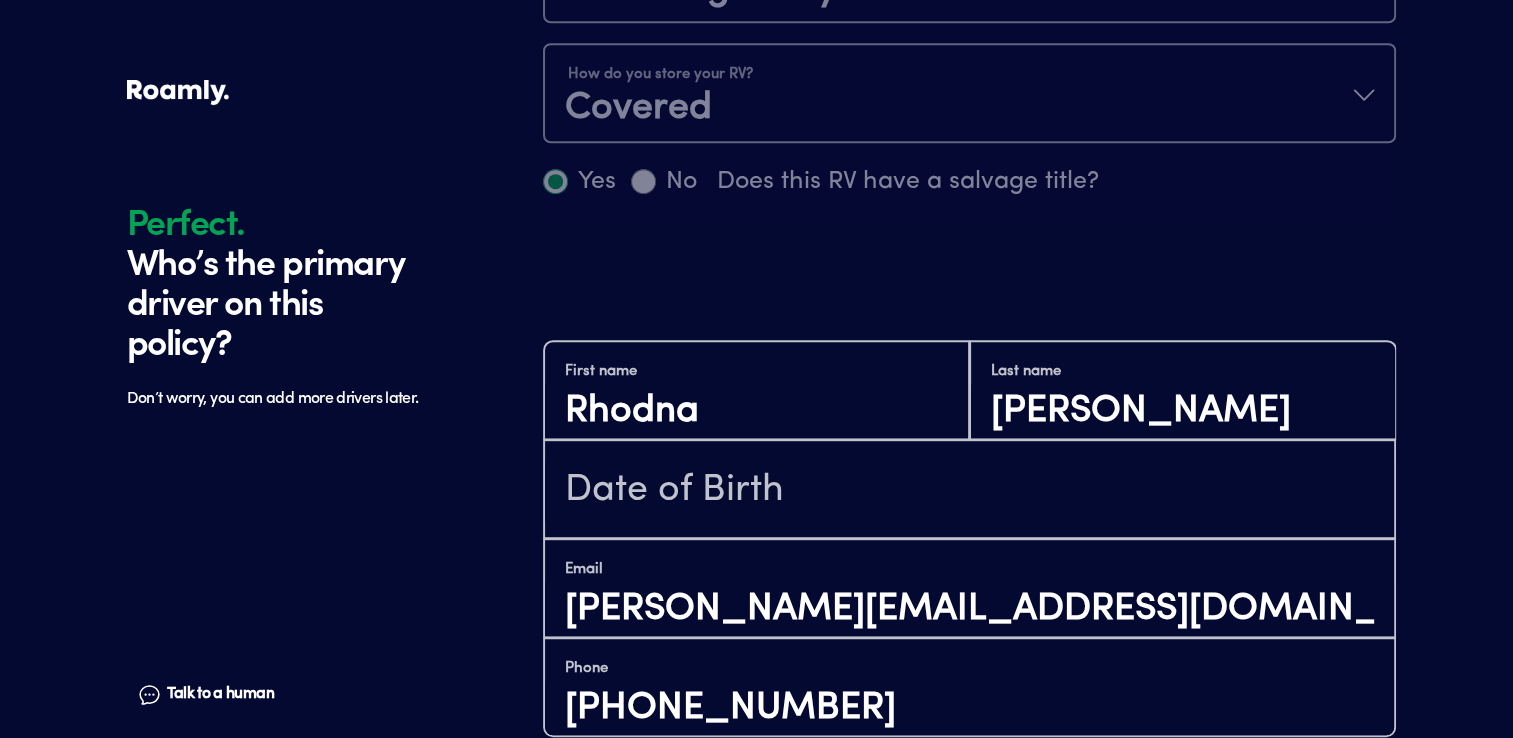 click at bounding box center (969, 489) 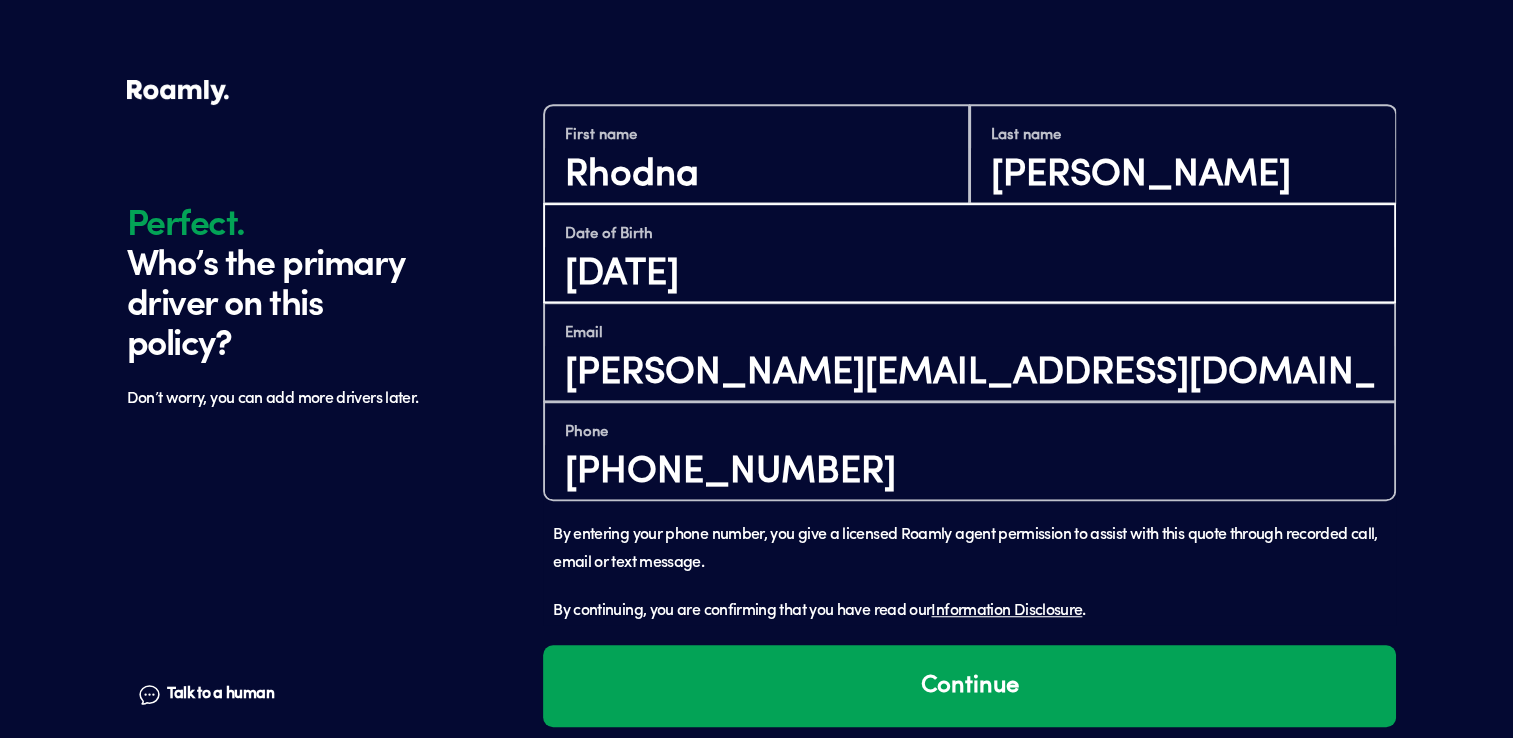 scroll, scrollTop: 1238, scrollLeft: 0, axis: vertical 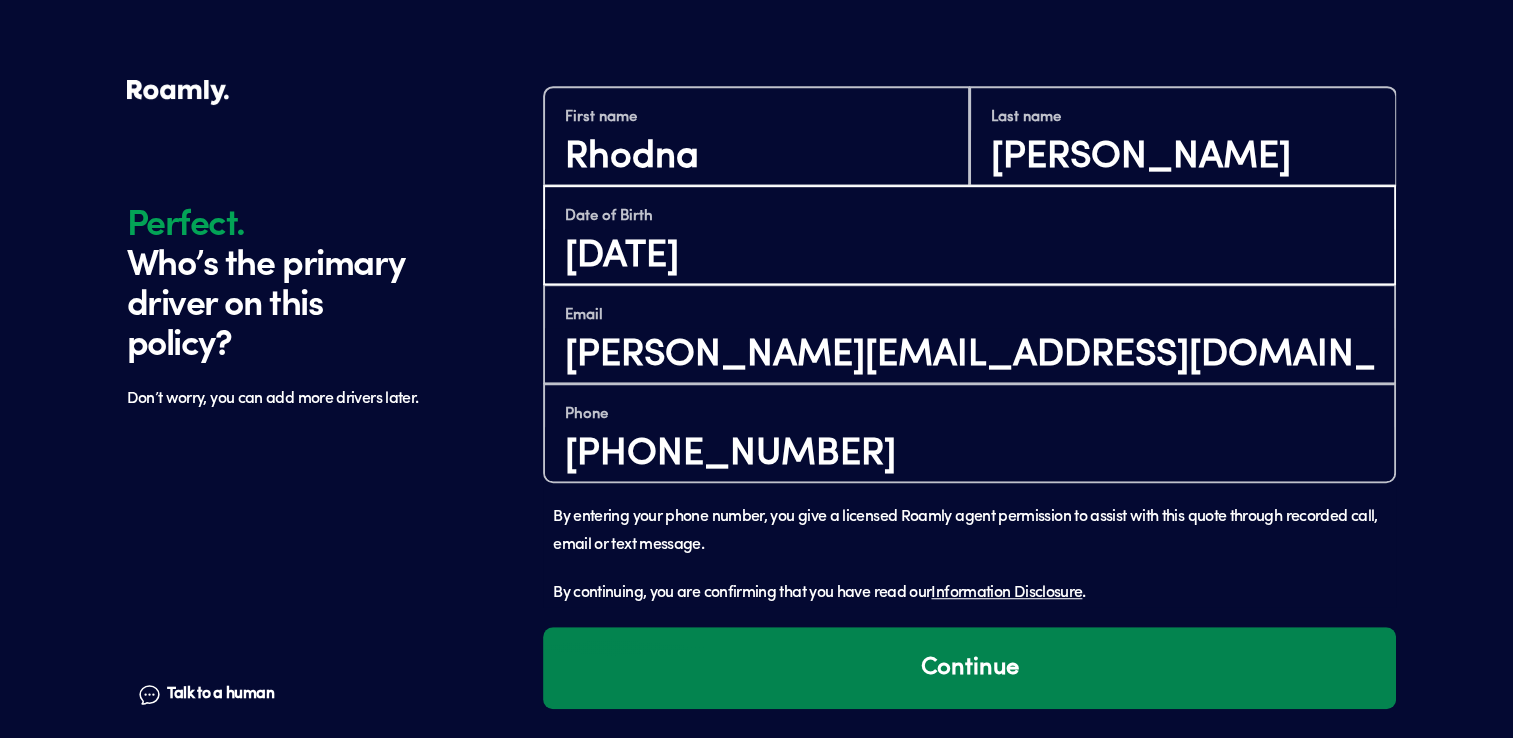 type on "[DATE]" 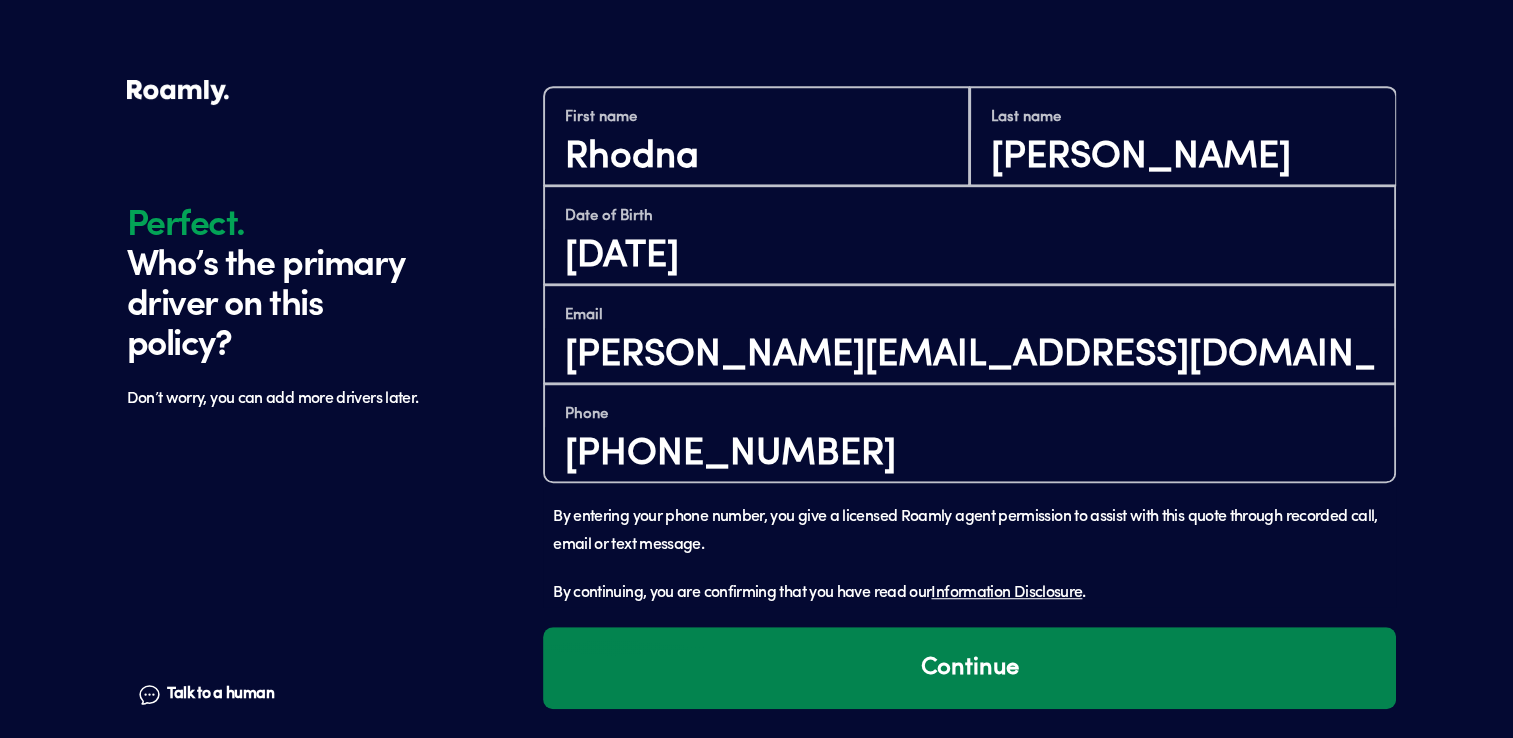 click on "Continue" at bounding box center (969, 668) 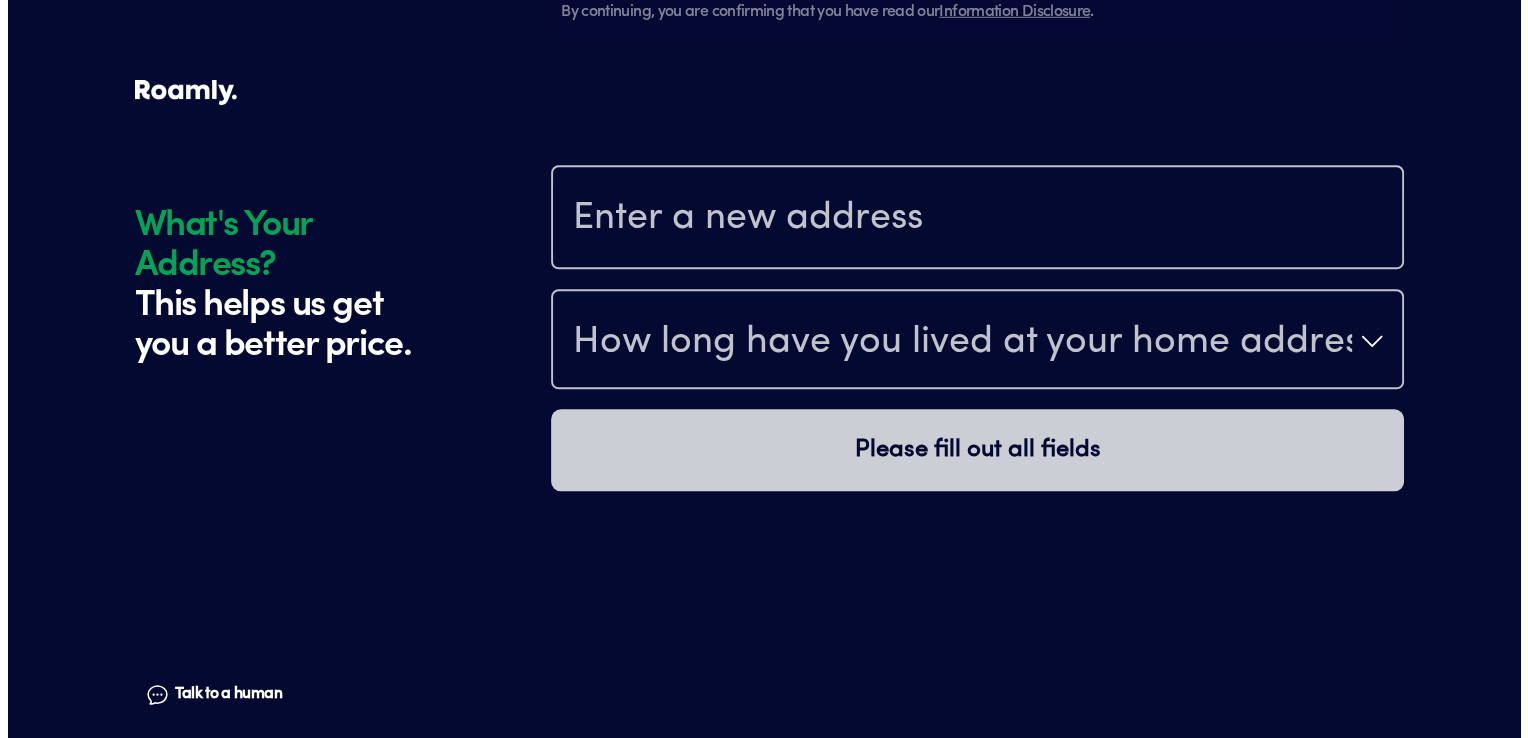 scroll, scrollTop: 1866, scrollLeft: 0, axis: vertical 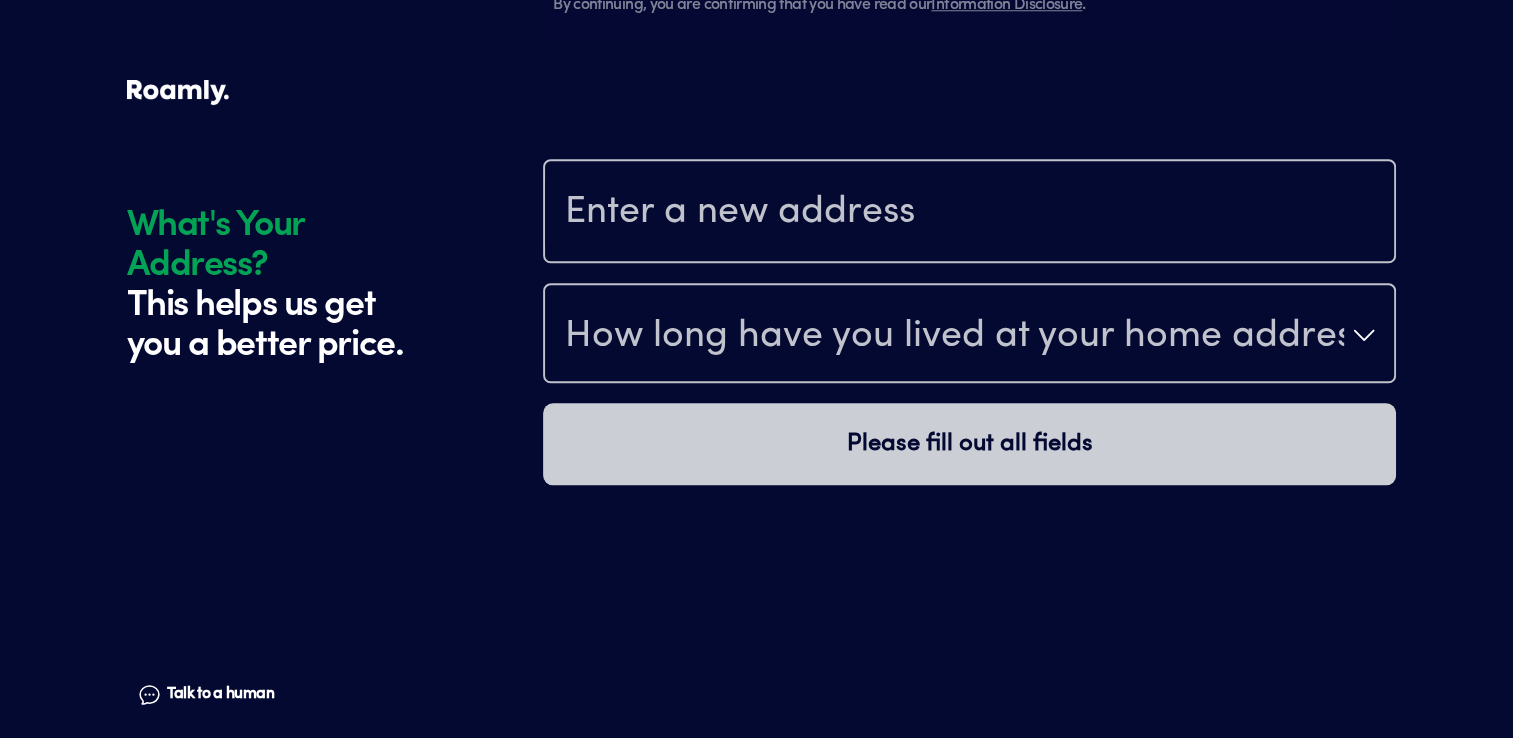 click at bounding box center [969, 213] 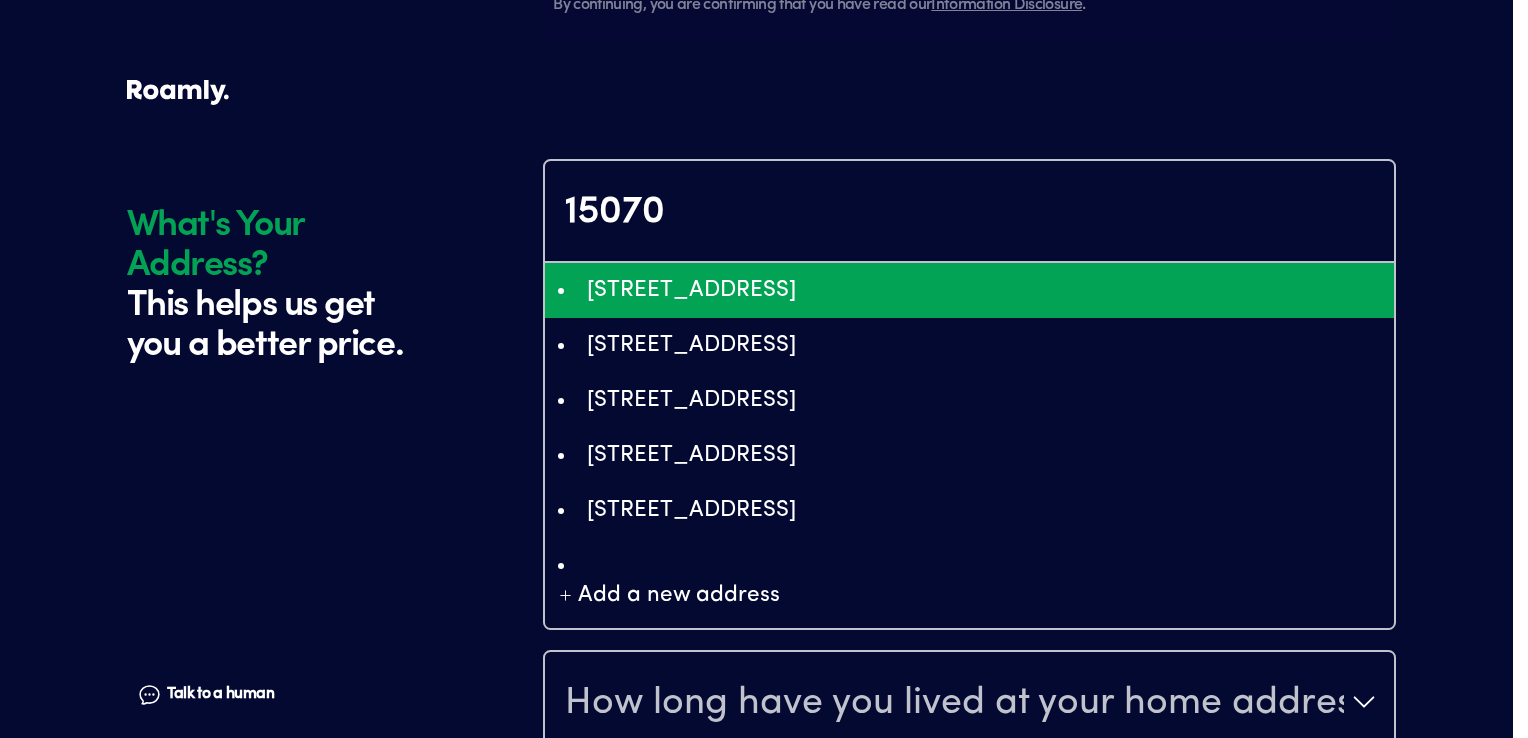 type on "ChIJxVcD-ClymoAR5ZWbo0CKcj0" 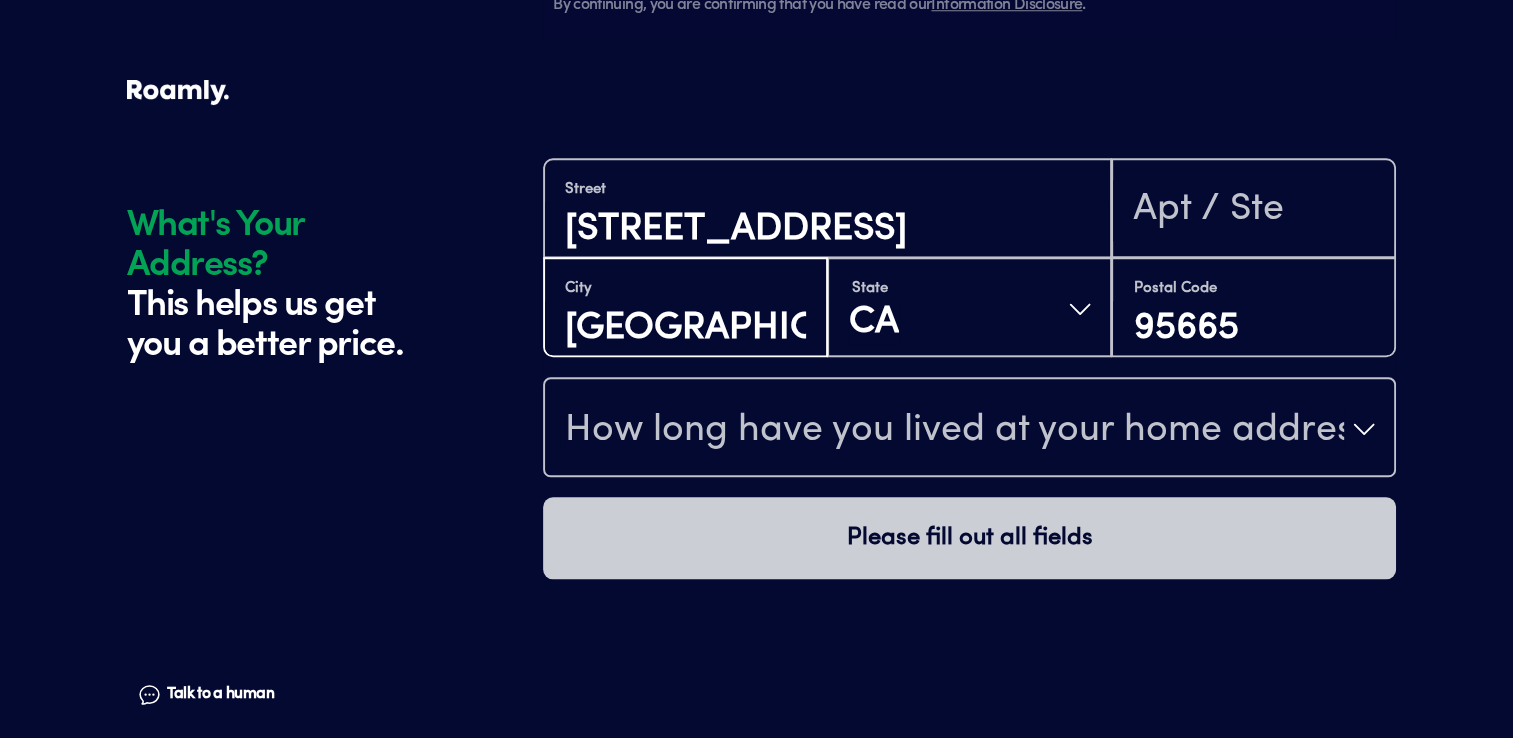 drag, startPoint x: 712, startPoint y: 335, endPoint x: 550, endPoint y: 307, distance: 164.40195 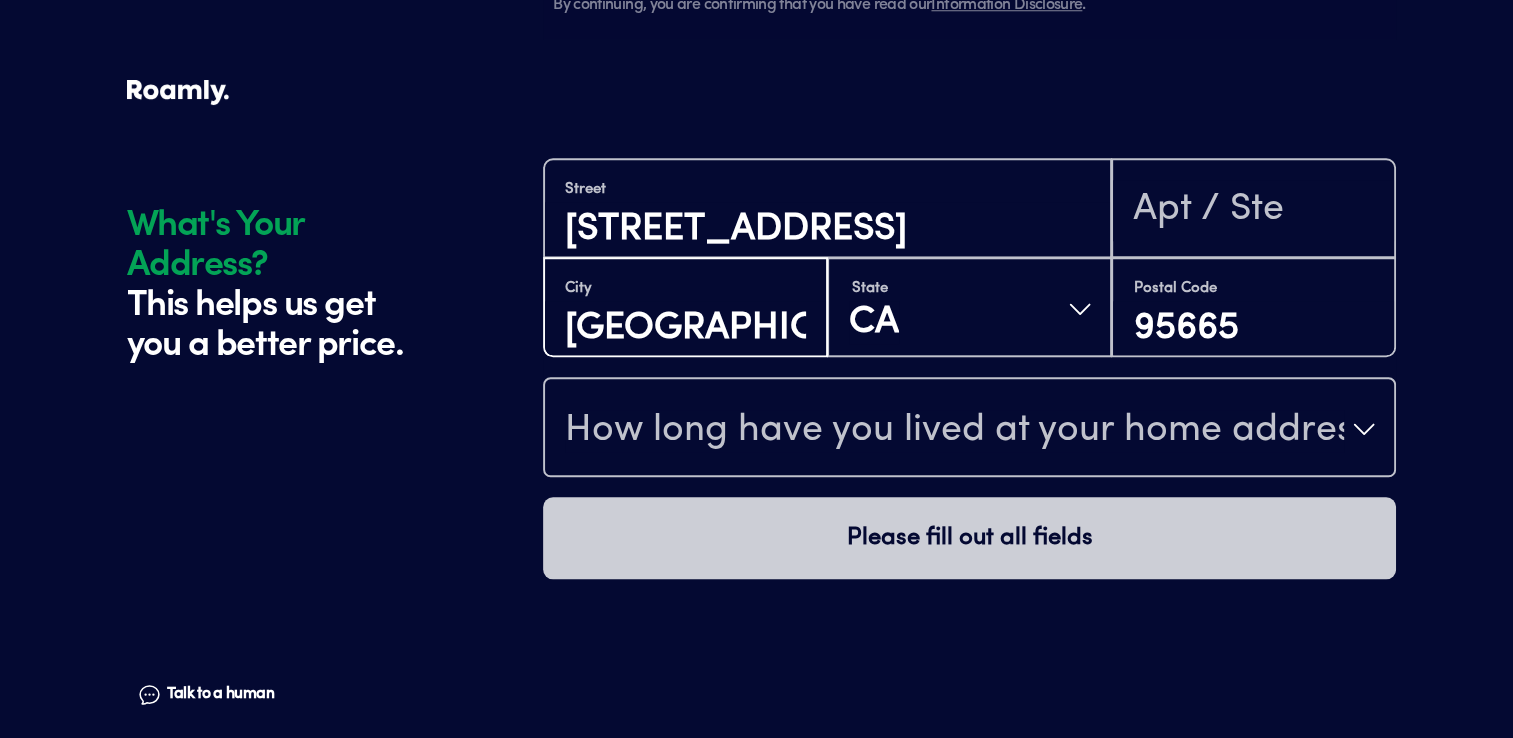 click on "[GEOGRAPHIC_DATA]" at bounding box center [685, 328] 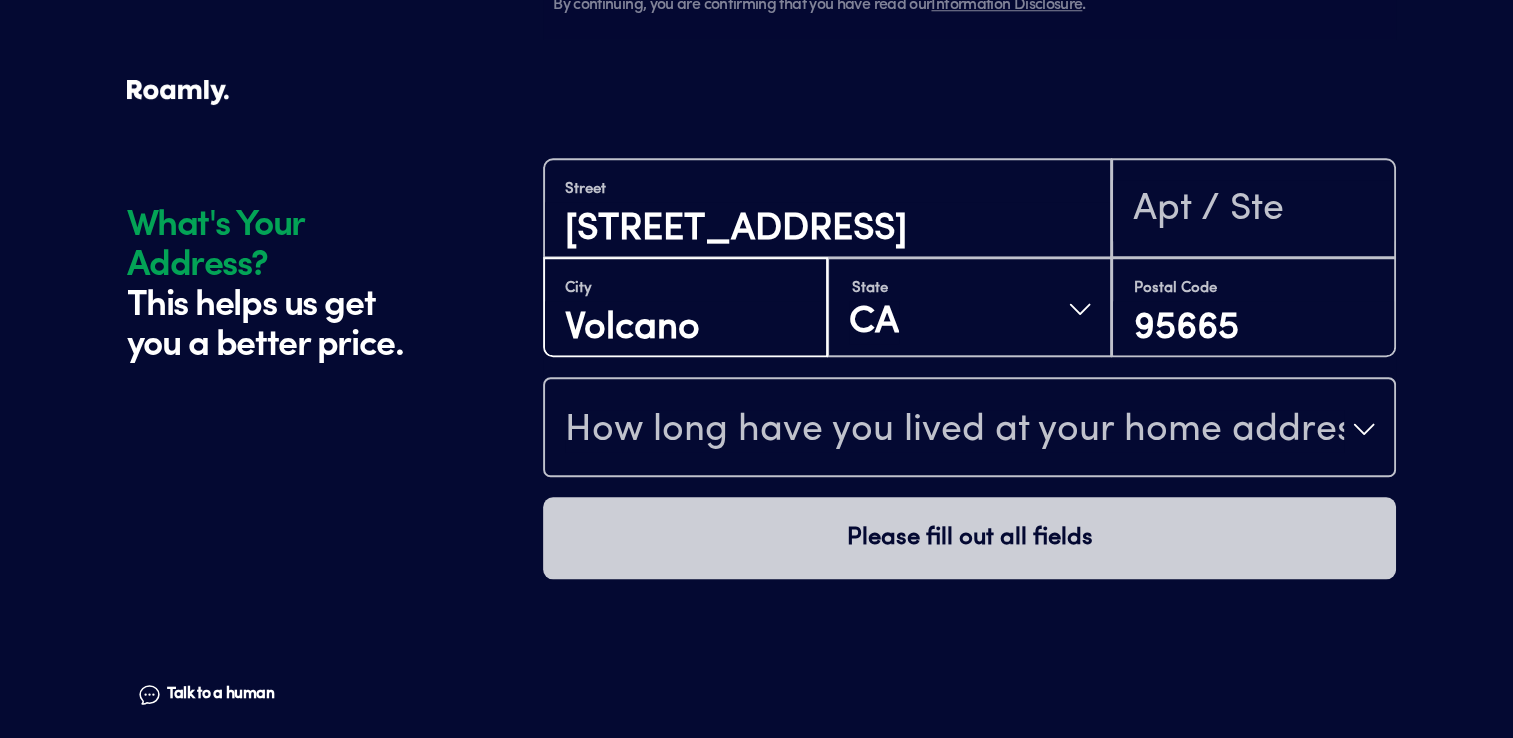 type on "Volcano" 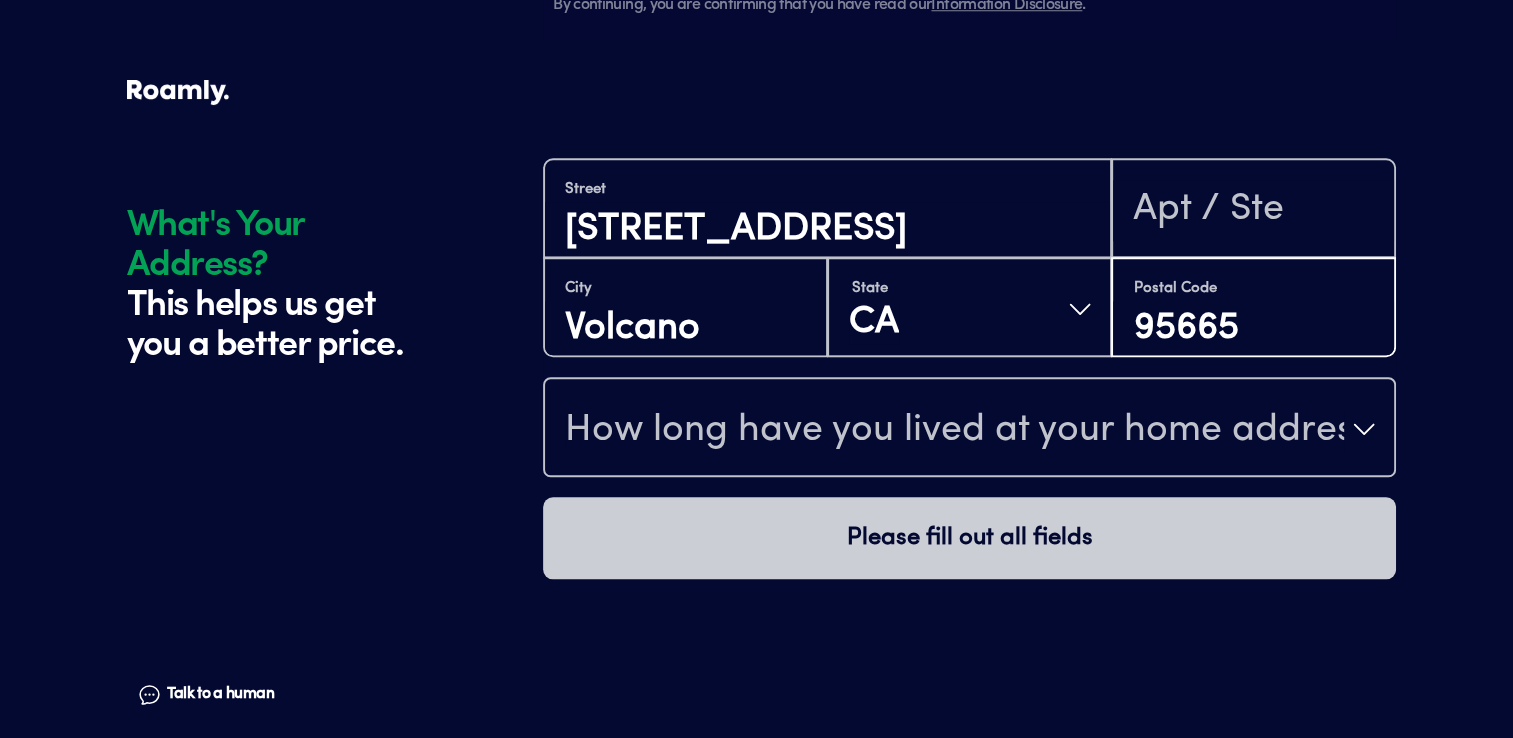 click on "95665" at bounding box center (1253, 328) 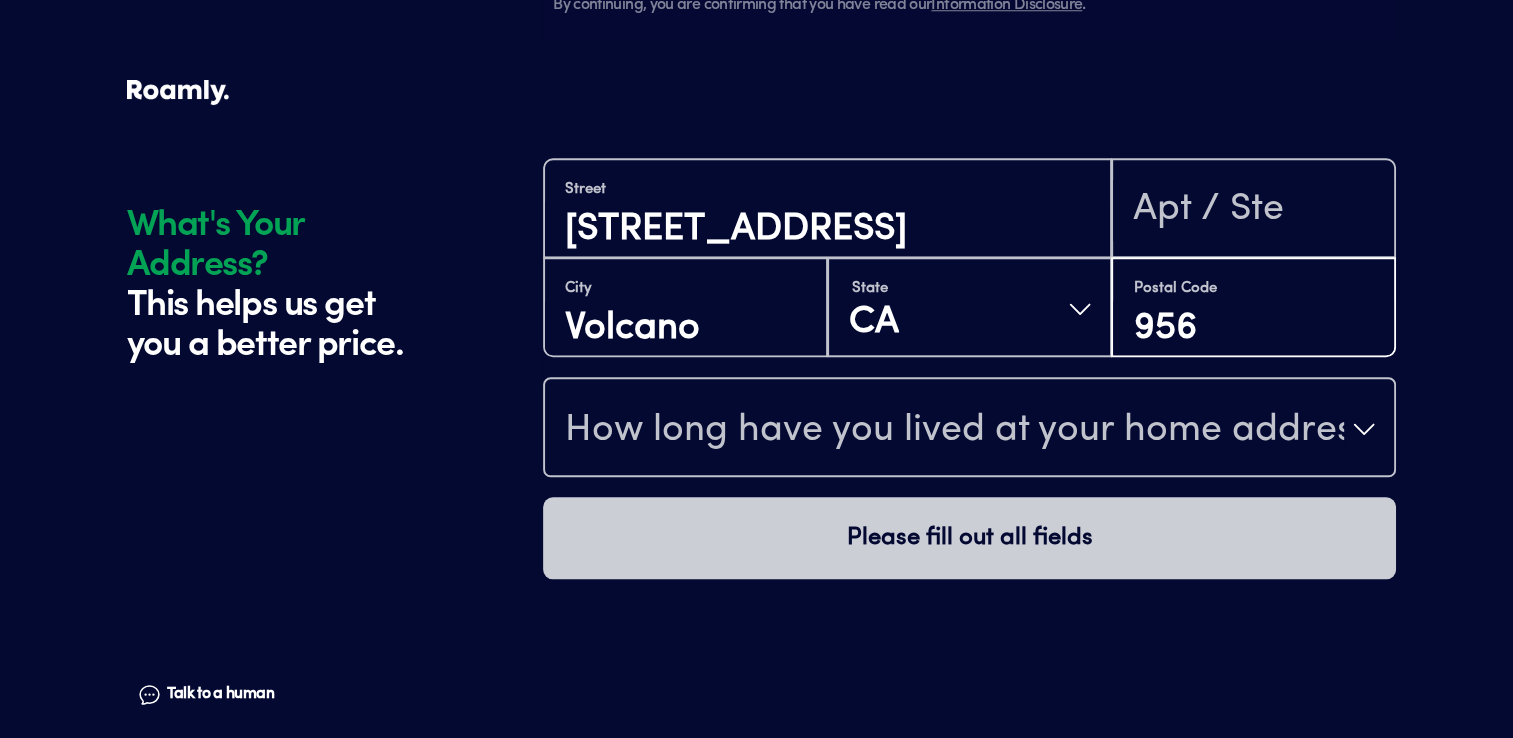 type on "95689" 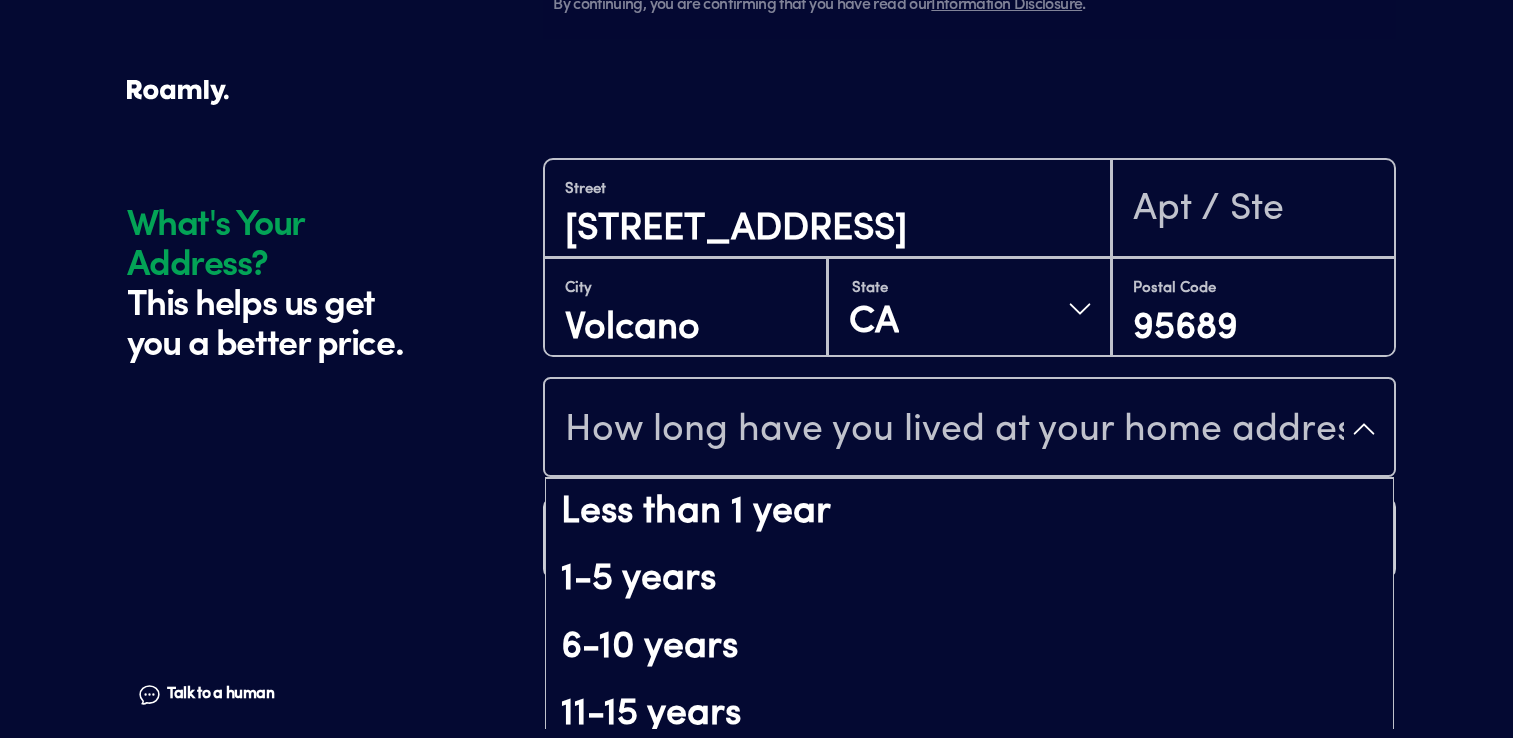 click on "How long have you lived at your home address?" at bounding box center [954, 431] 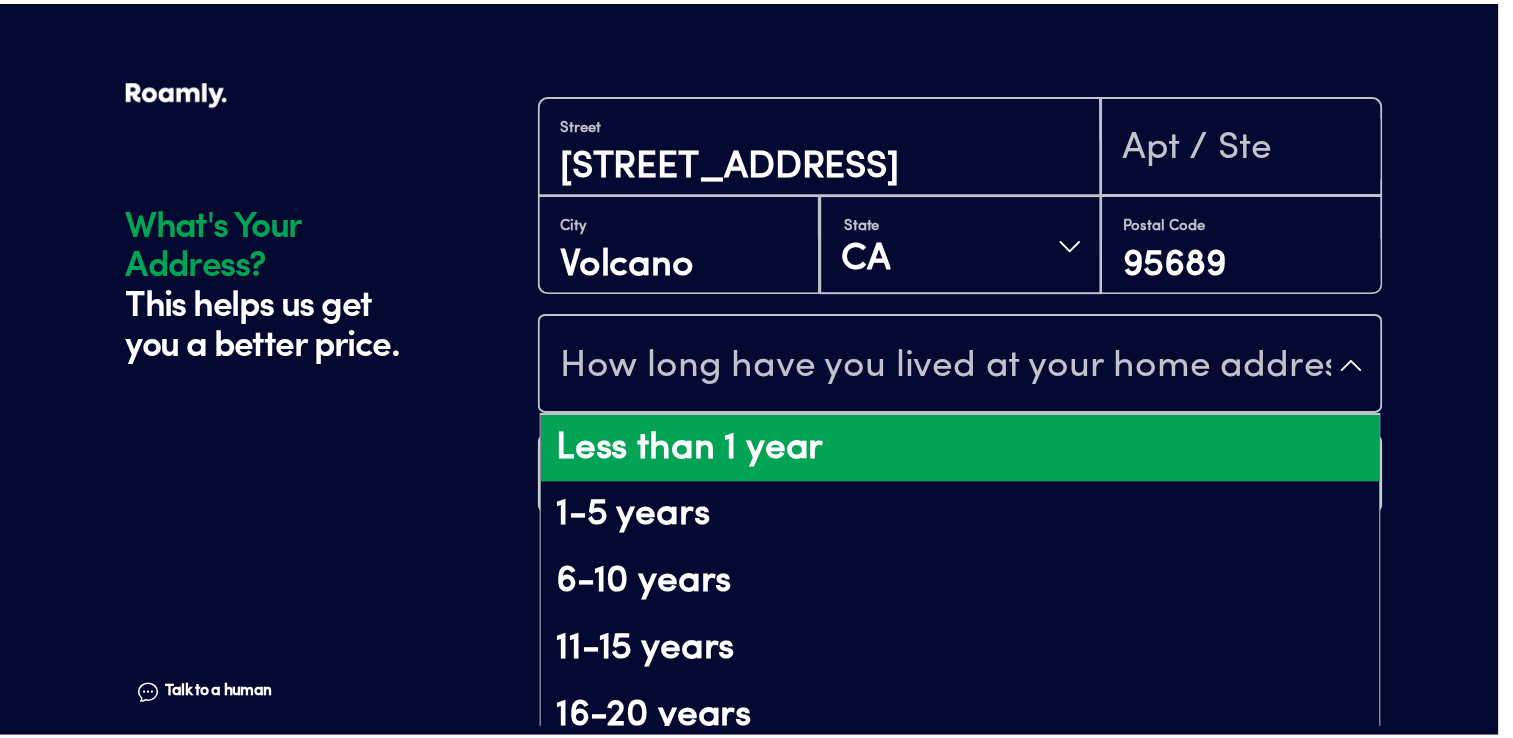 scroll, scrollTop: 100, scrollLeft: 0, axis: vertical 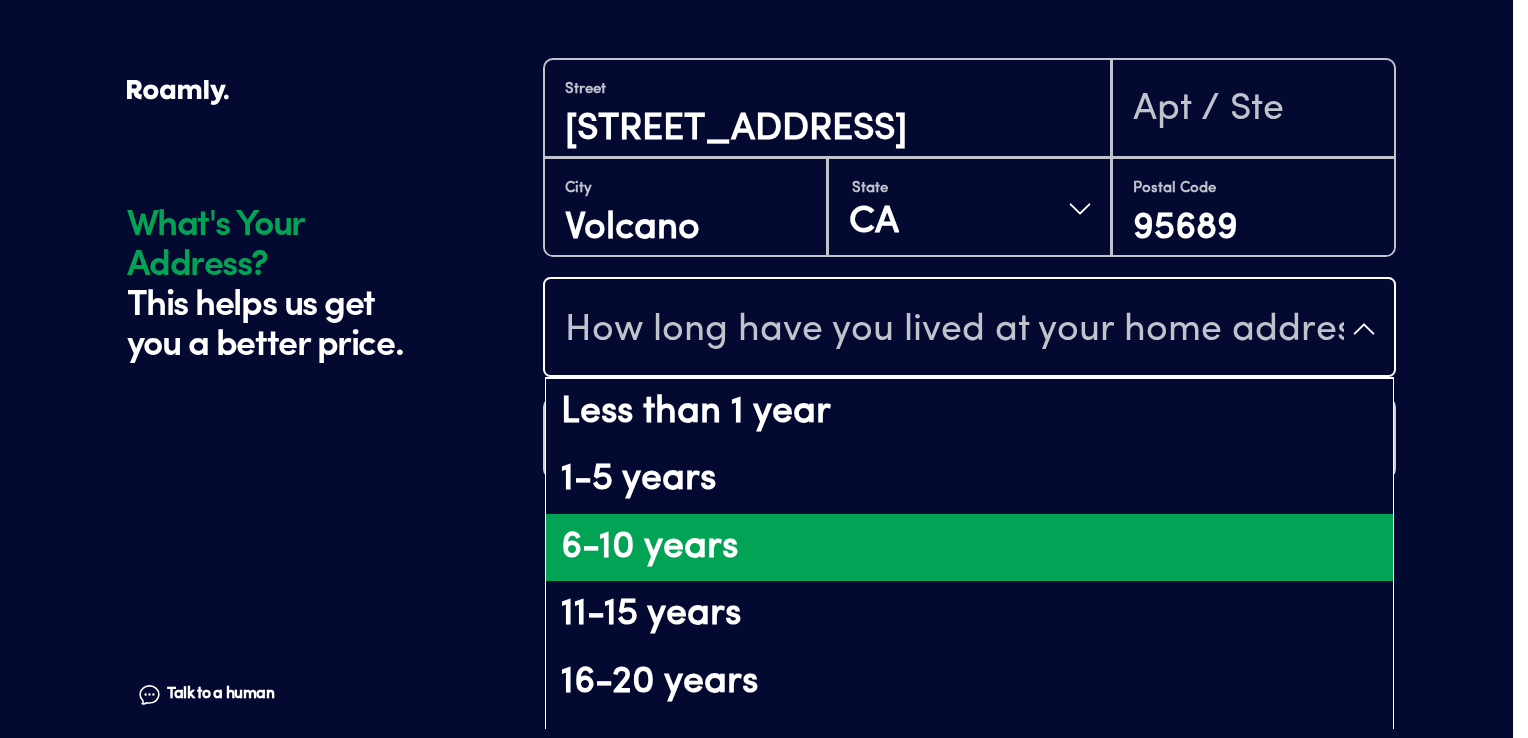 click on "6-10 years" at bounding box center (969, 548) 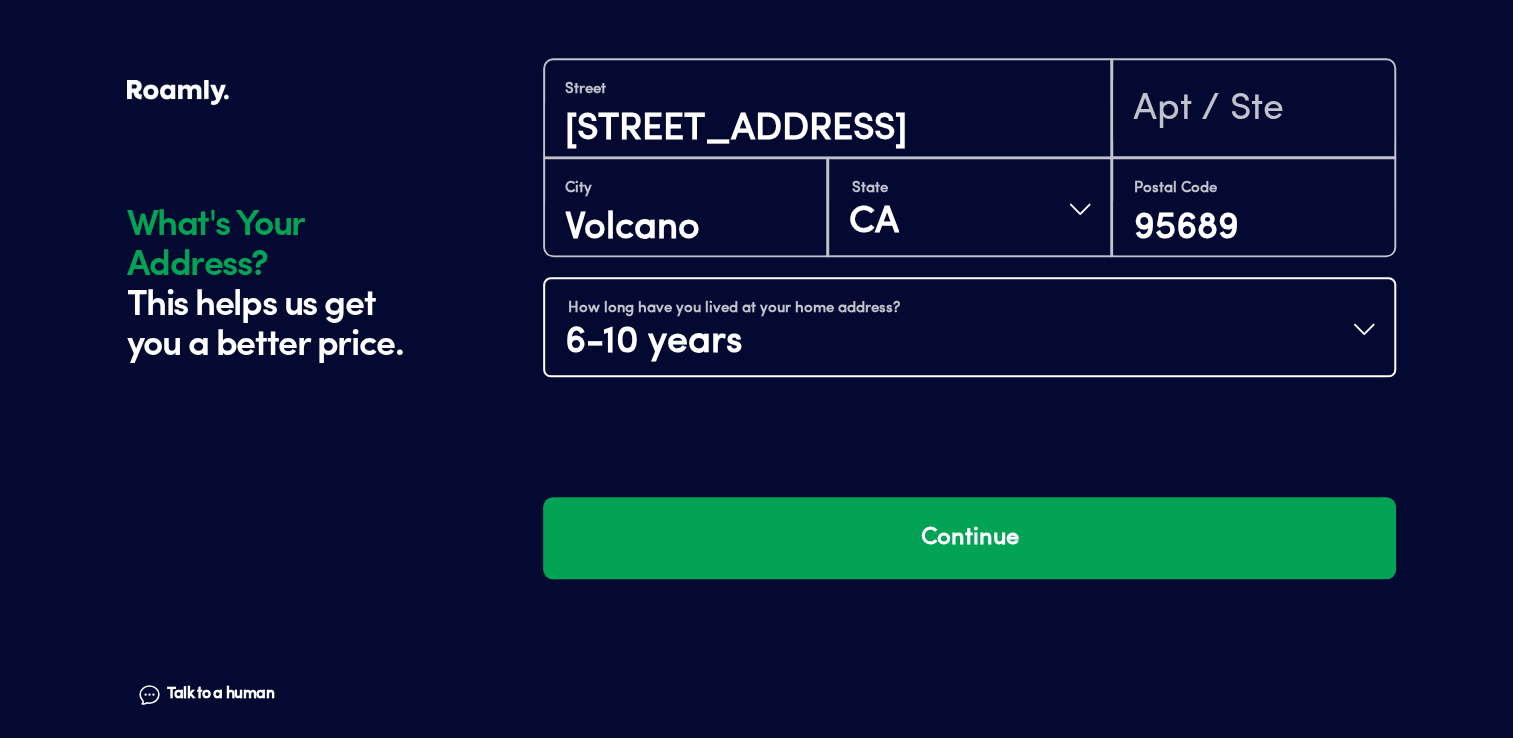 scroll, scrollTop: 0, scrollLeft: 0, axis: both 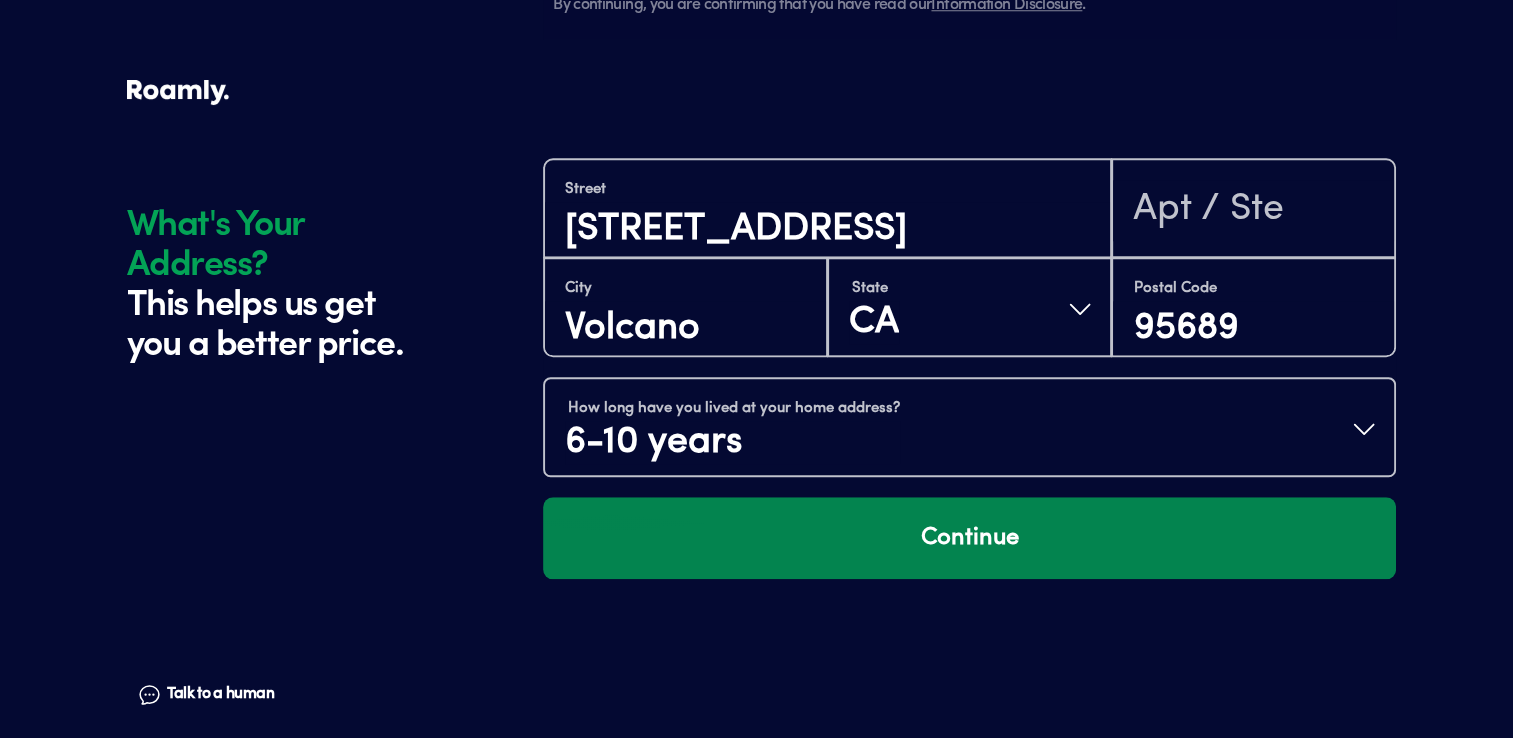 click on "Continue" at bounding box center (969, 538) 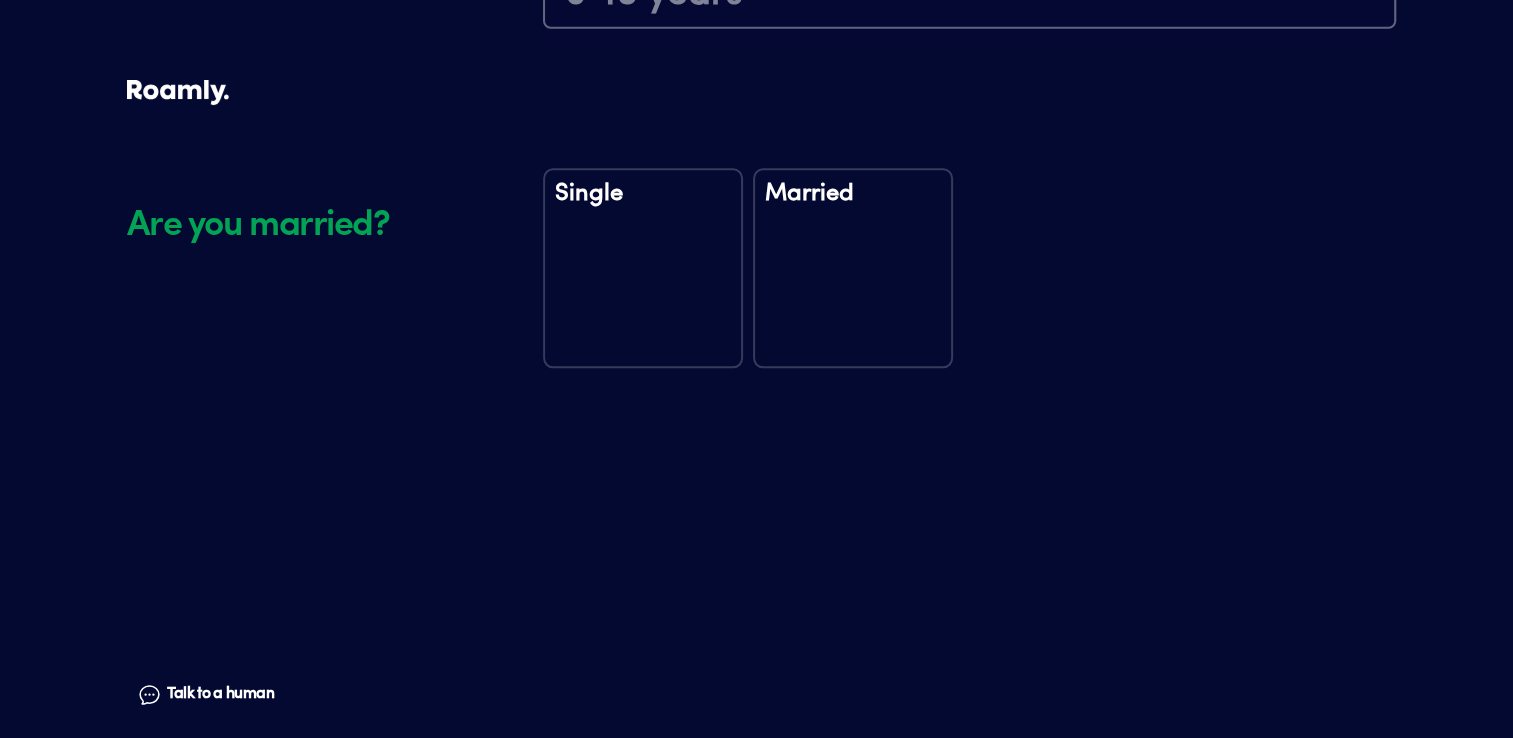 scroll, scrollTop: 2336, scrollLeft: 0, axis: vertical 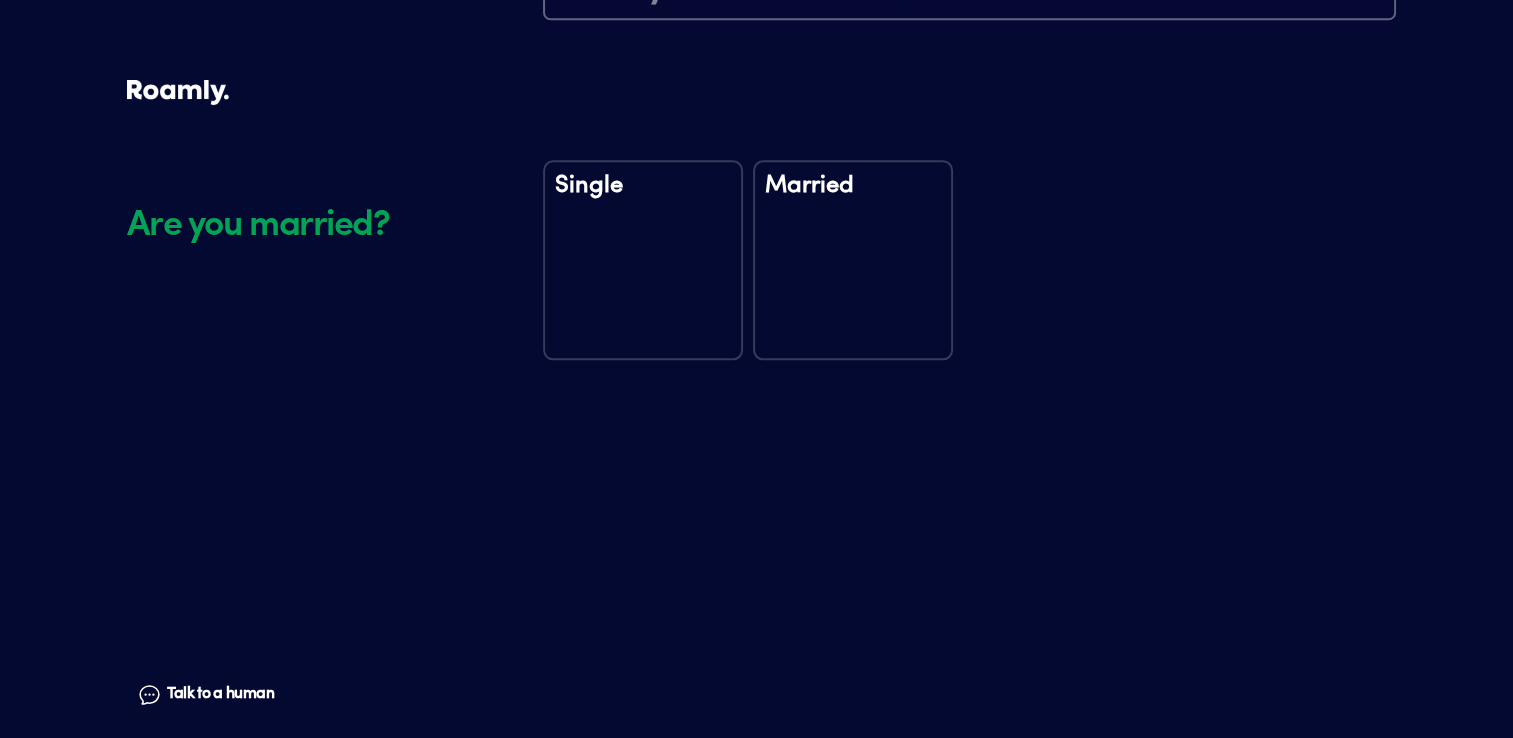 click on "Married" at bounding box center [853, 260] 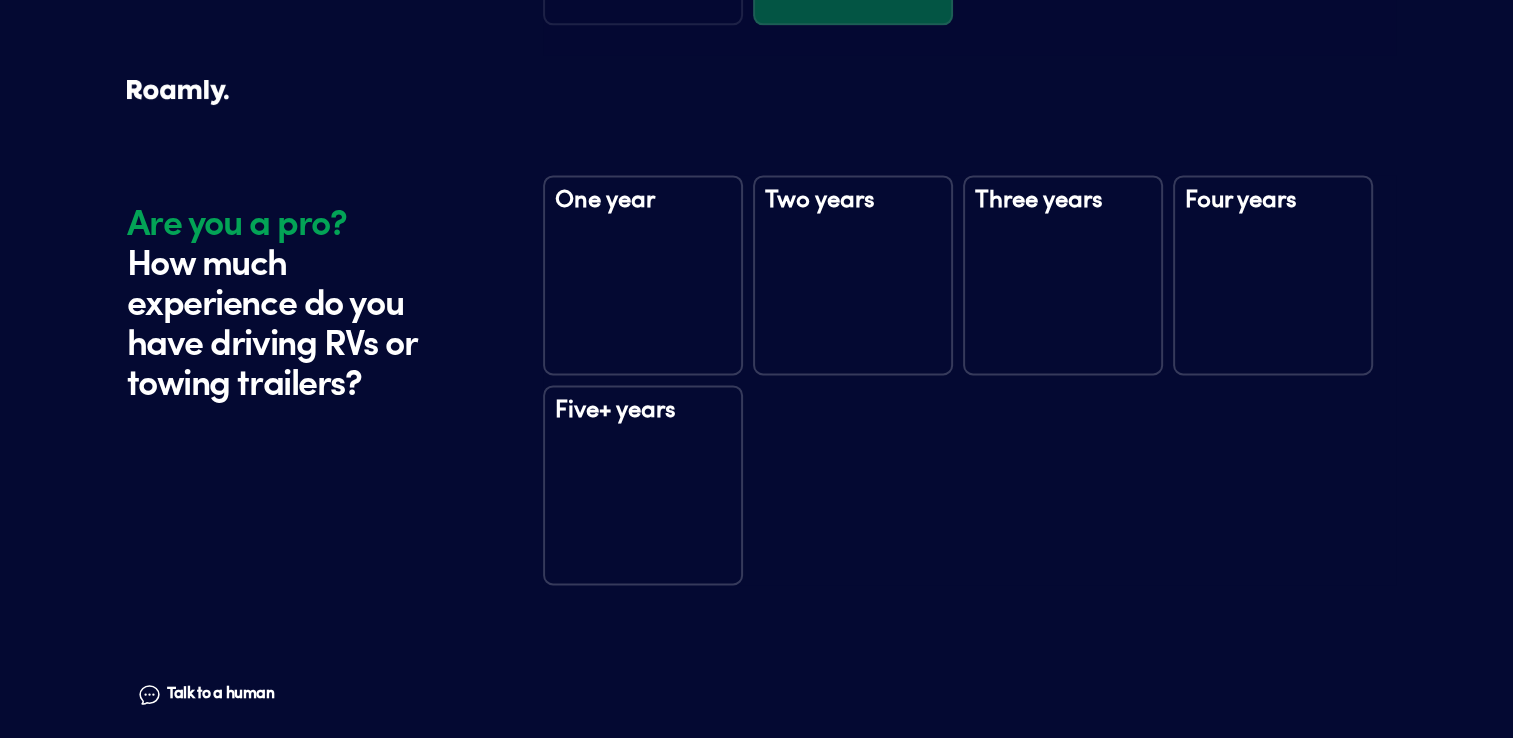scroll, scrollTop: 2726, scrollLeft: 0, axis: vertical 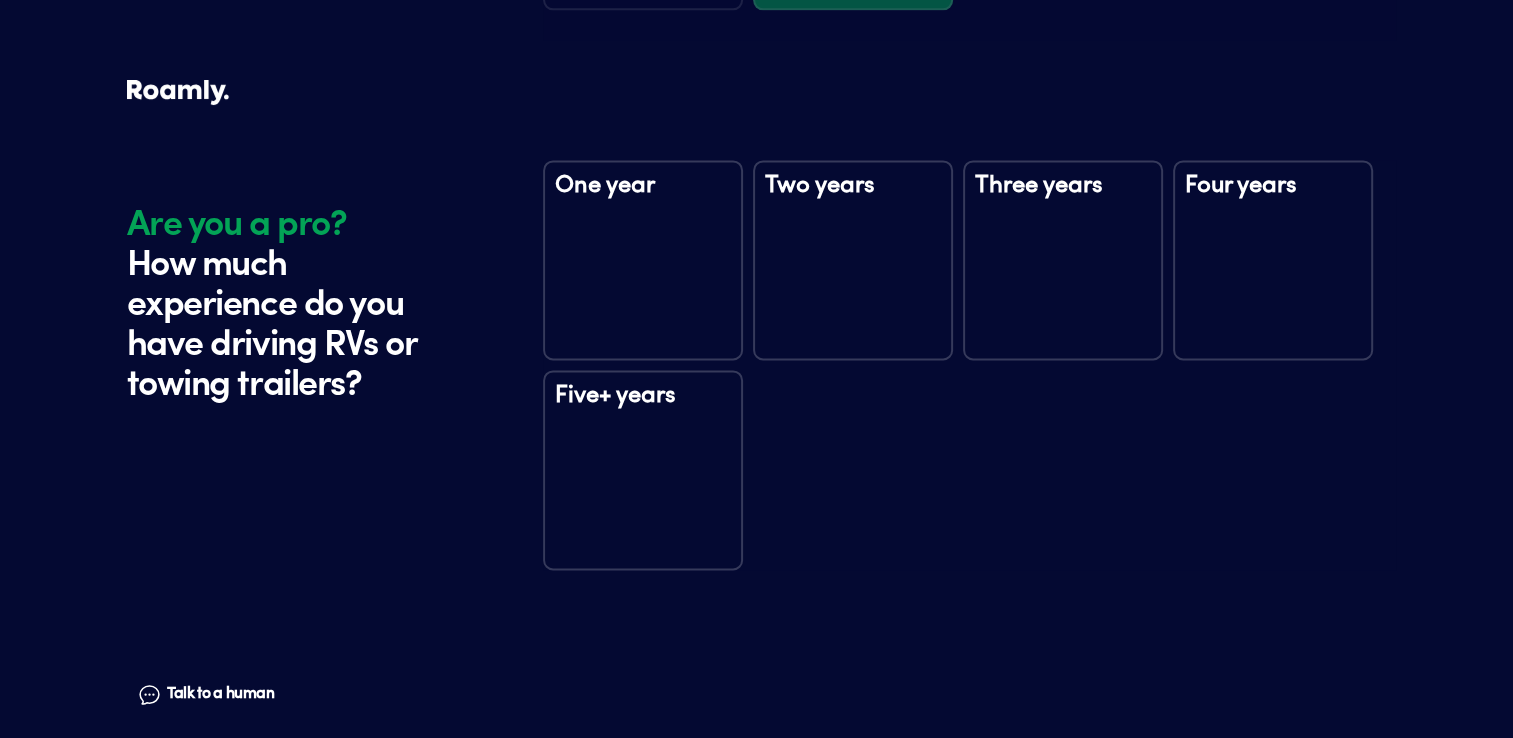 click on "Five+ years" at bounding box center [643, 409] 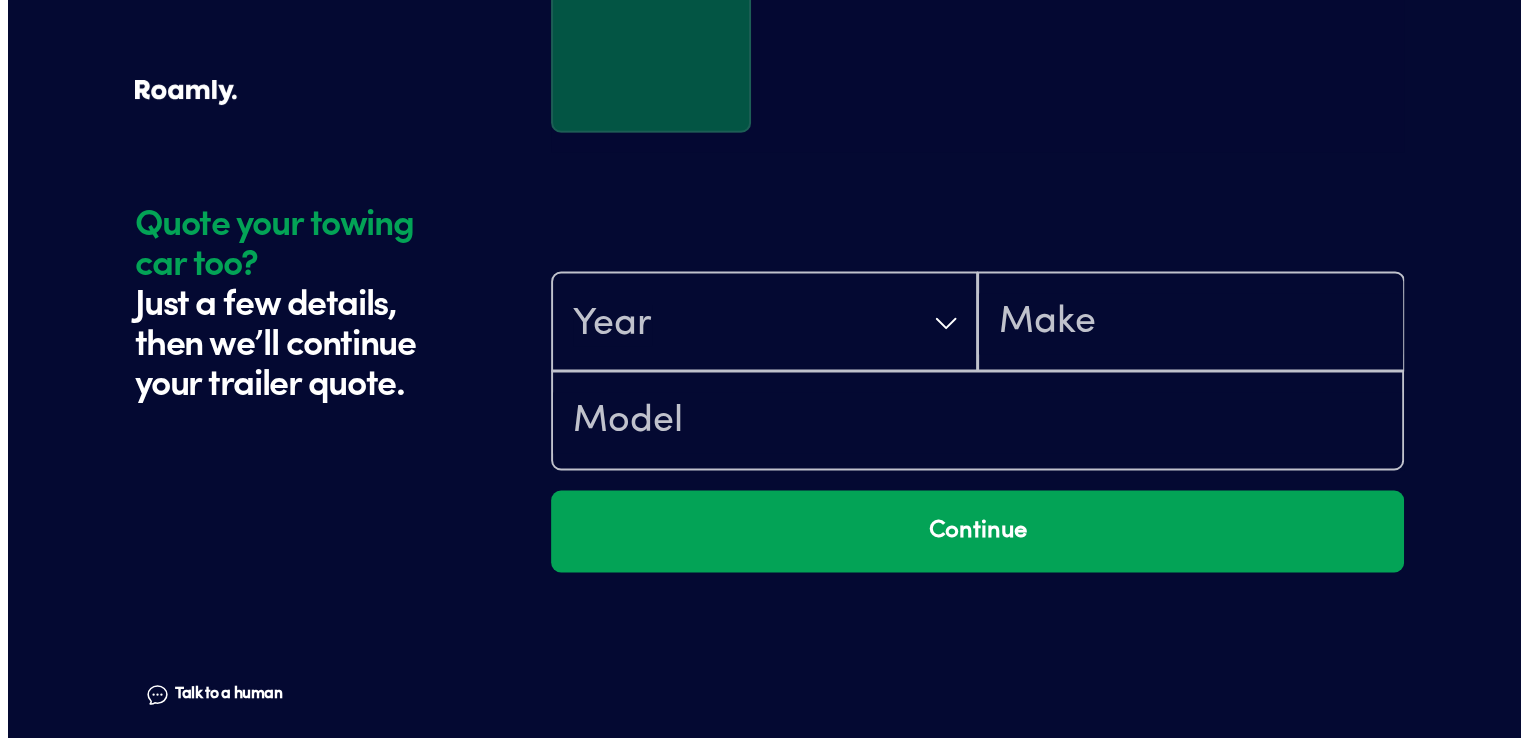 scroll, scrollTop: 3316, scrollLeft: 0, axis: vertical 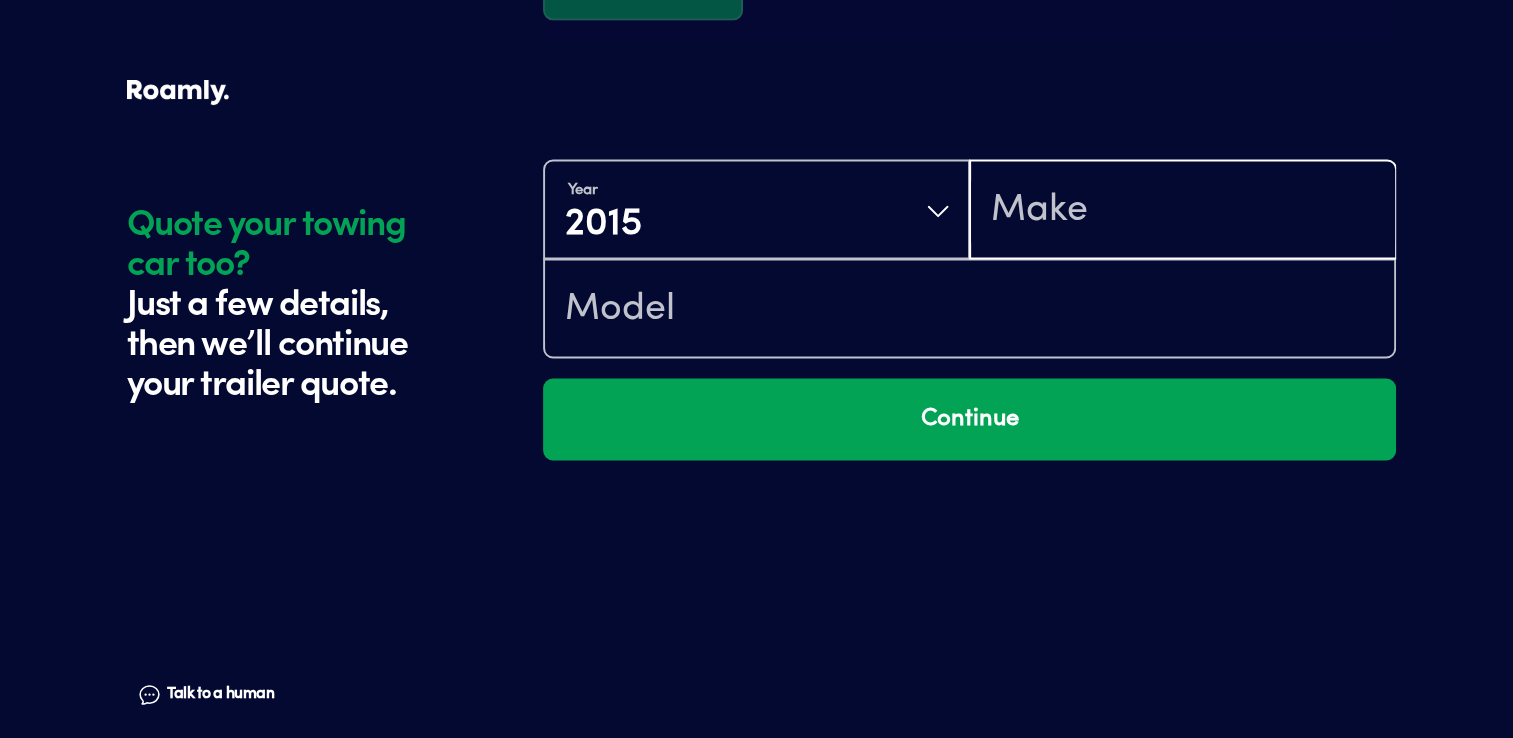 click at bounding box center (1182, 211) 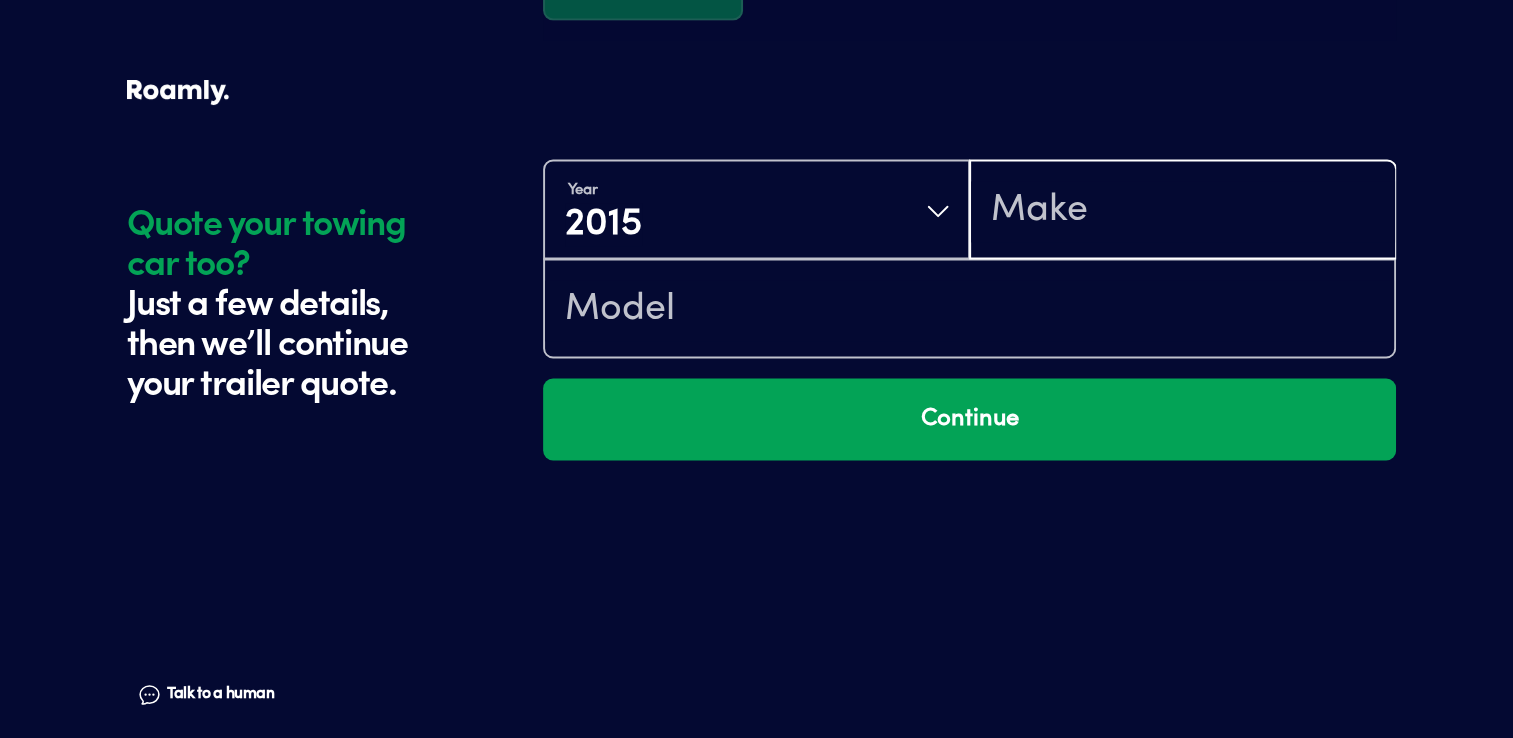 click at bounding box center (1182, 211) 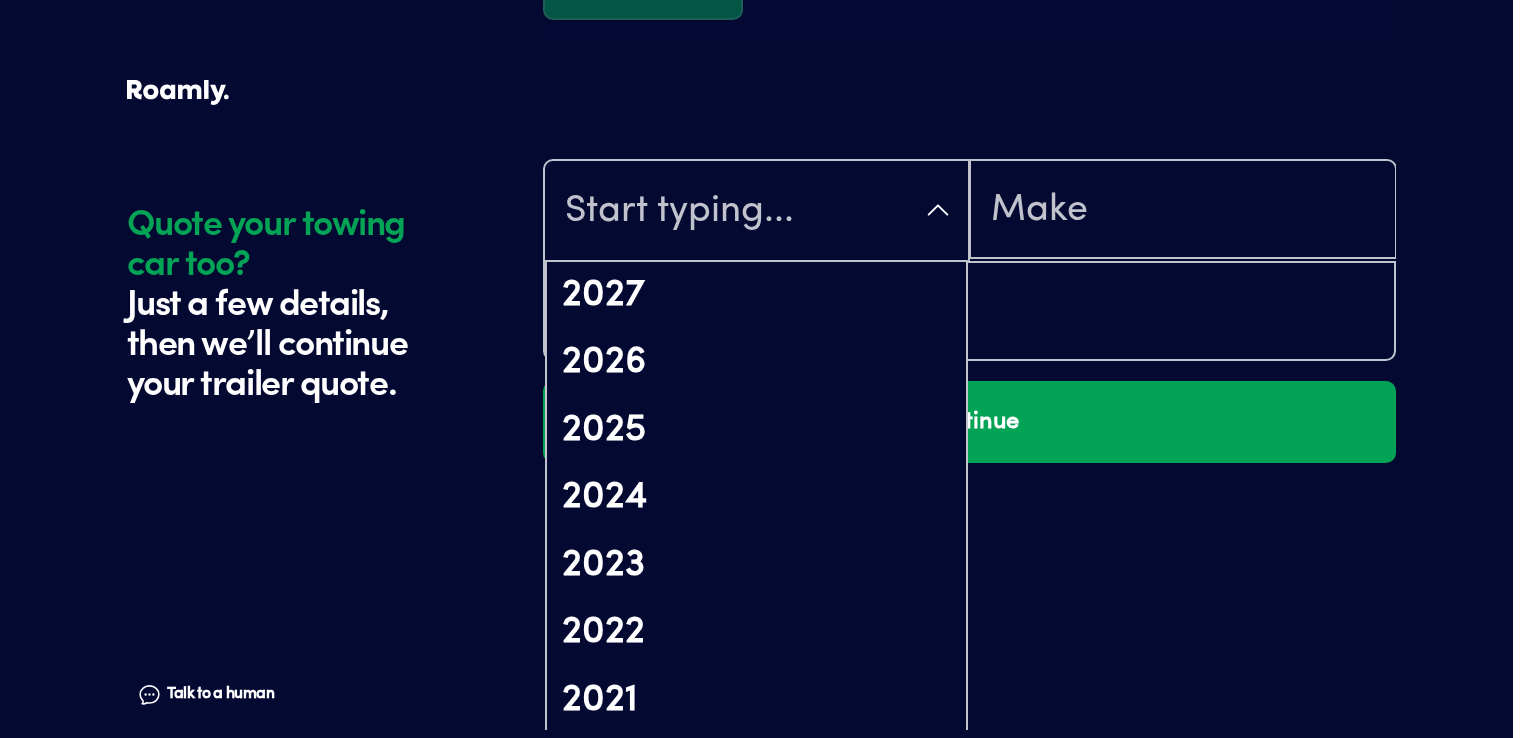 scroll, scrollTop: 27, scrollLeft: 0, axis: vertical 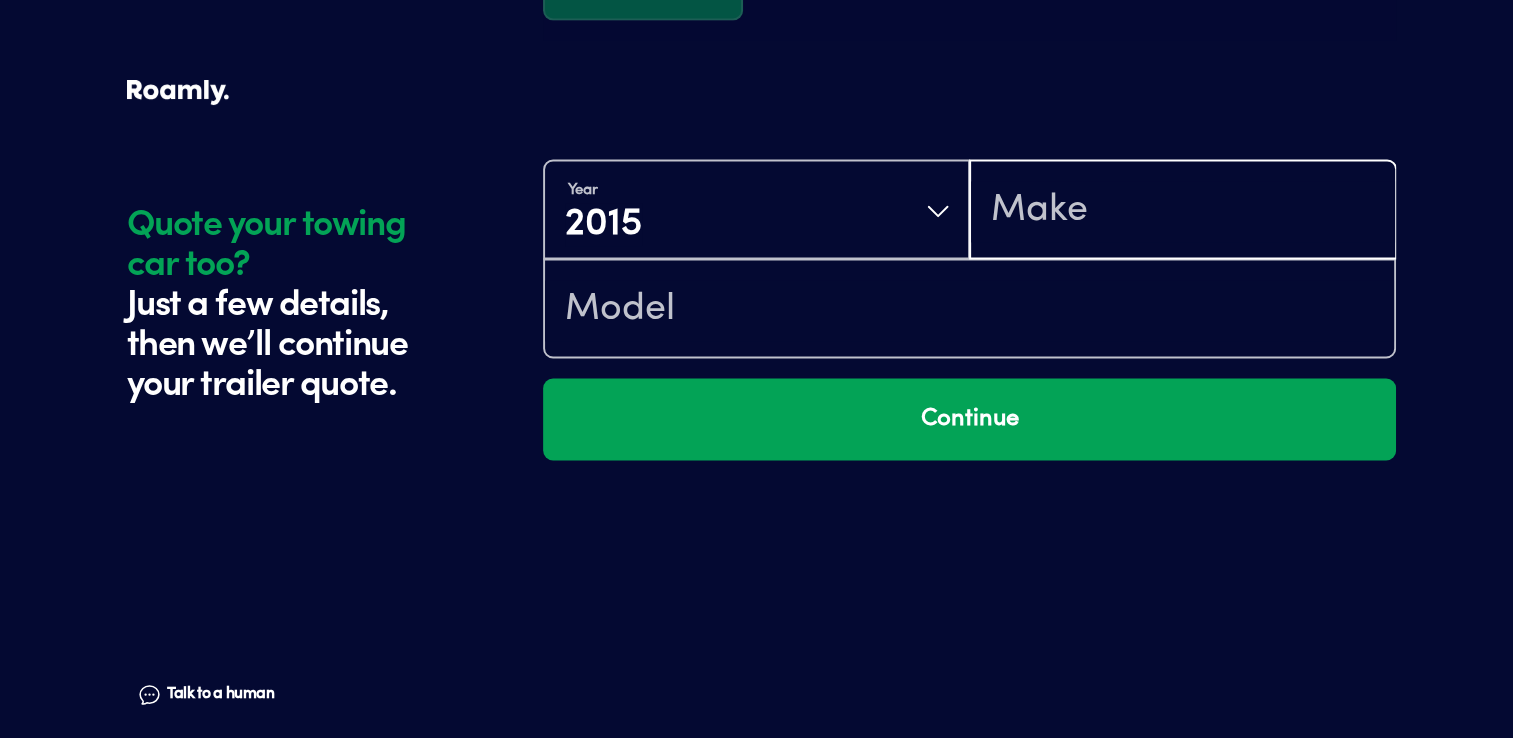 click at bounding box center (1182, 211) 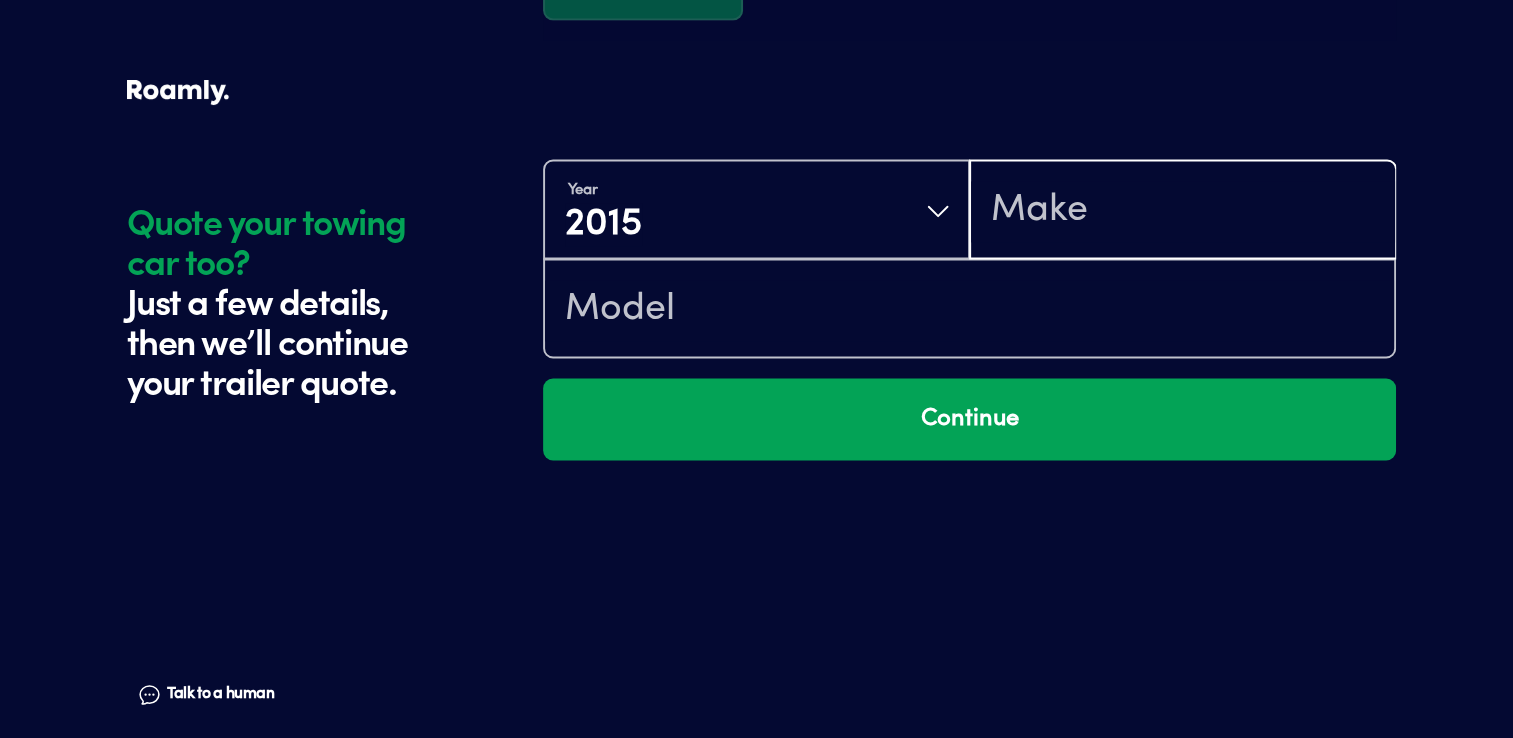 click at bounding box center [1182, 211] 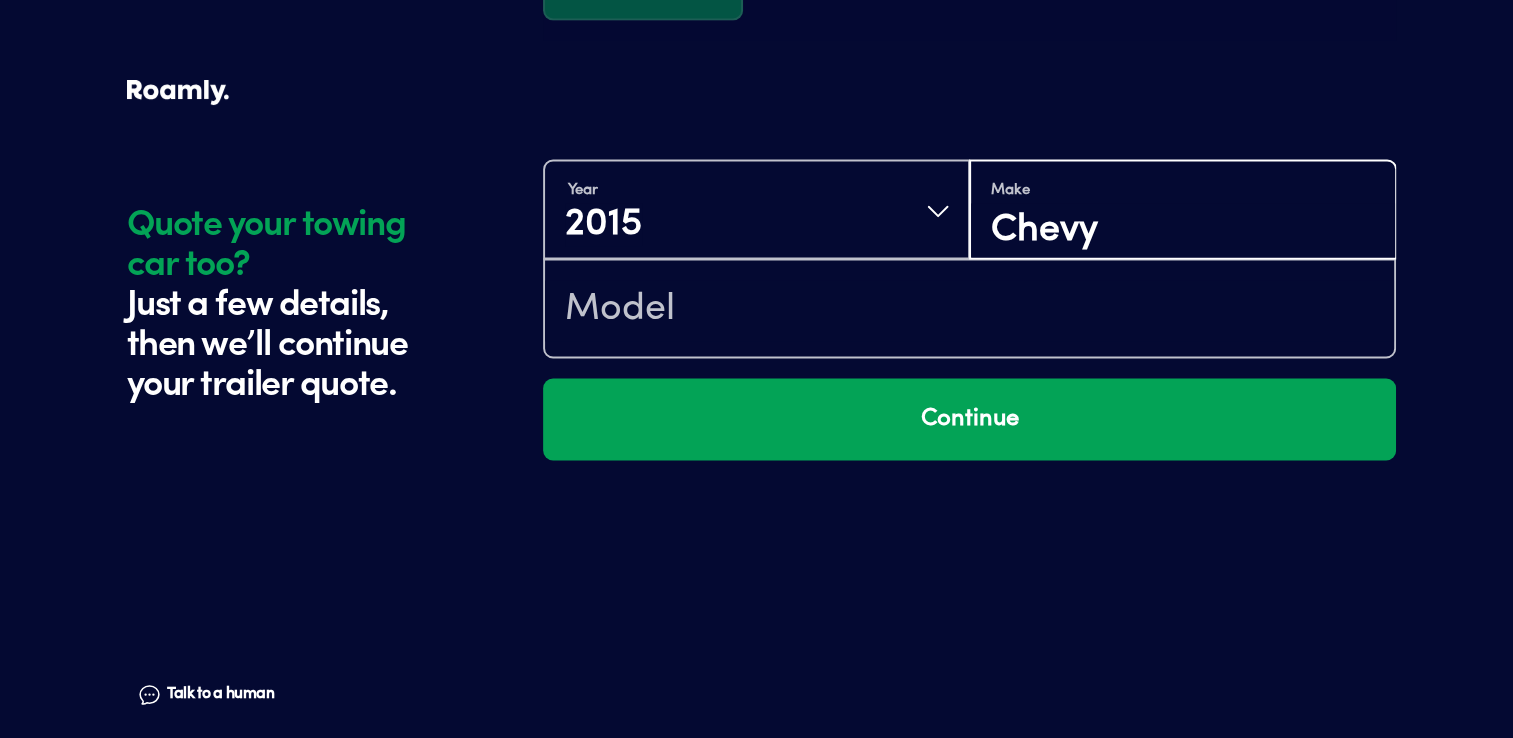 type on "Chevy" 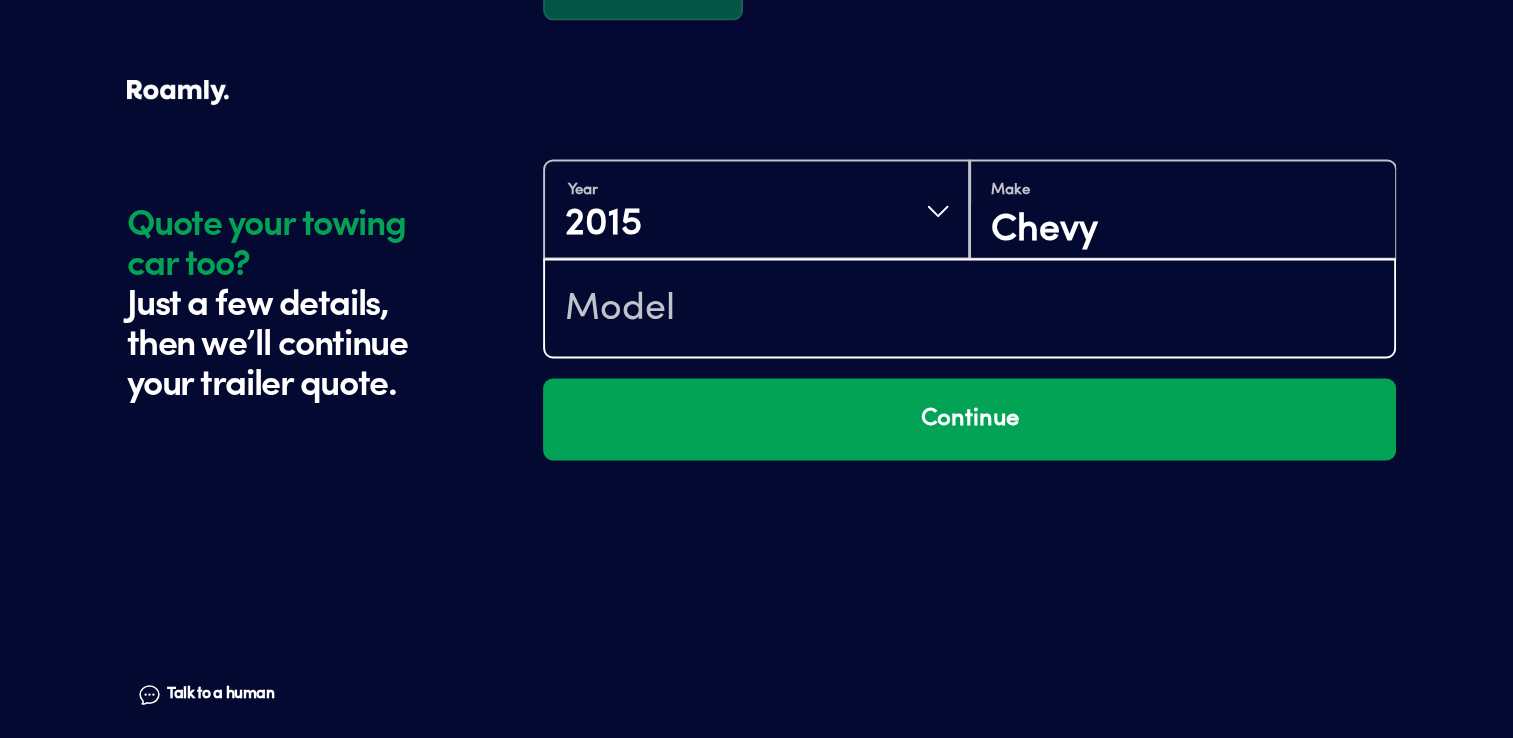 click at bounding box center (969, 310) 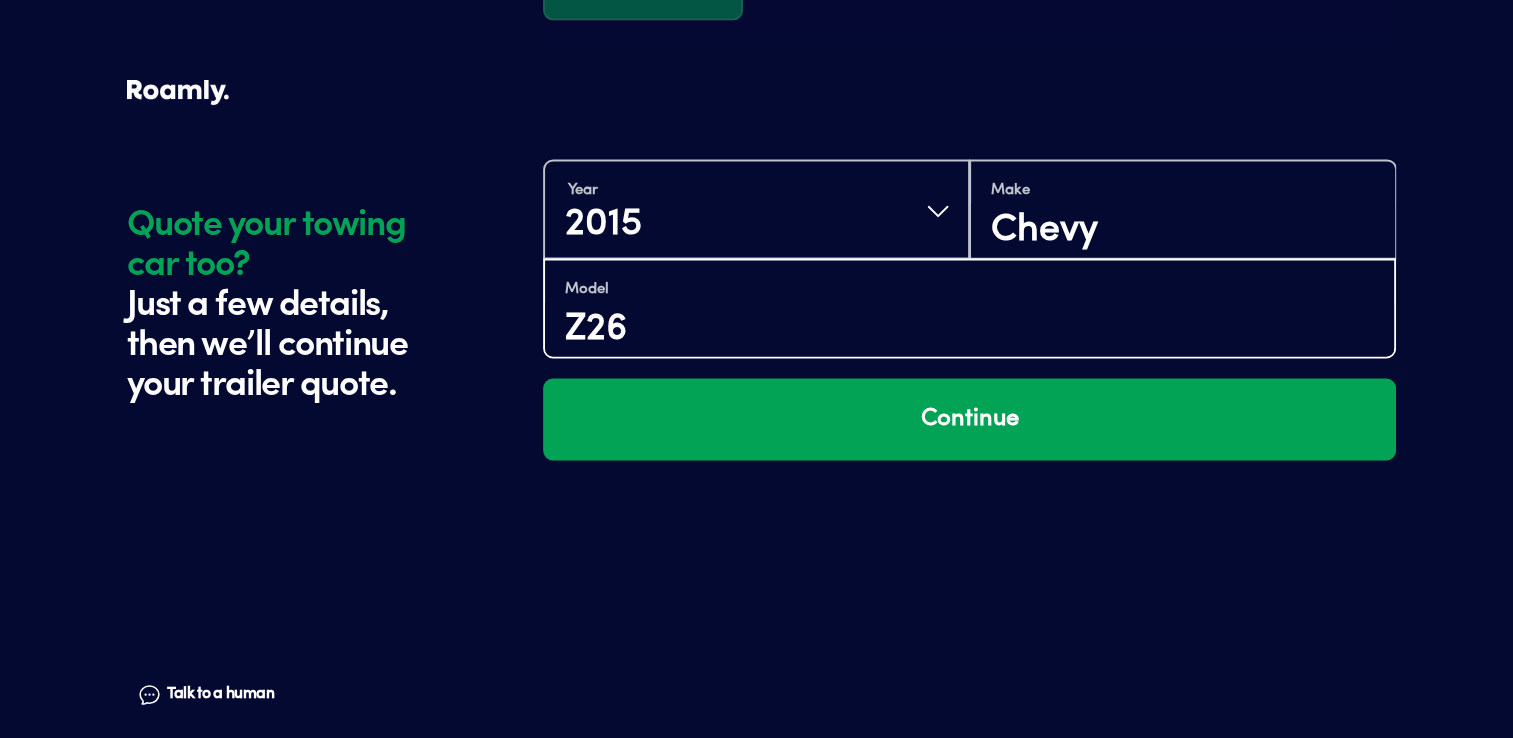 click on "Z26" at bounding box center (969, 329) 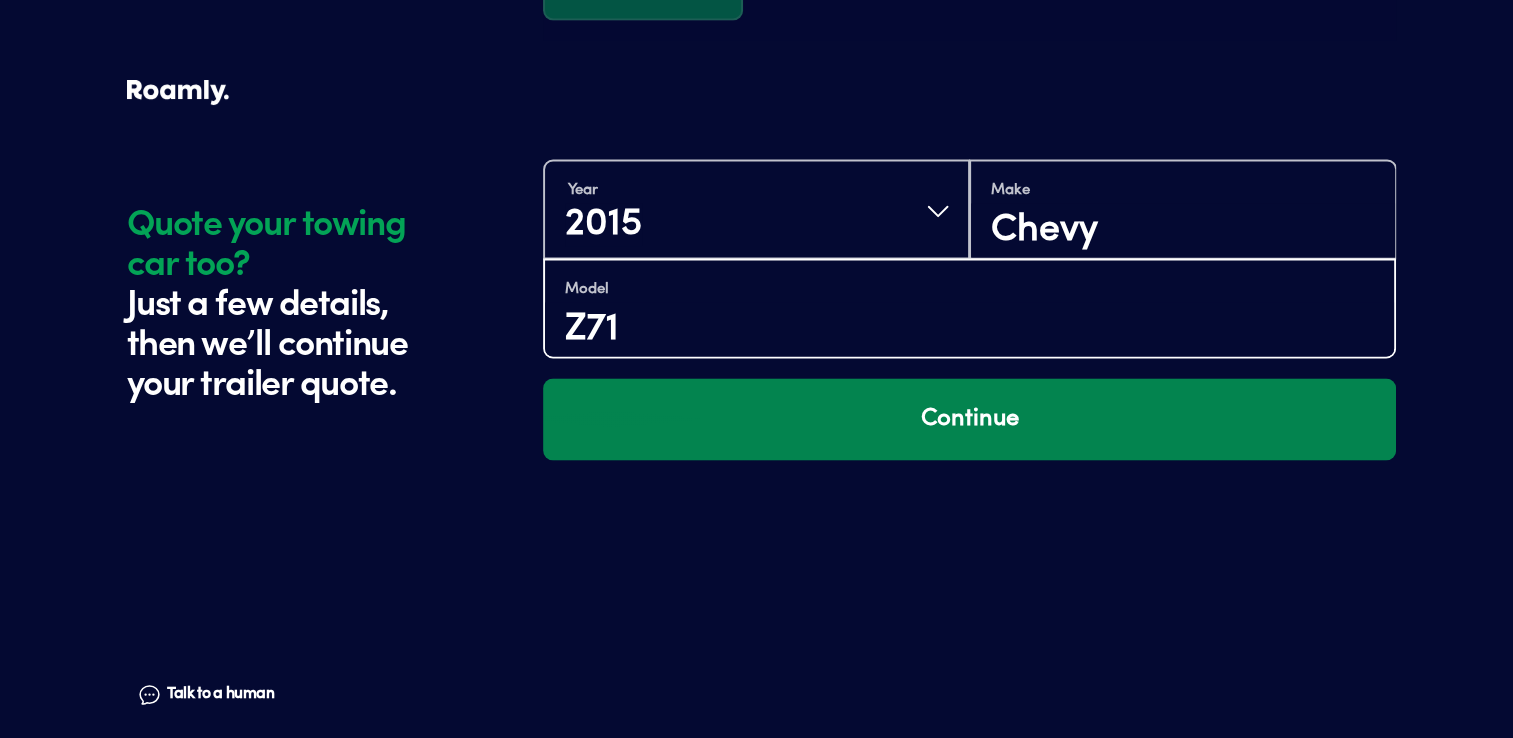 type on "Z71" 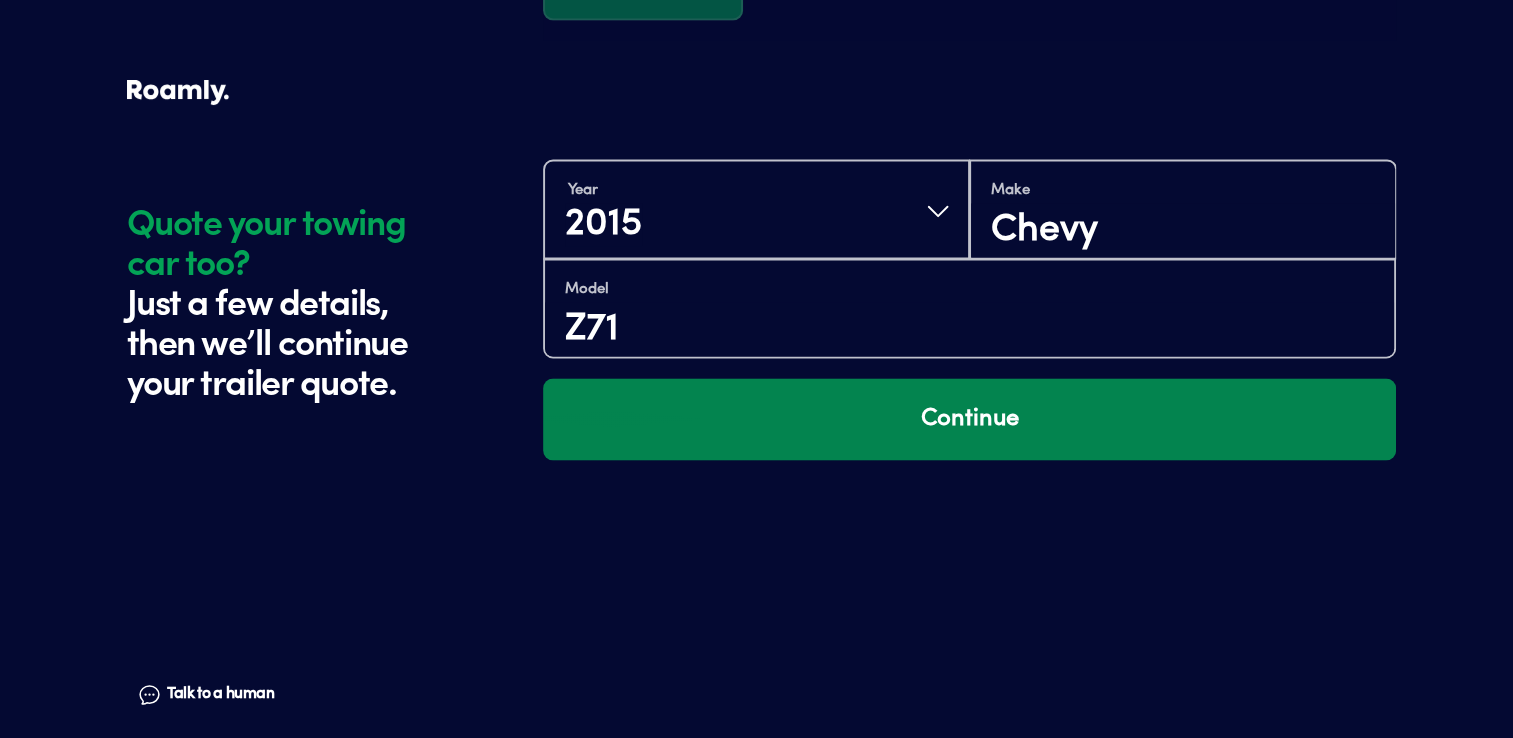 click on "Continue" at bounding box center [969, 419] 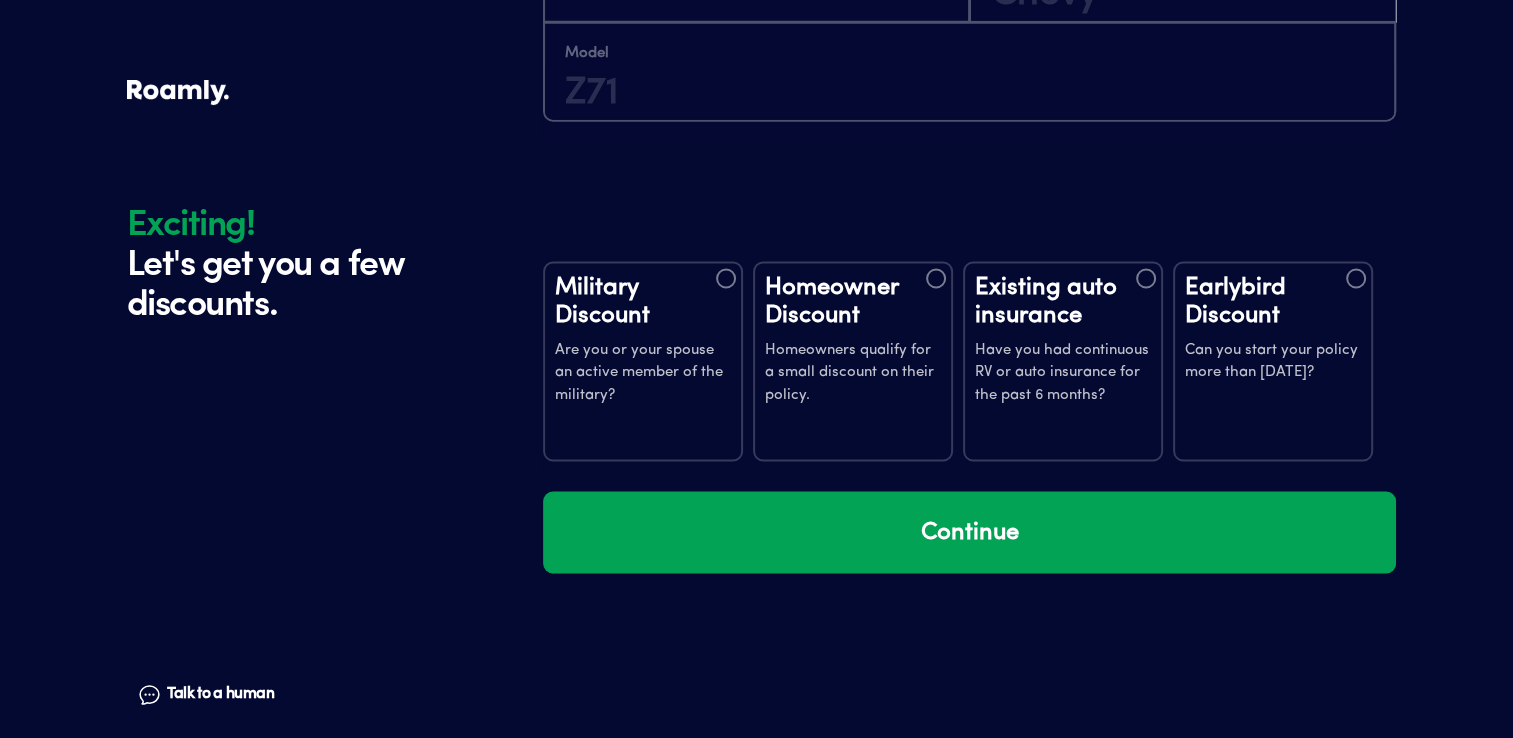 scroll, scrollTop: 3694, scrollLeft: 0, axis: vertical 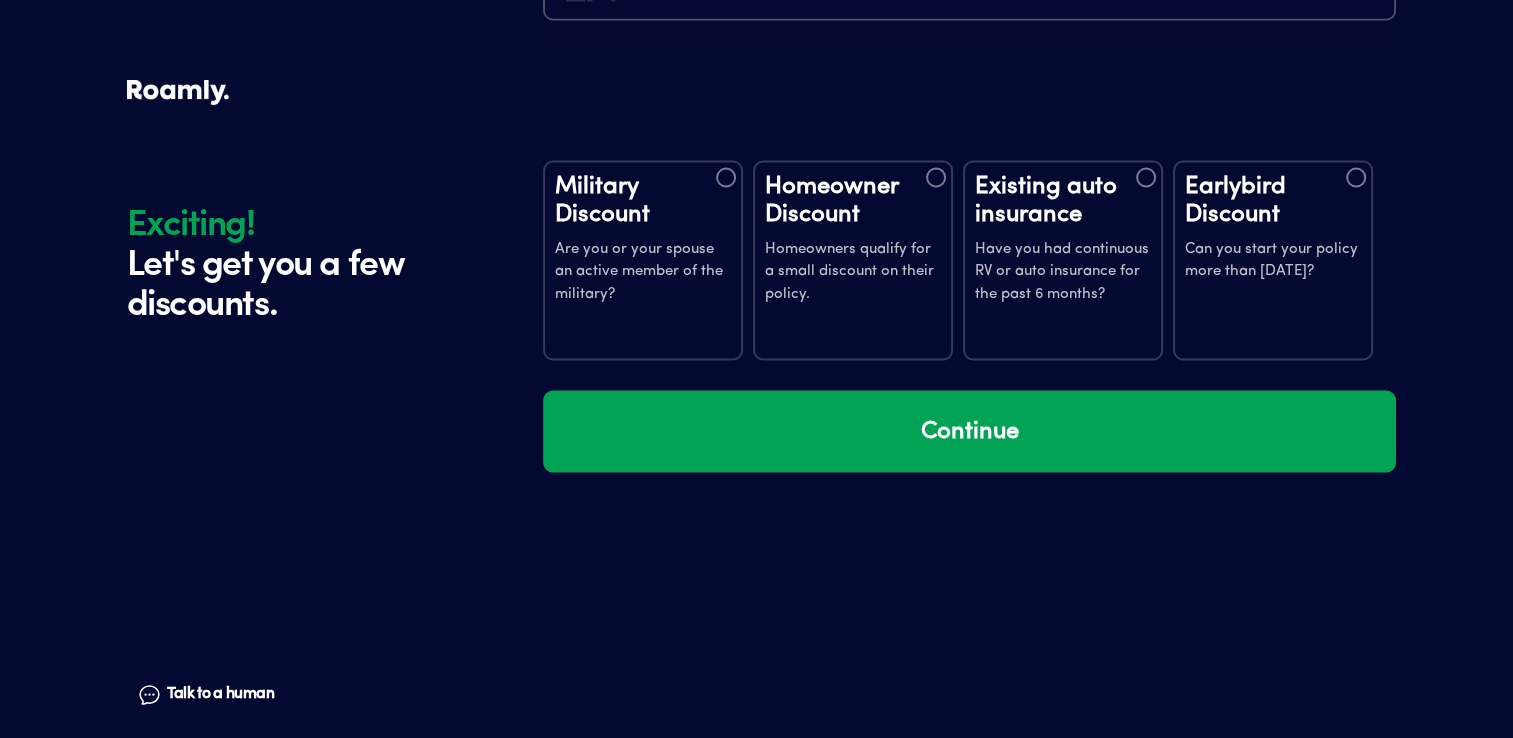 click at bounding box center (726, 177) 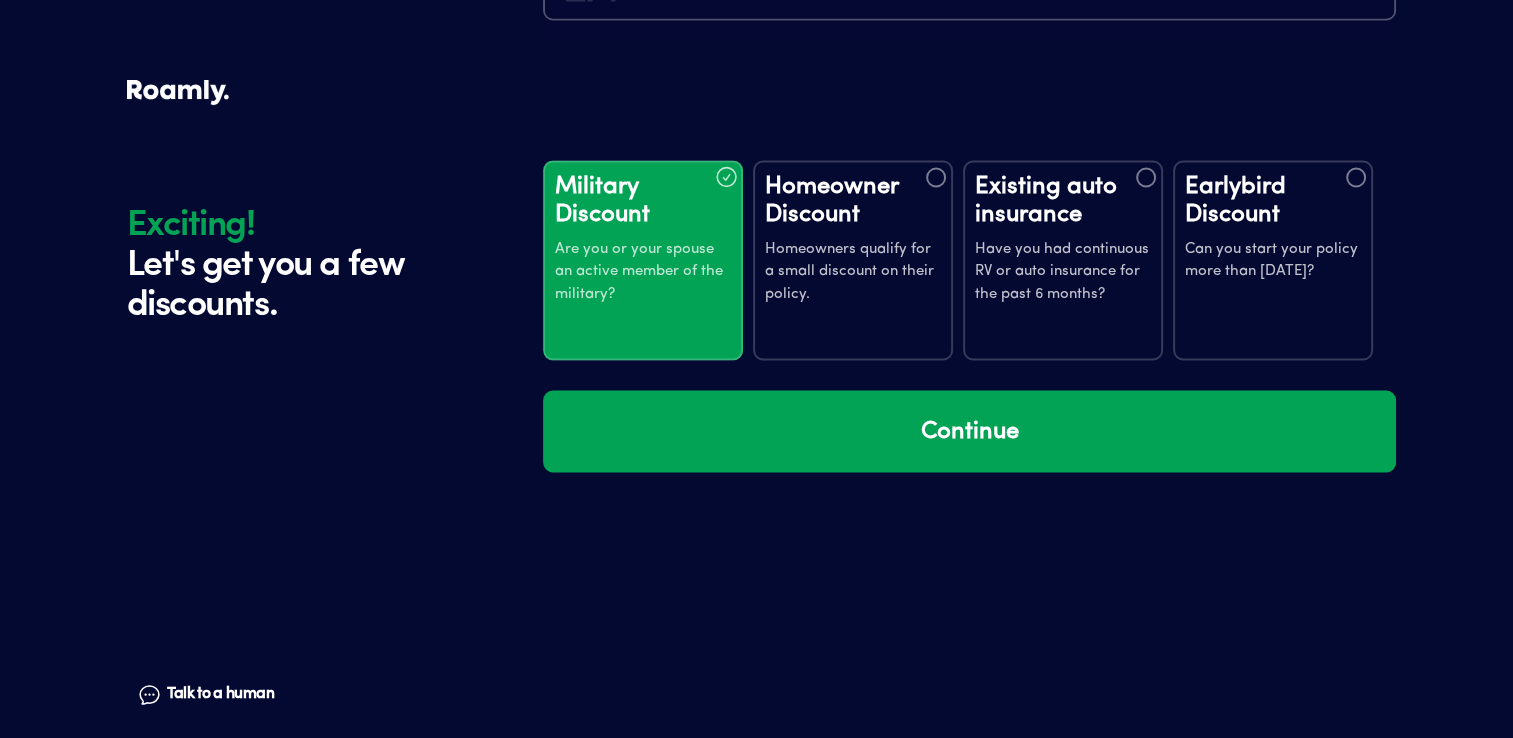 click on "Earlybird Discount" at bounding box center (1273, 200) 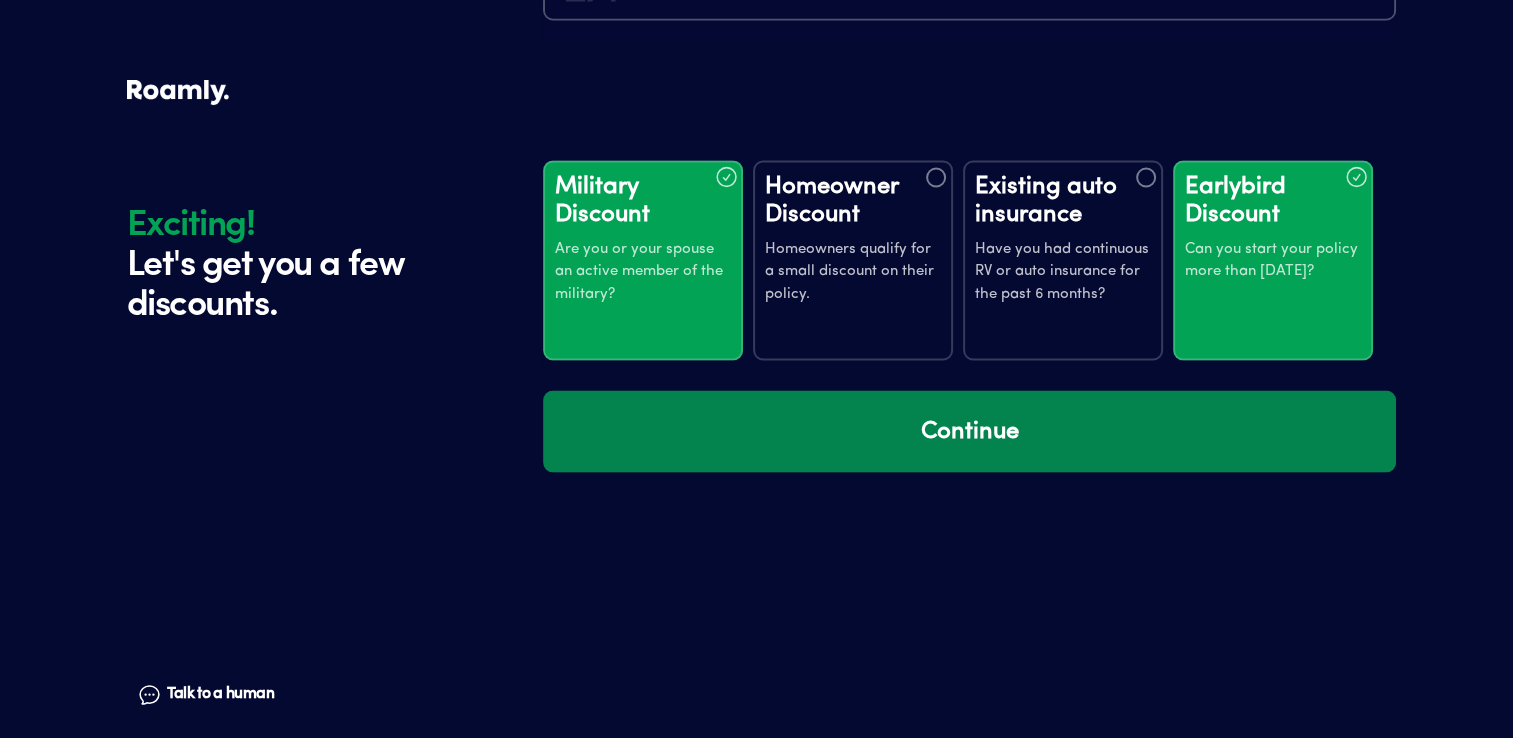 click on "Continue" at bounding box center (969, 431) 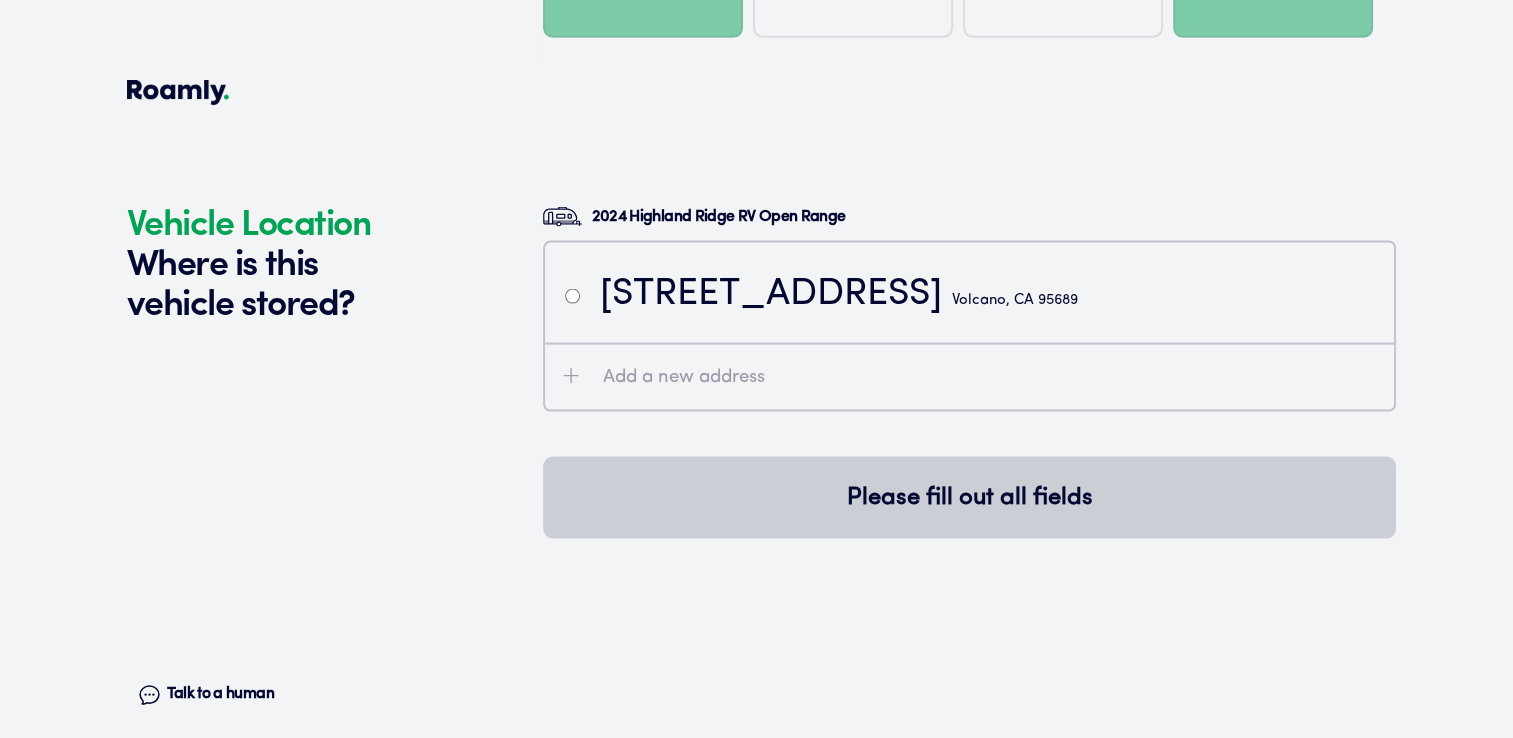 scroll, scrollTop: 4084, scrollLeft: 0, axis: vertical 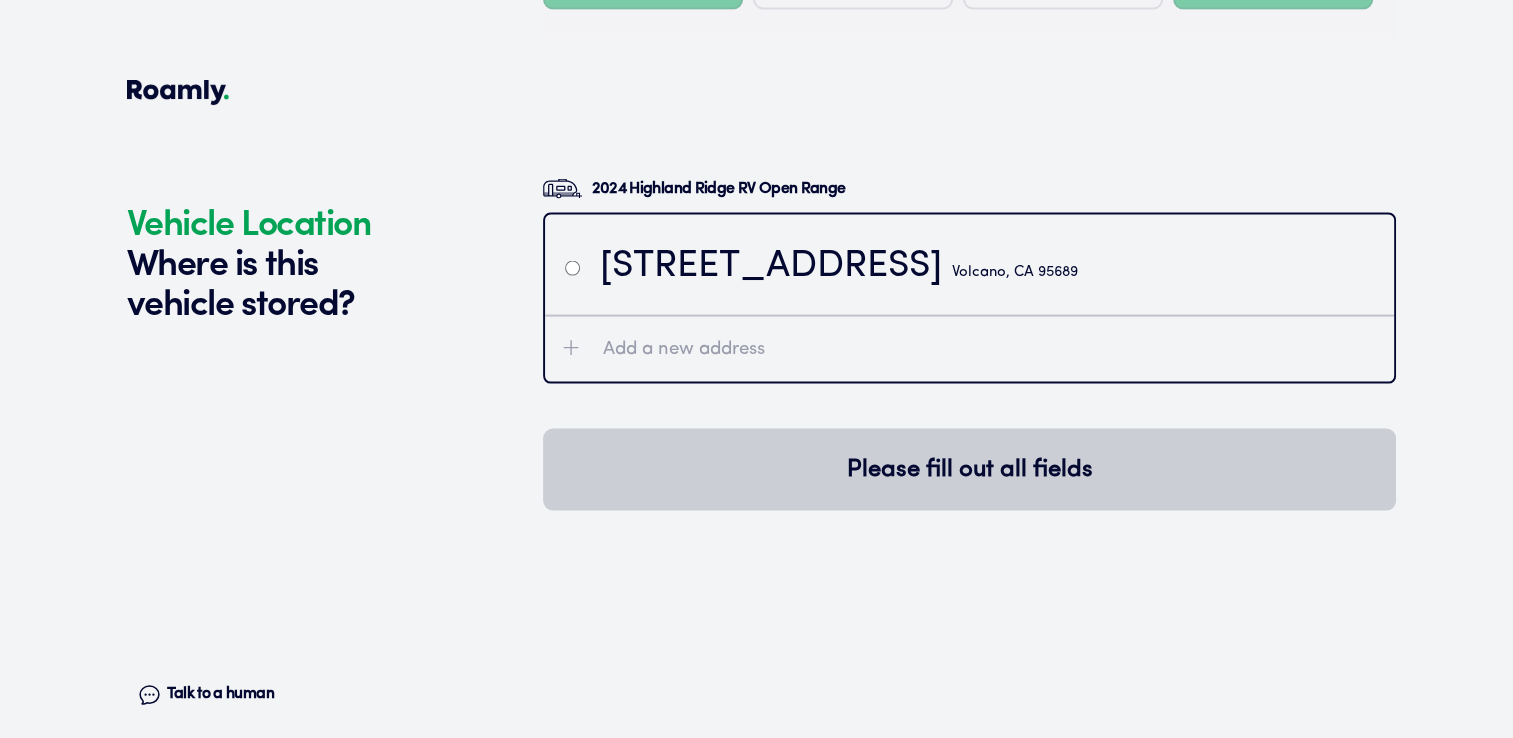 click on "[STREET_ADDRESS]" at bounding box center [839, 267] 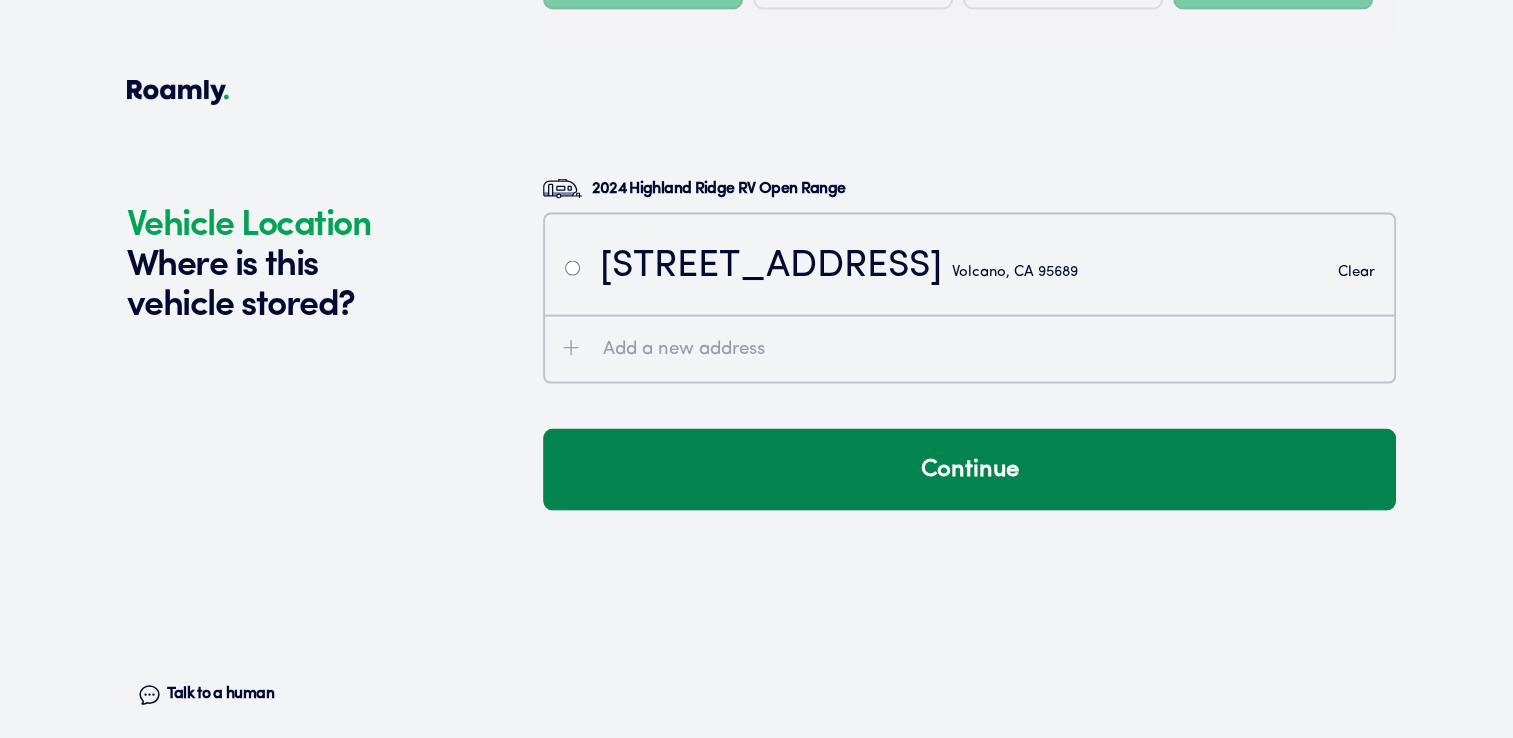 click on "Continue" at bounding box center (969, 470) 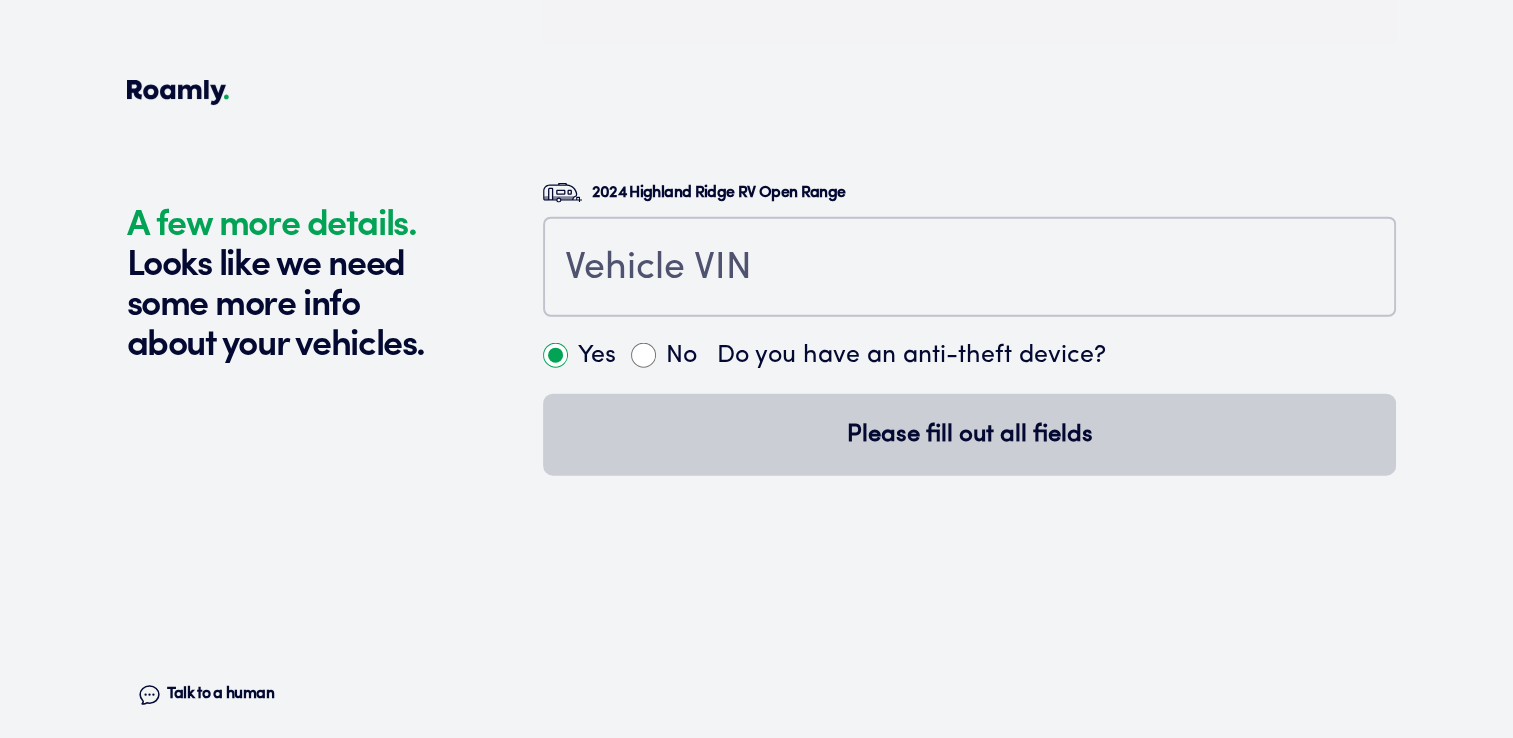 scroll, scrollTop: 4522, scrollLeft: 0, axis: vertical 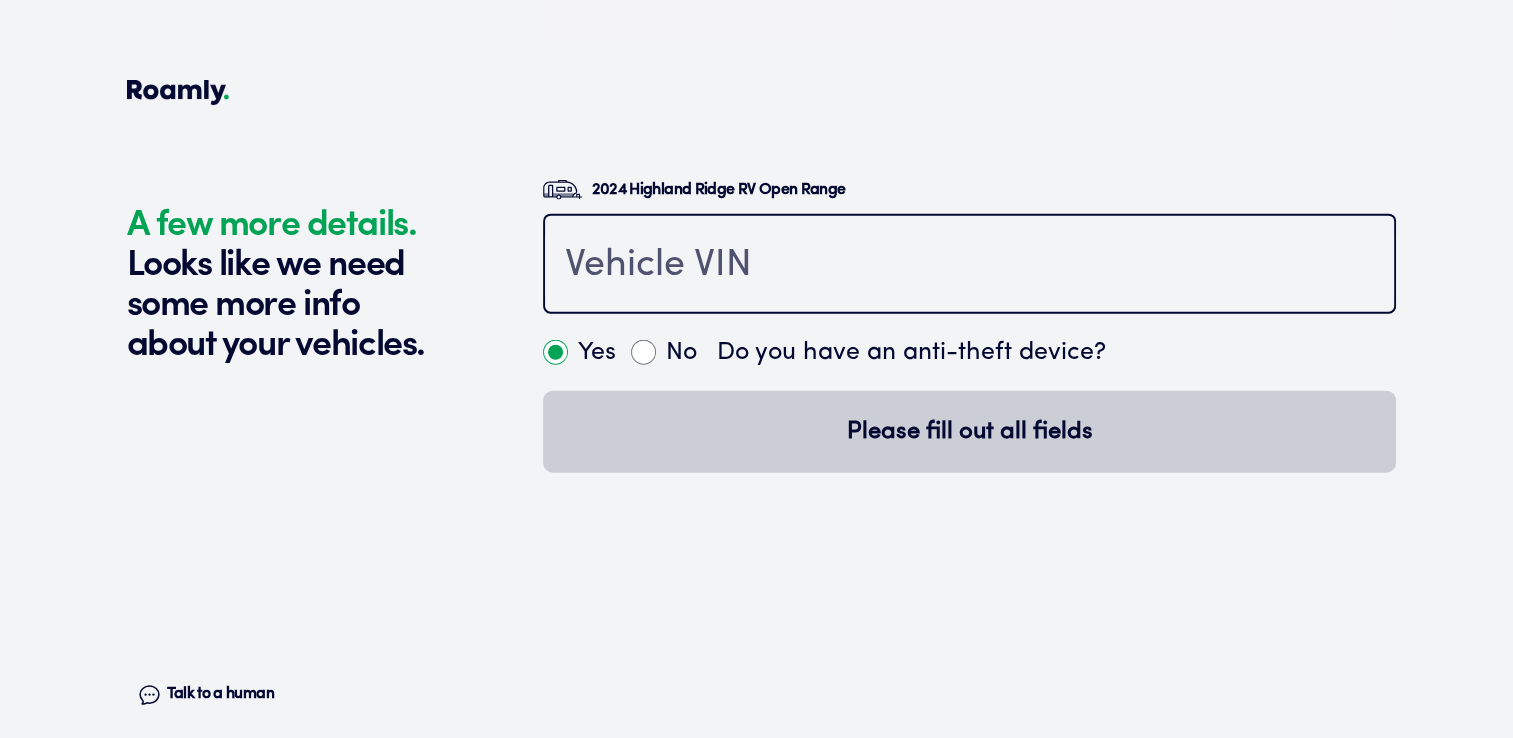 click at bounding box center (969, 266) 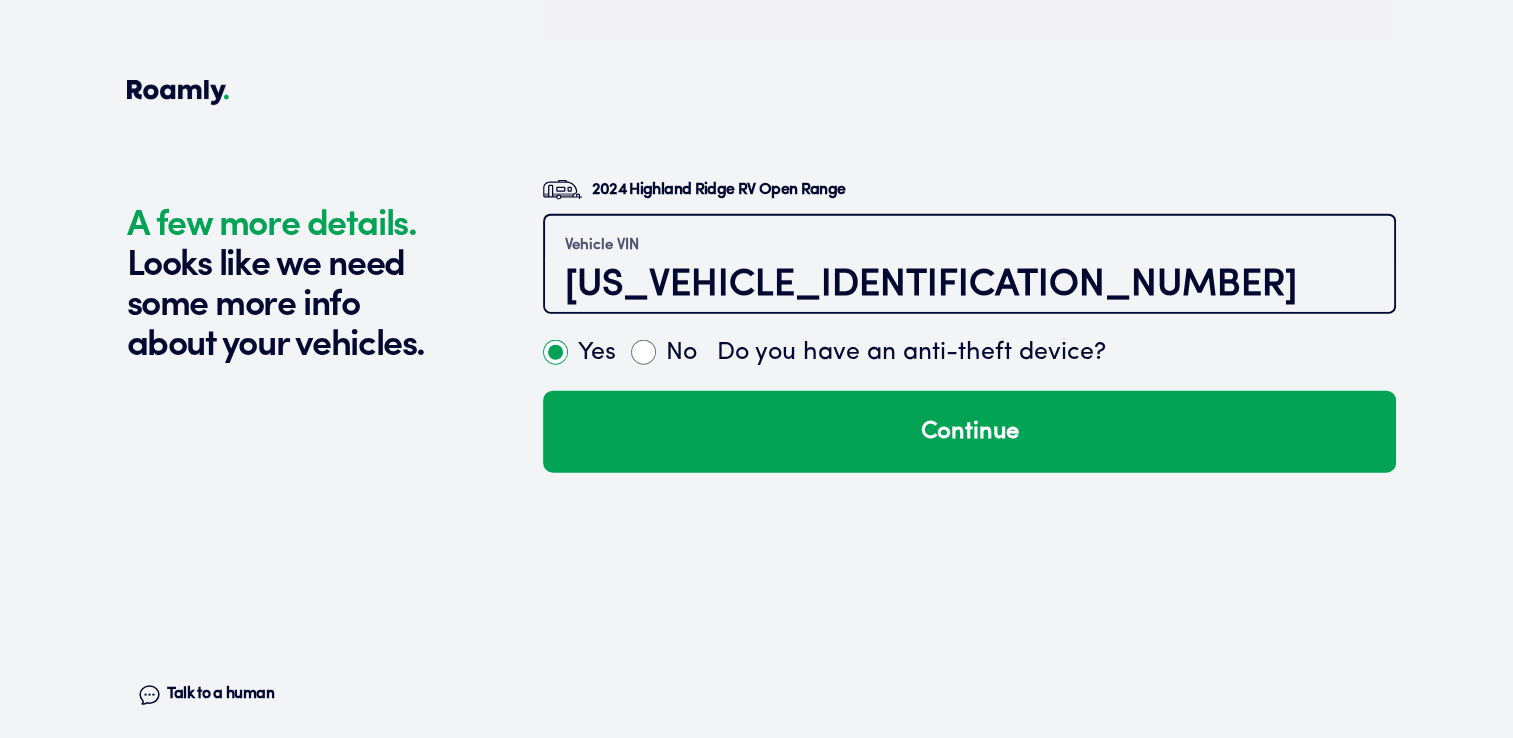 type on "[US_VEHICLE_IDENTIFICATION_NUMBER]" 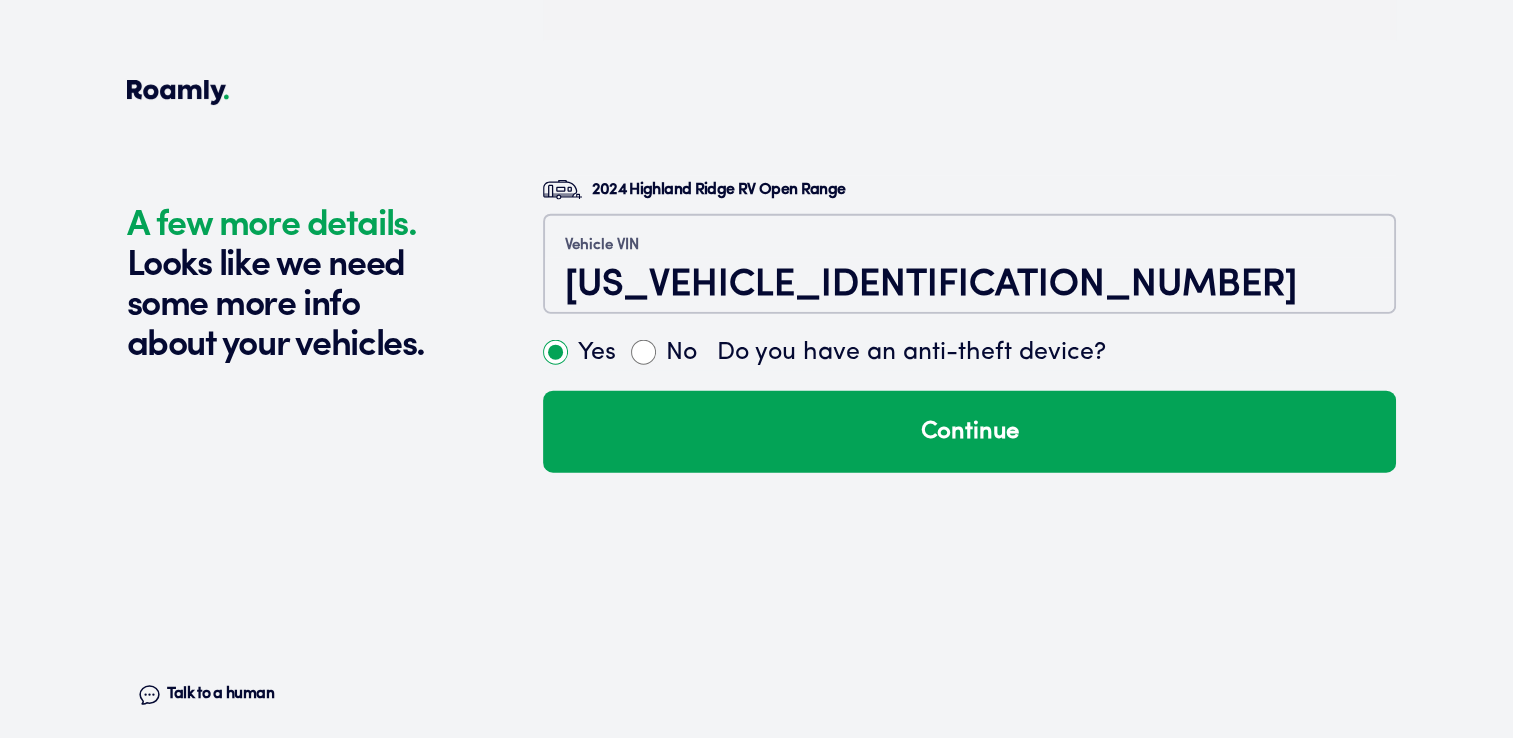 click on "Do you have an anti-theft device?" at bounding box center (911, 353) 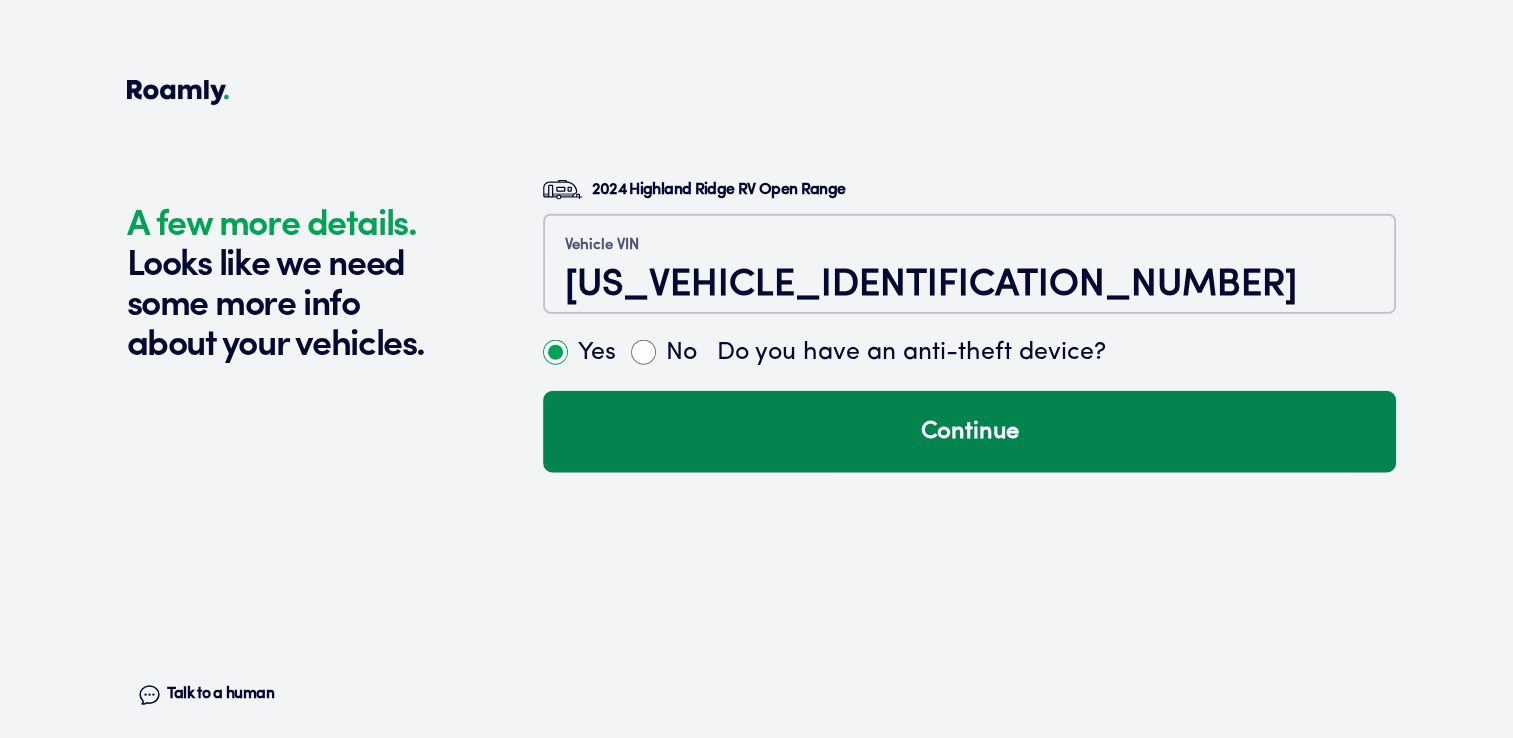 click on "Continue" at bounding box center (969, 432) 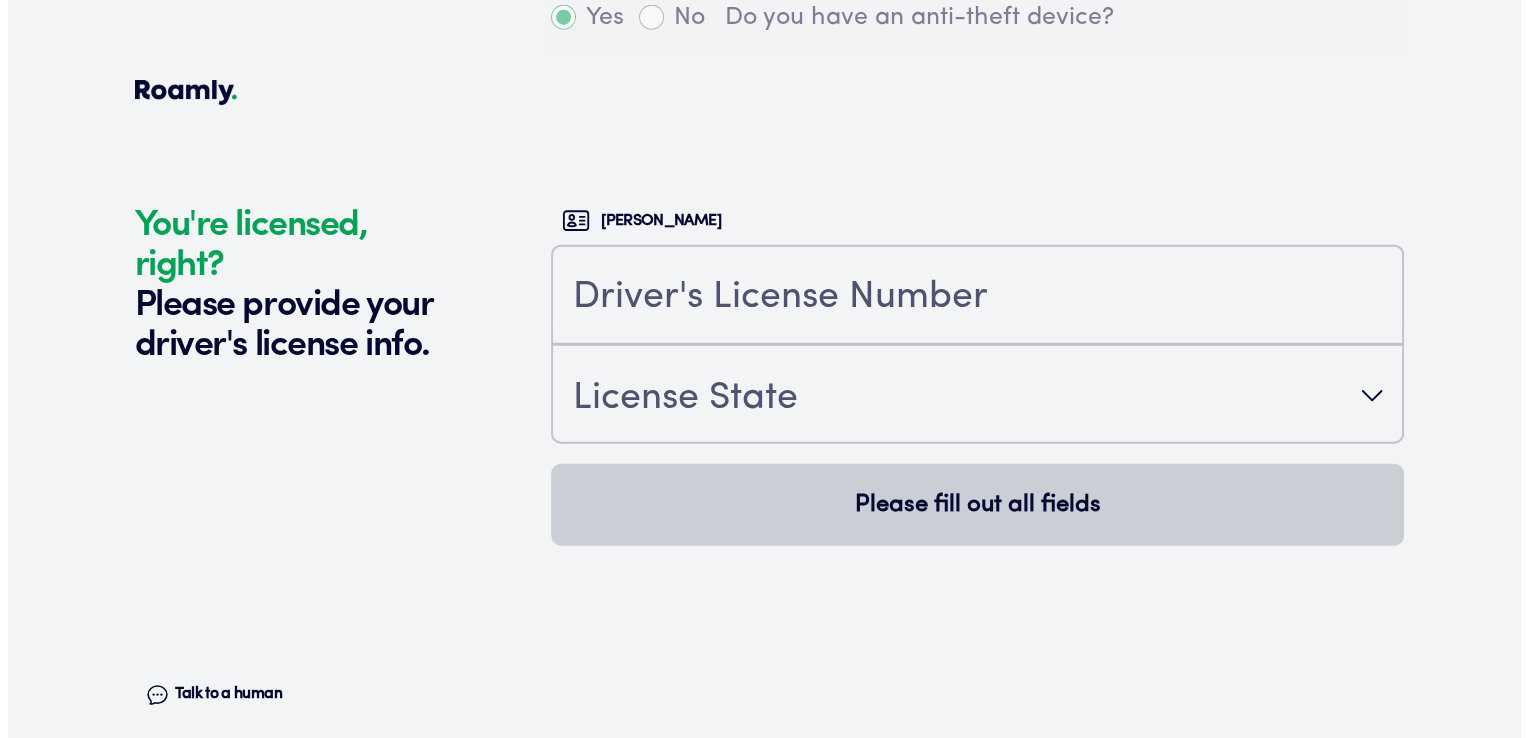 scroll, scrollTop: 4912, scrollLeft: 0, axis: vertical 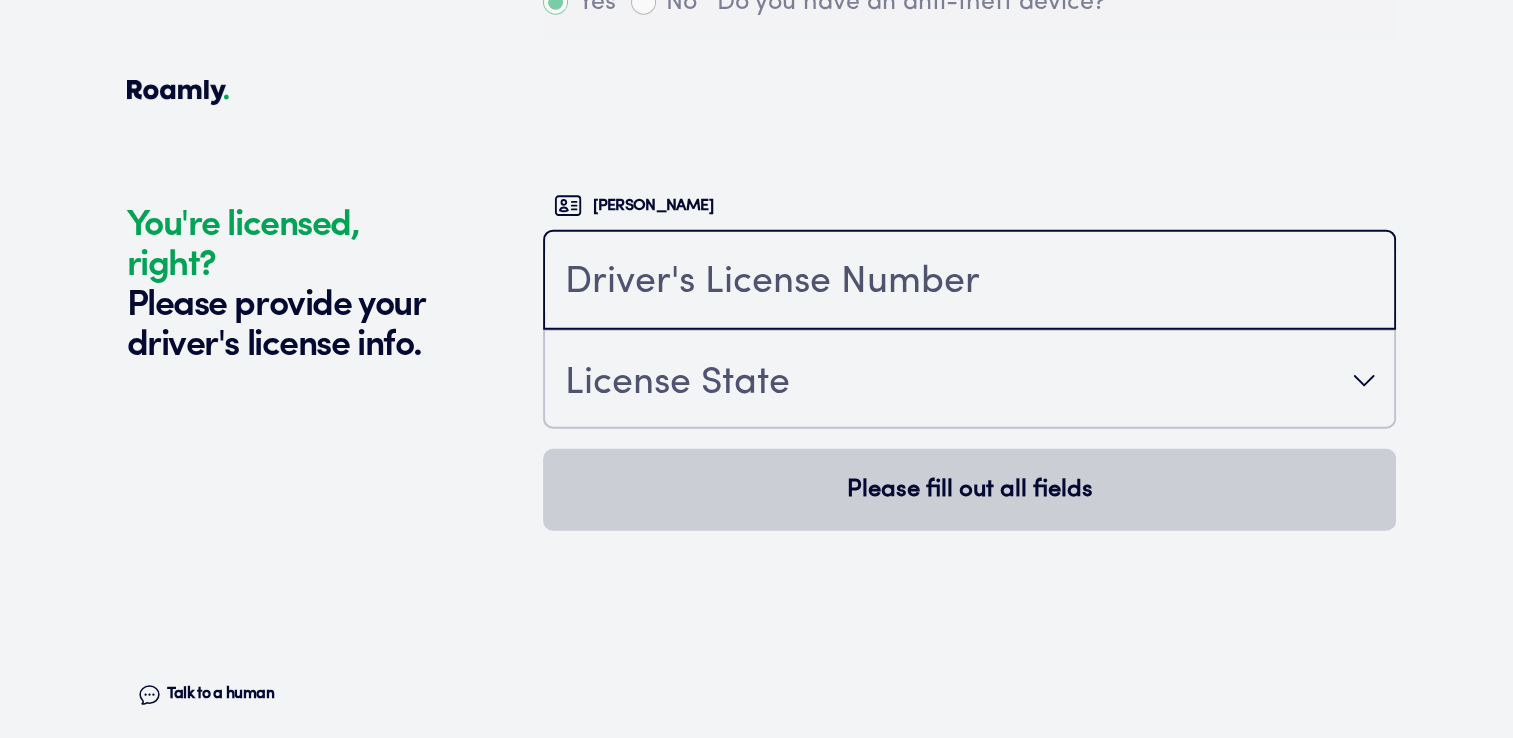 click at bounding box center [969, 282] 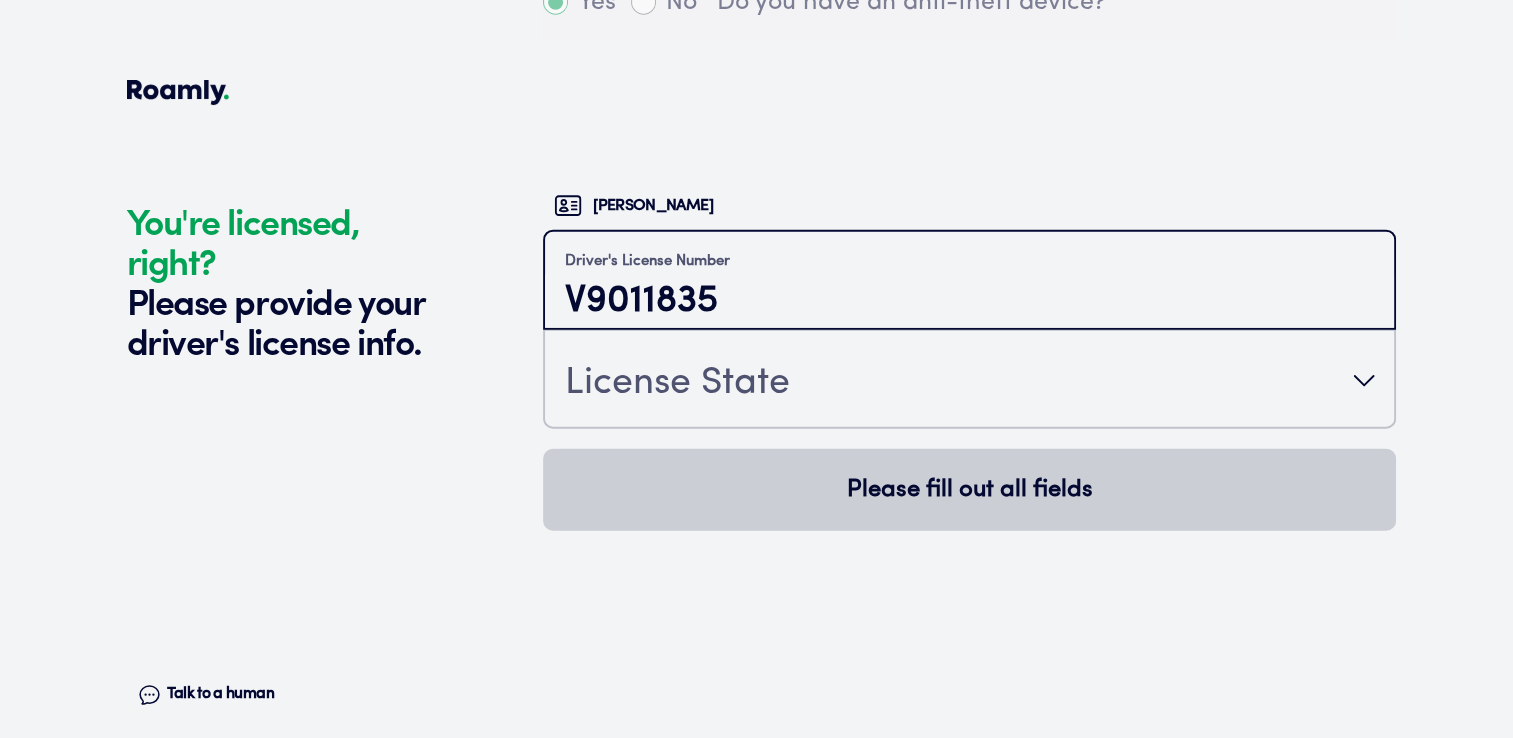 type on "V9011835" 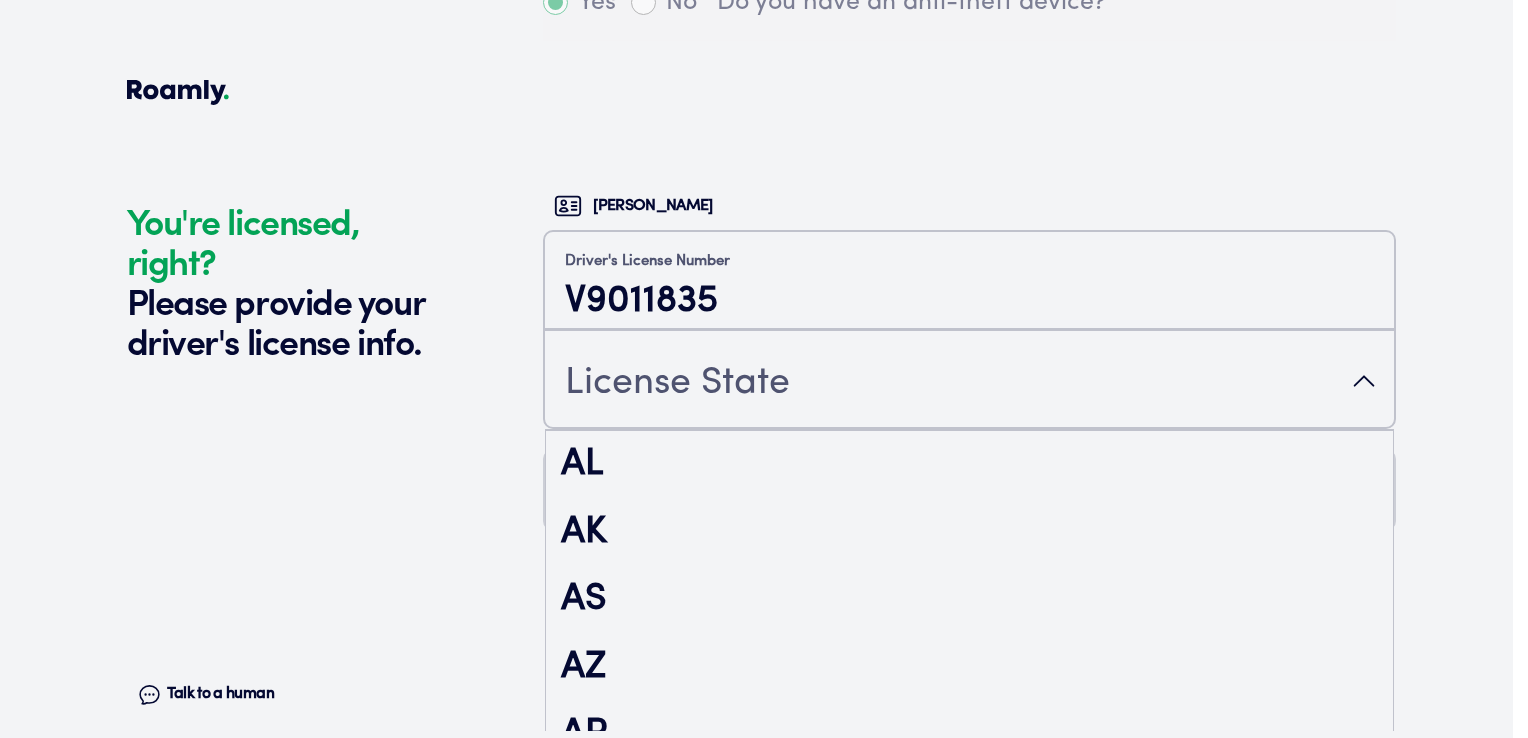 click on "License State" at bounding box center (969, 381) 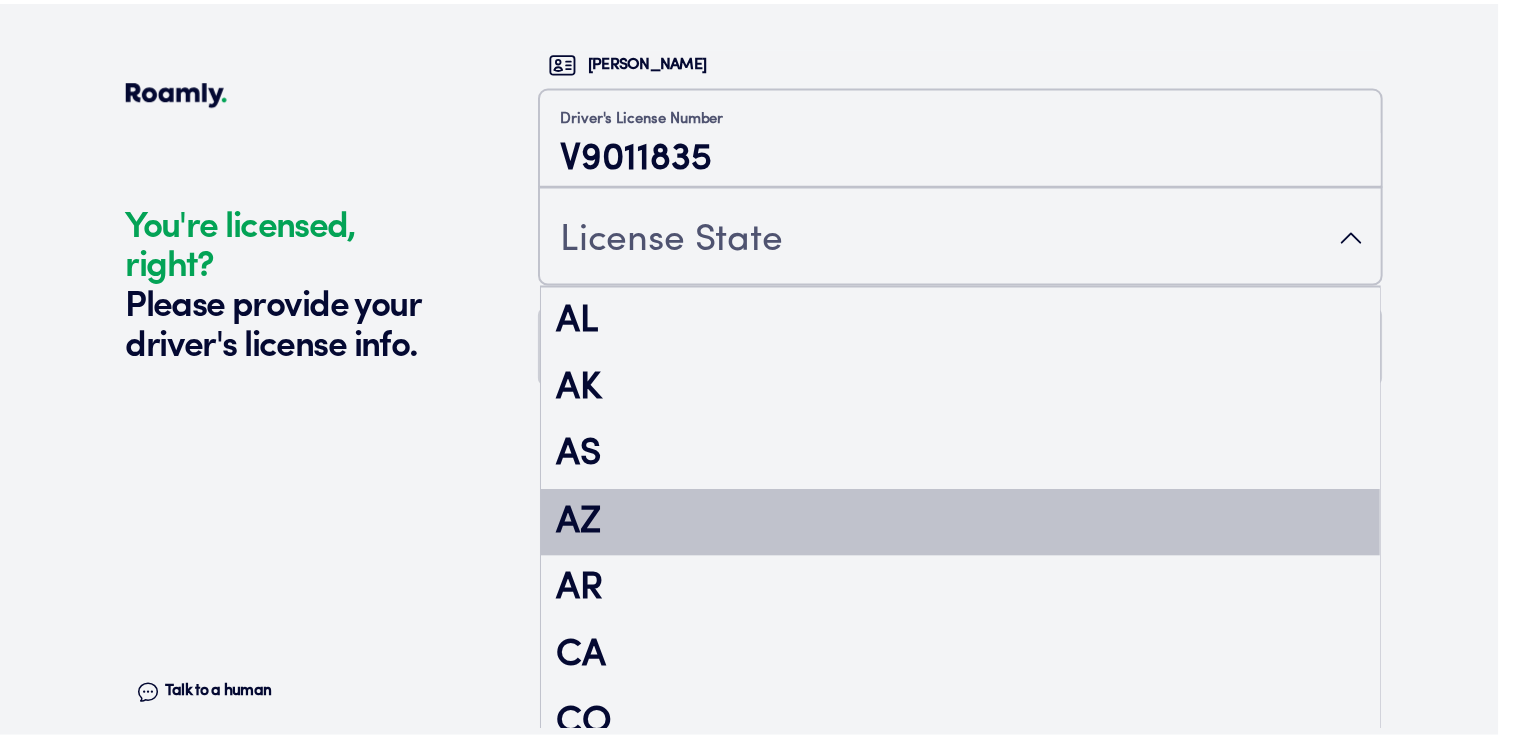 scroll, scrollTop: 197, scrollLeft: 0, axis: vertical 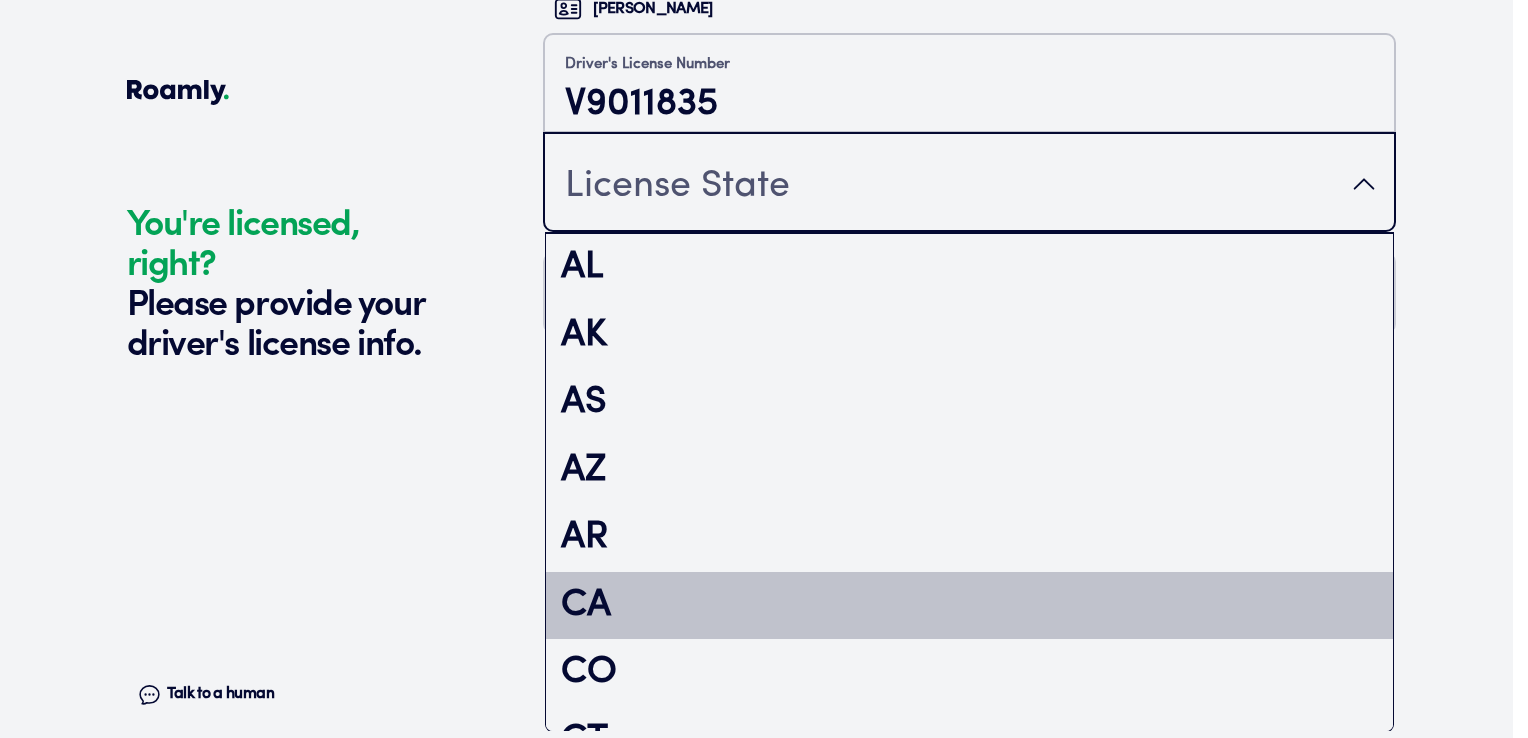 click on "CA" at bounding box center (969, 606) 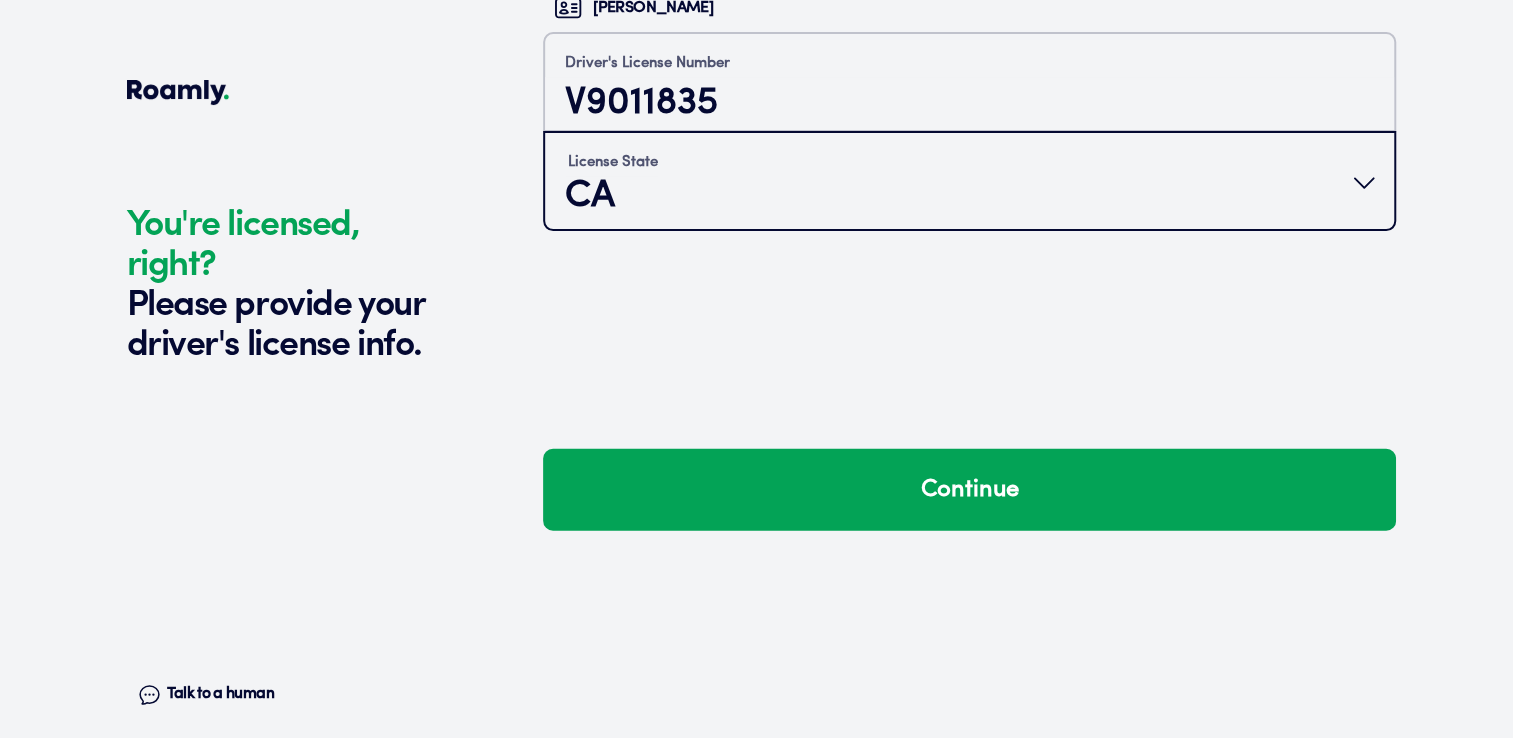 scroll, scrollTop: 0, scrollLeft: 0, axis: both 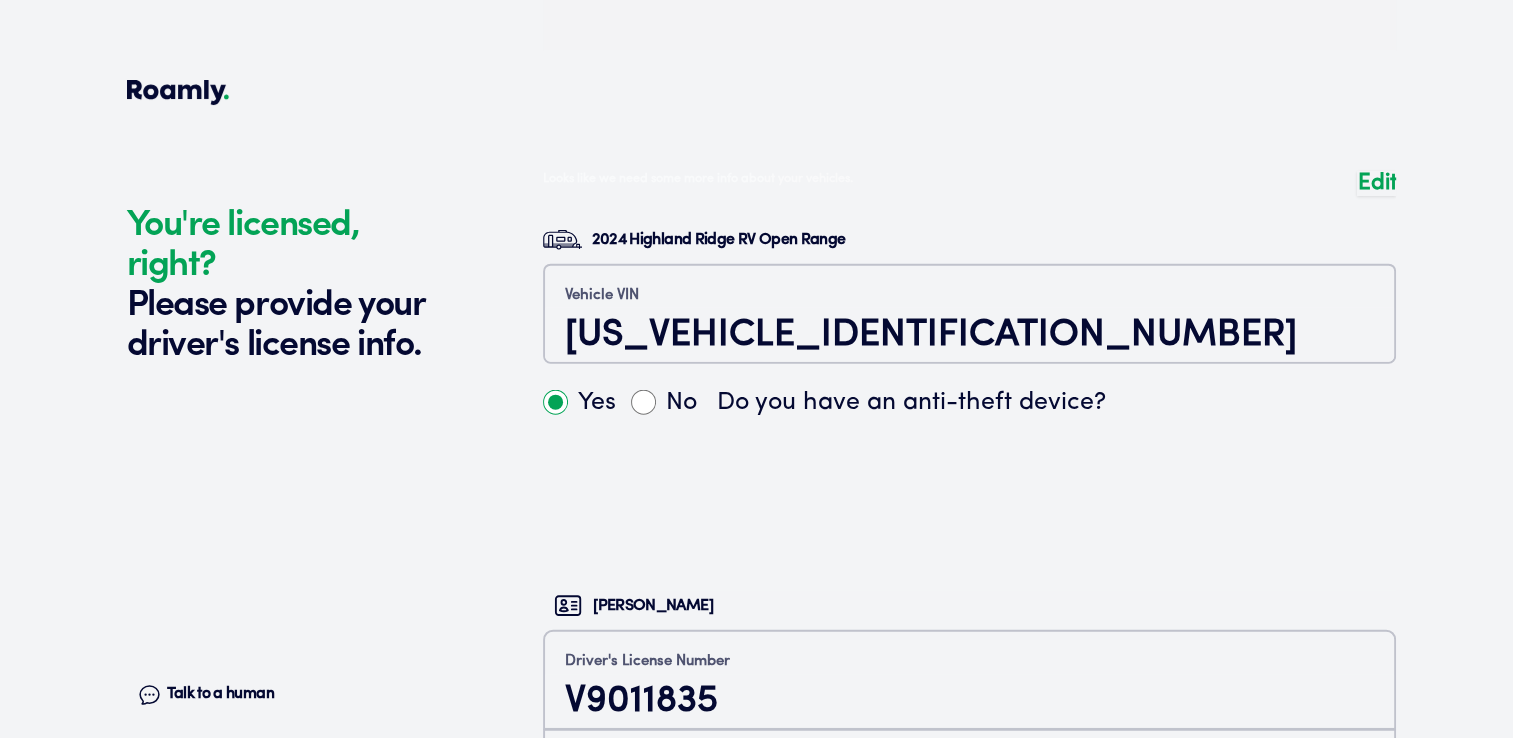 click at bounding box center (969, 306) 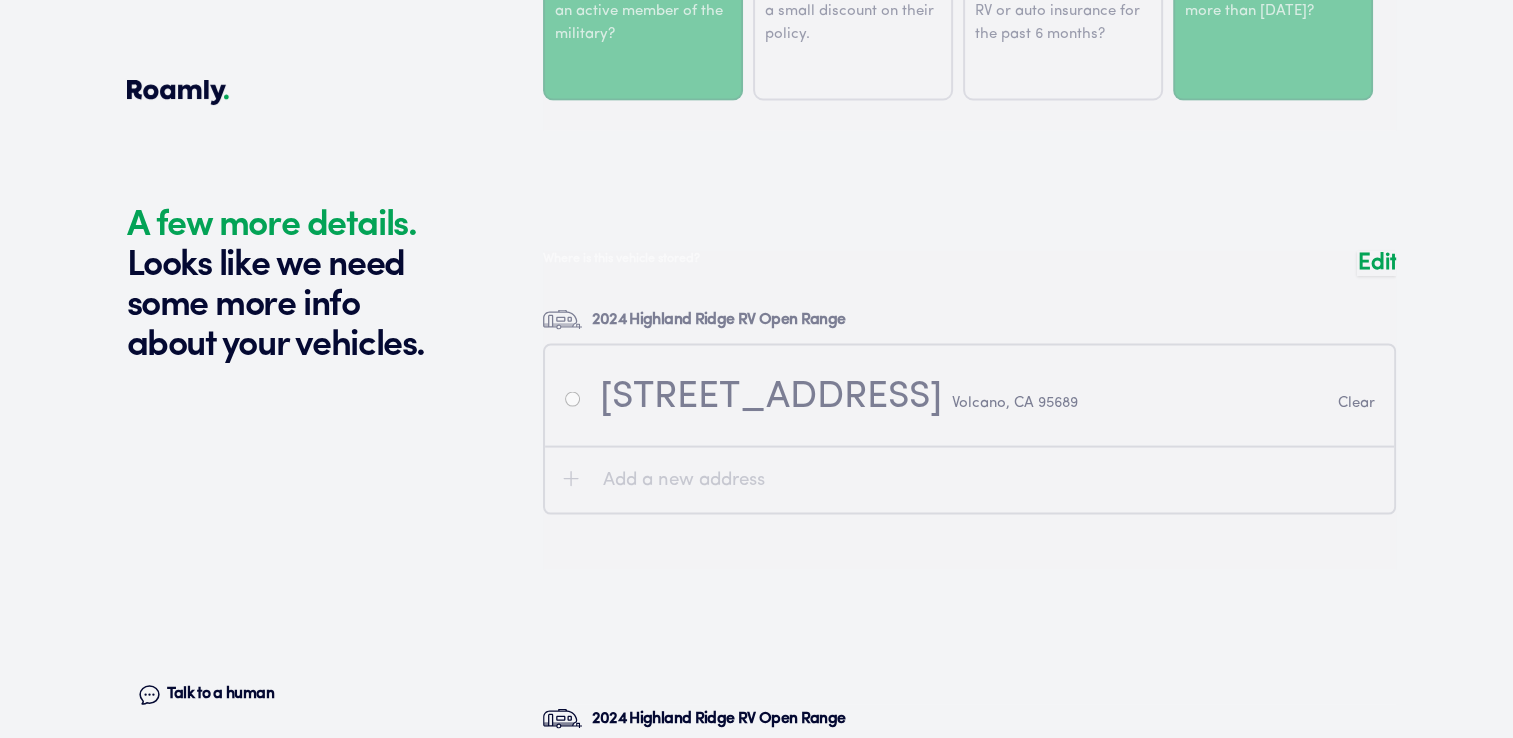 scroll, scrollTop: 4522, scrollLeft: 0, axis: vertical 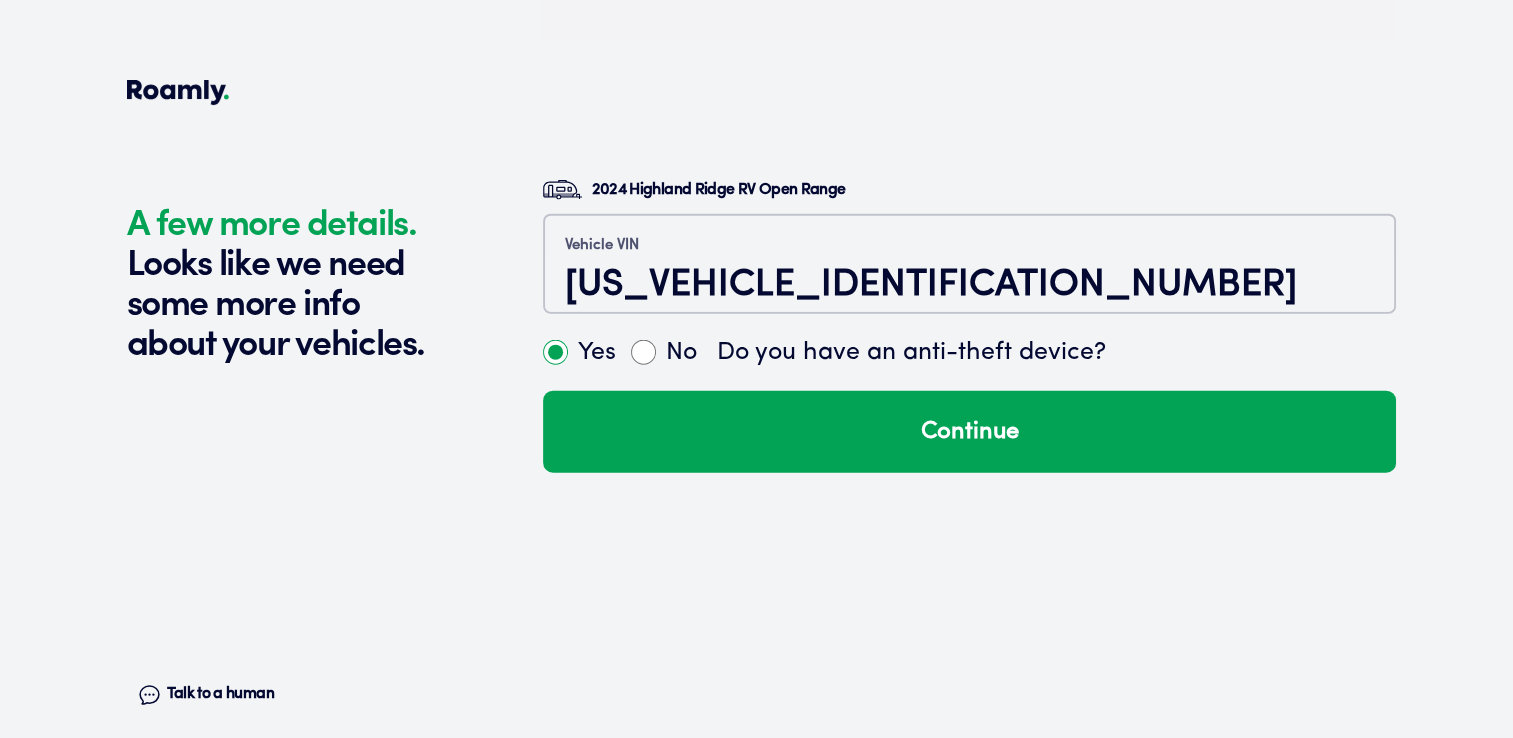 click on "Yes" at bounding box center [555, 352] 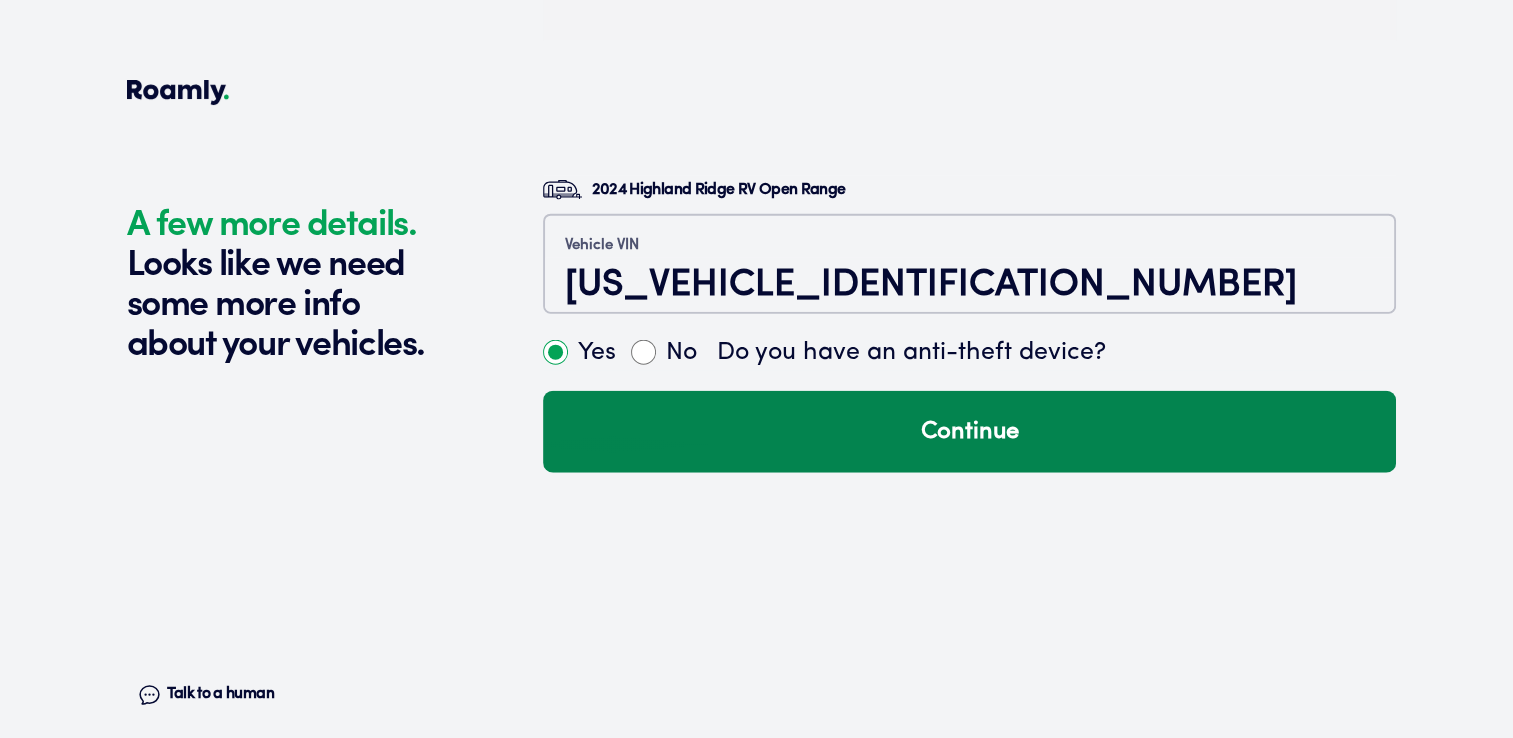 click on "Continue" at bounding box center [969, 432] 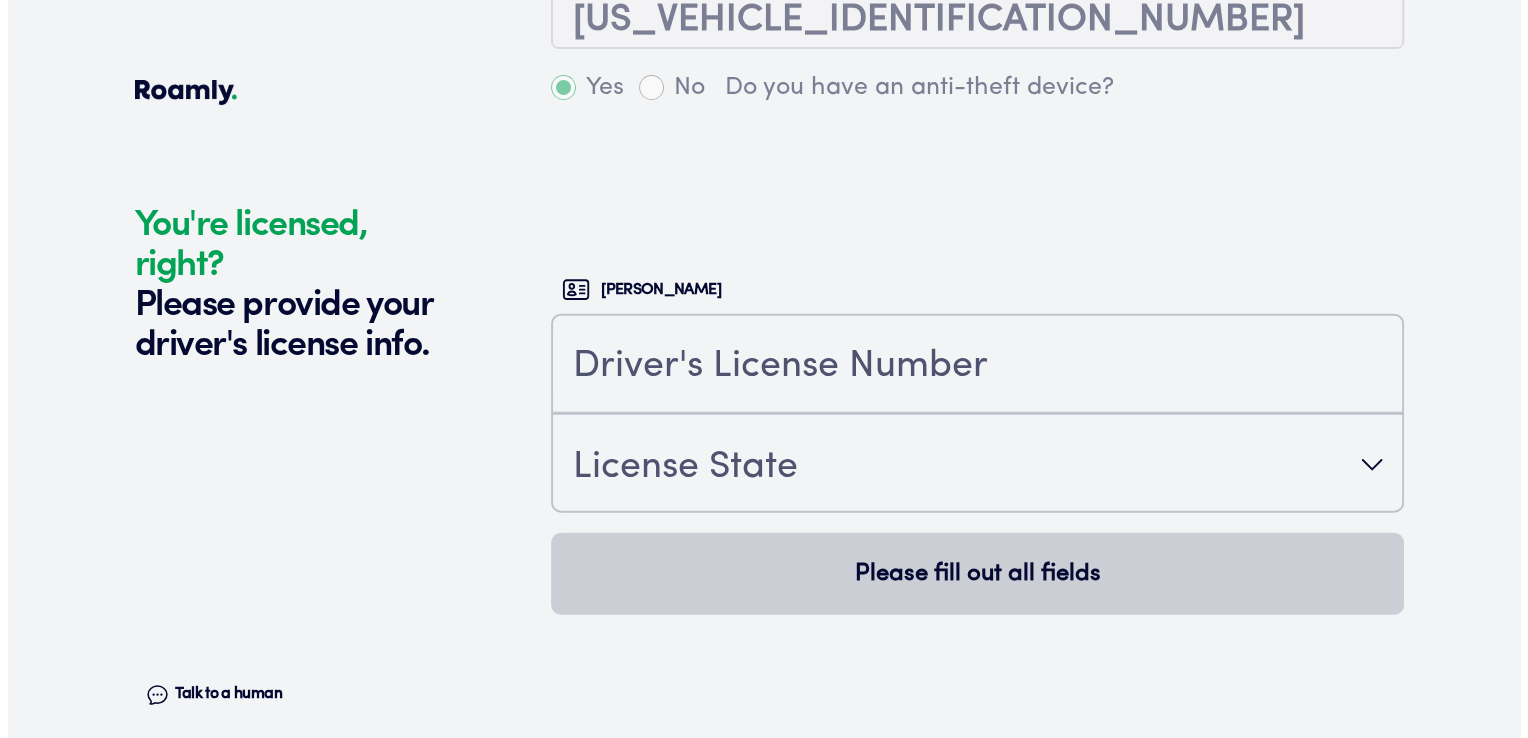scroll, scrollTop: 4912, scrollLeft: 0, axis: vertical 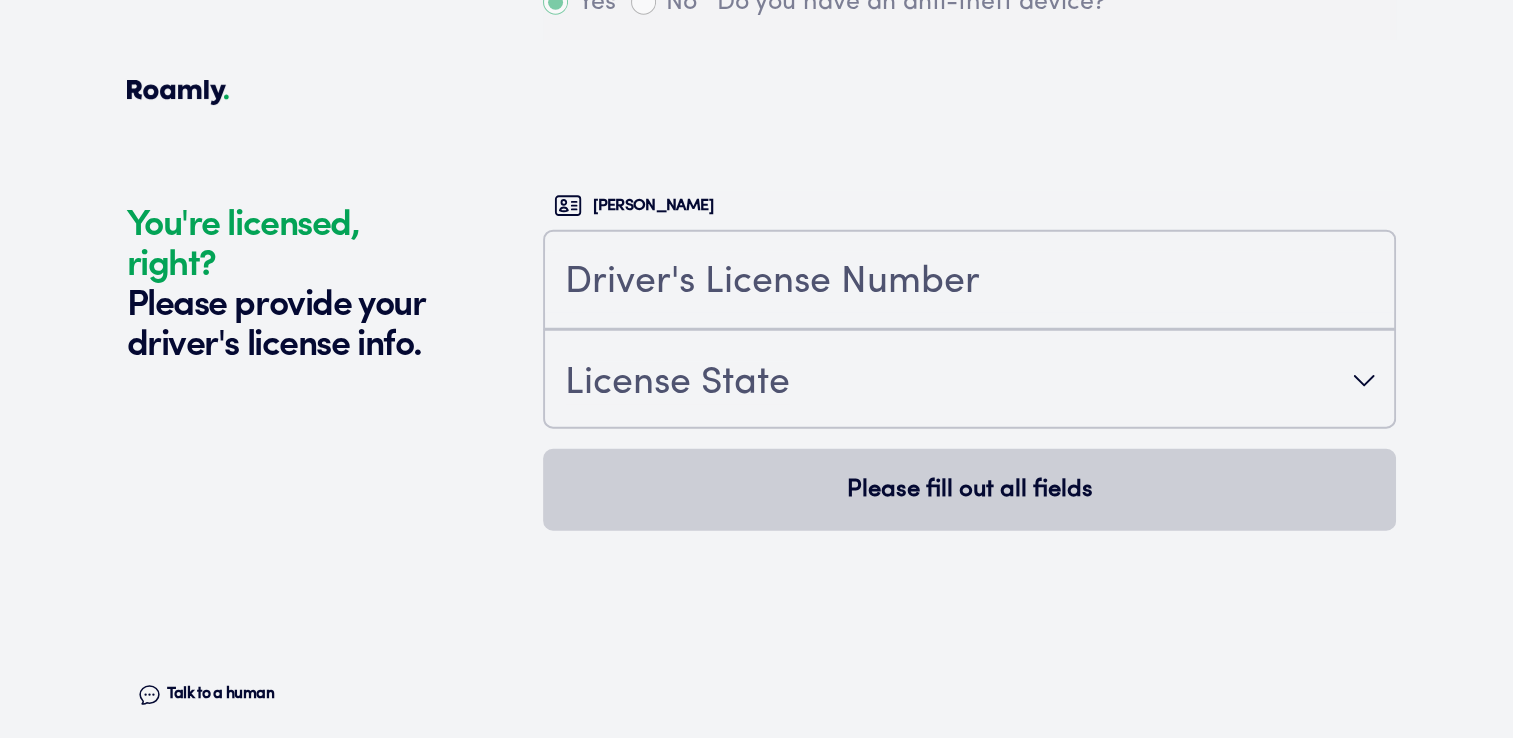 click at bounding box center (969, 280) 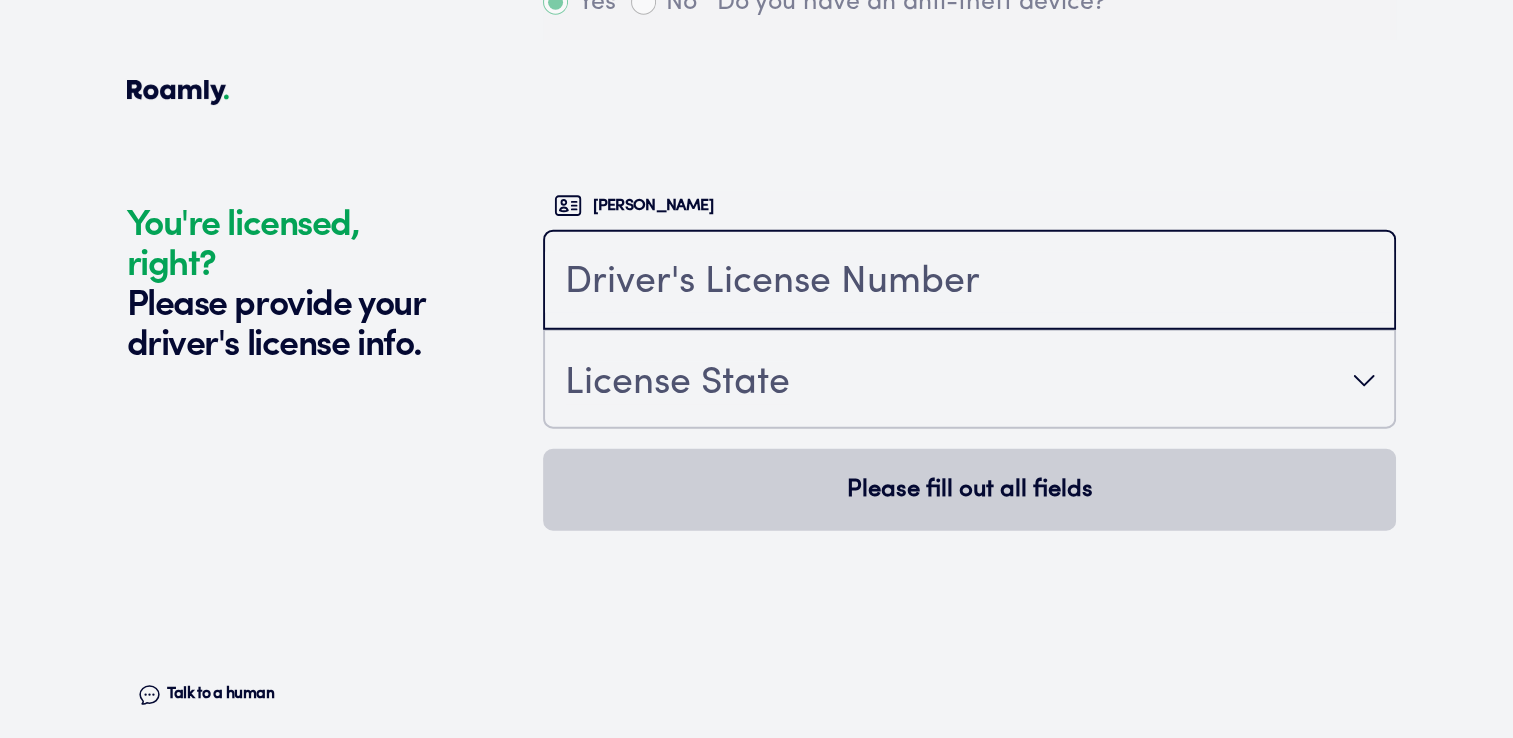 click at bounding box center (969, 282) 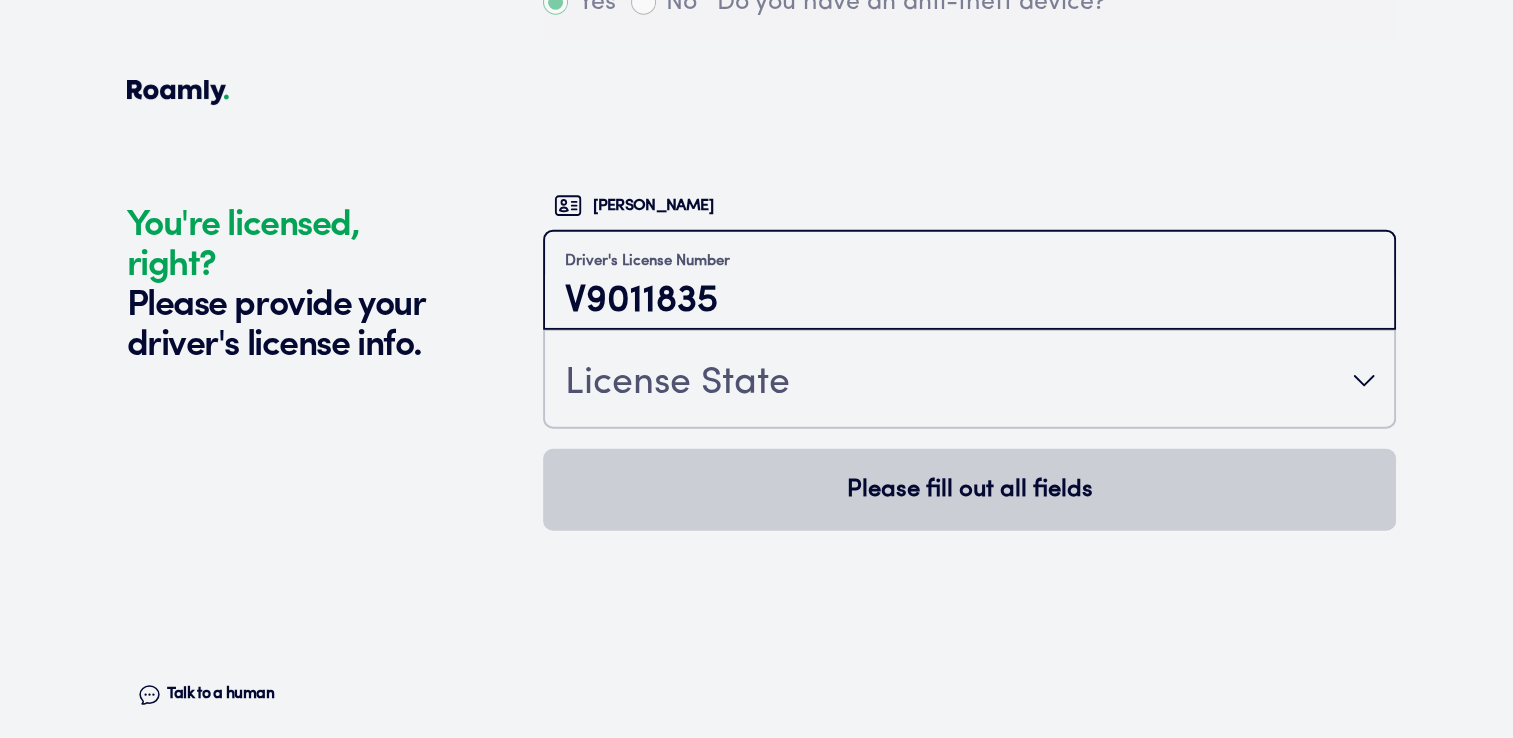 type on "V9011835" 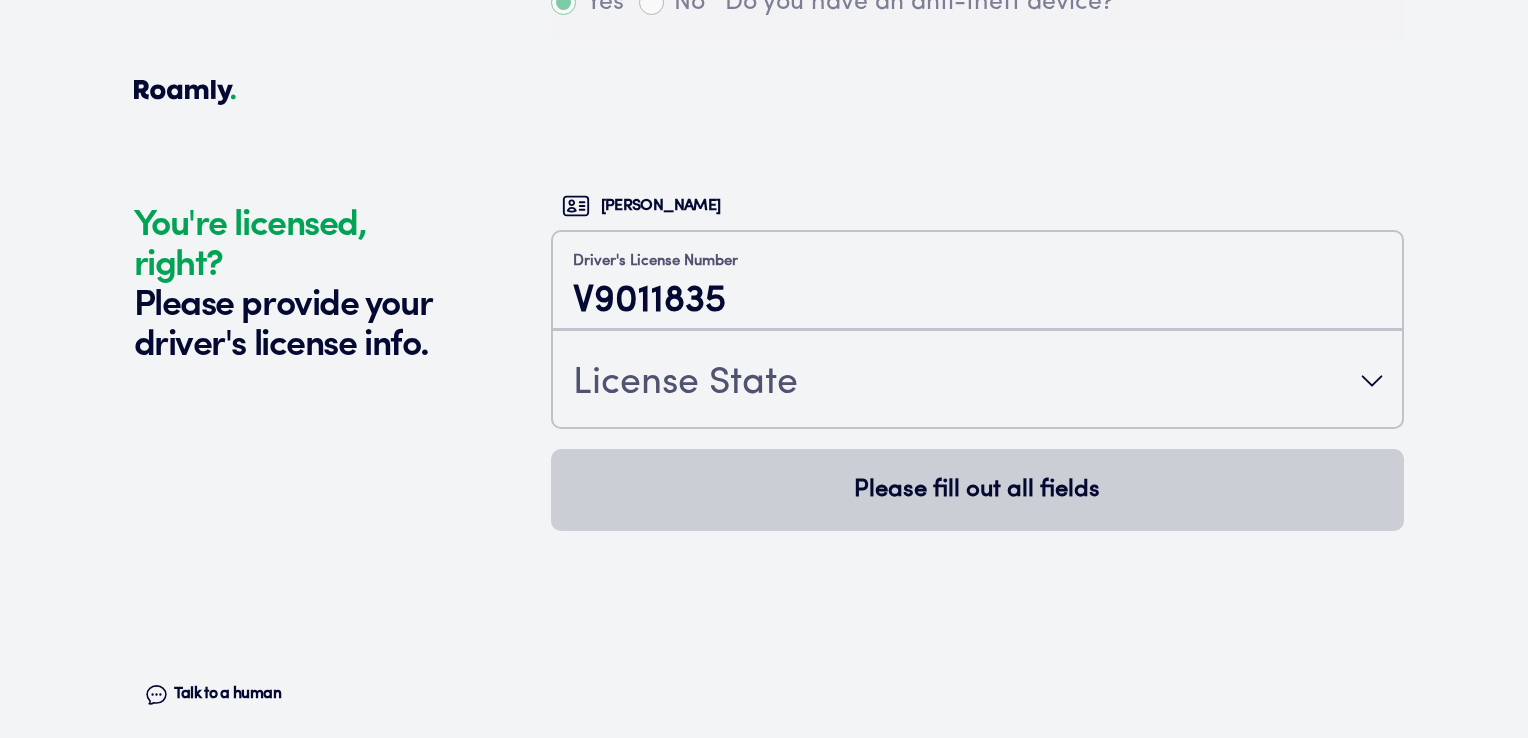 click on "License State" at bounding box center [977, 381] 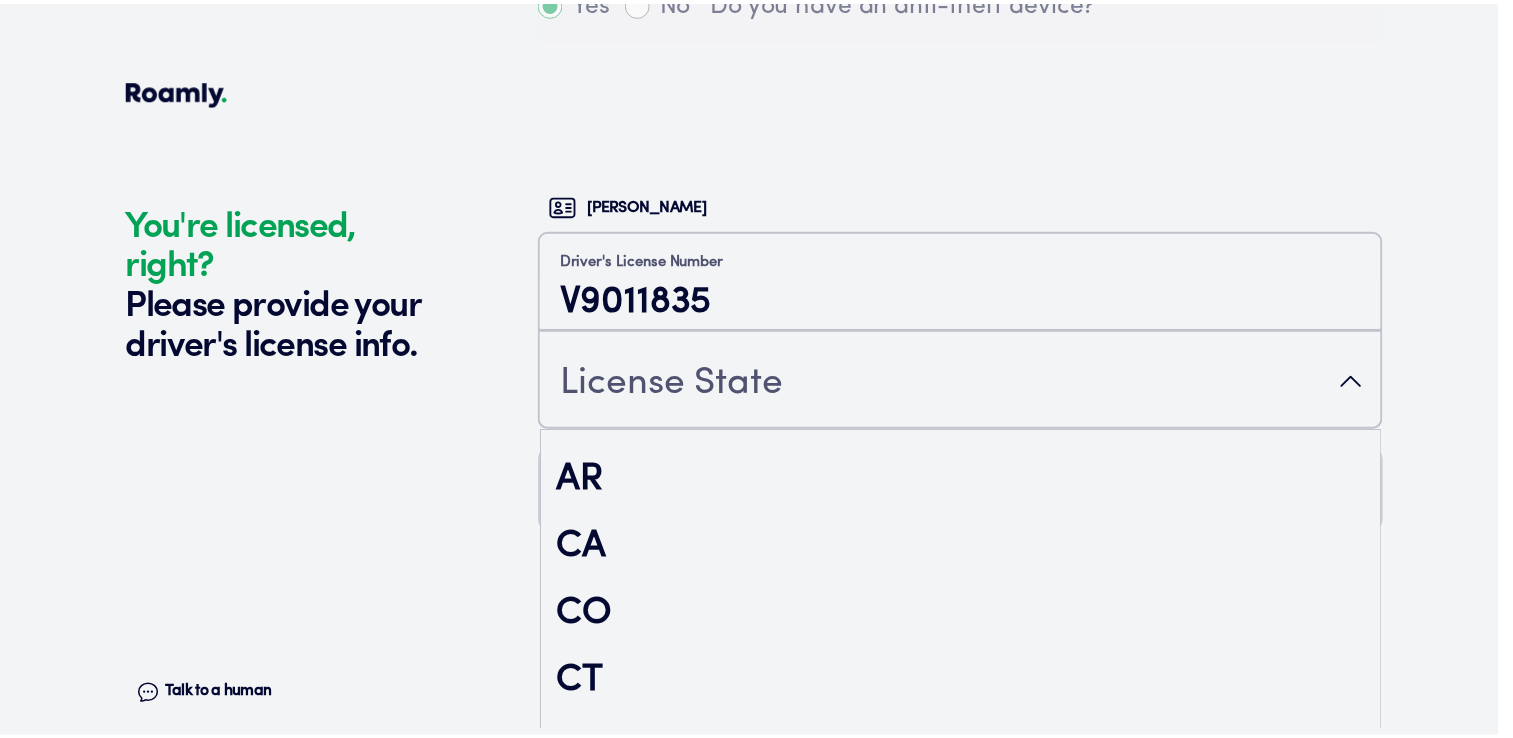 scroll, scrollTop: 300, scrollLeft: 0, axis: vertical 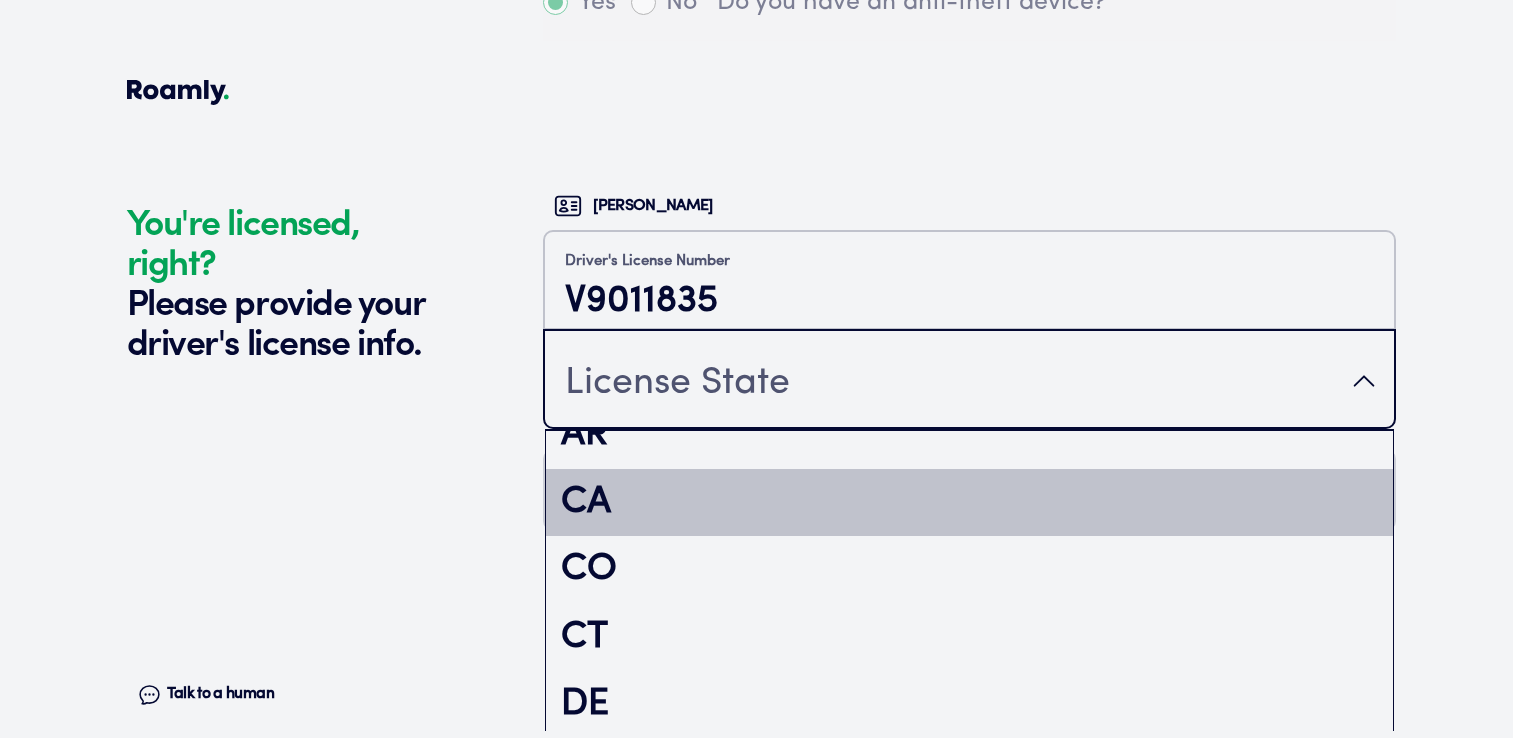 click on "CA" at bounding box center [969, 503] 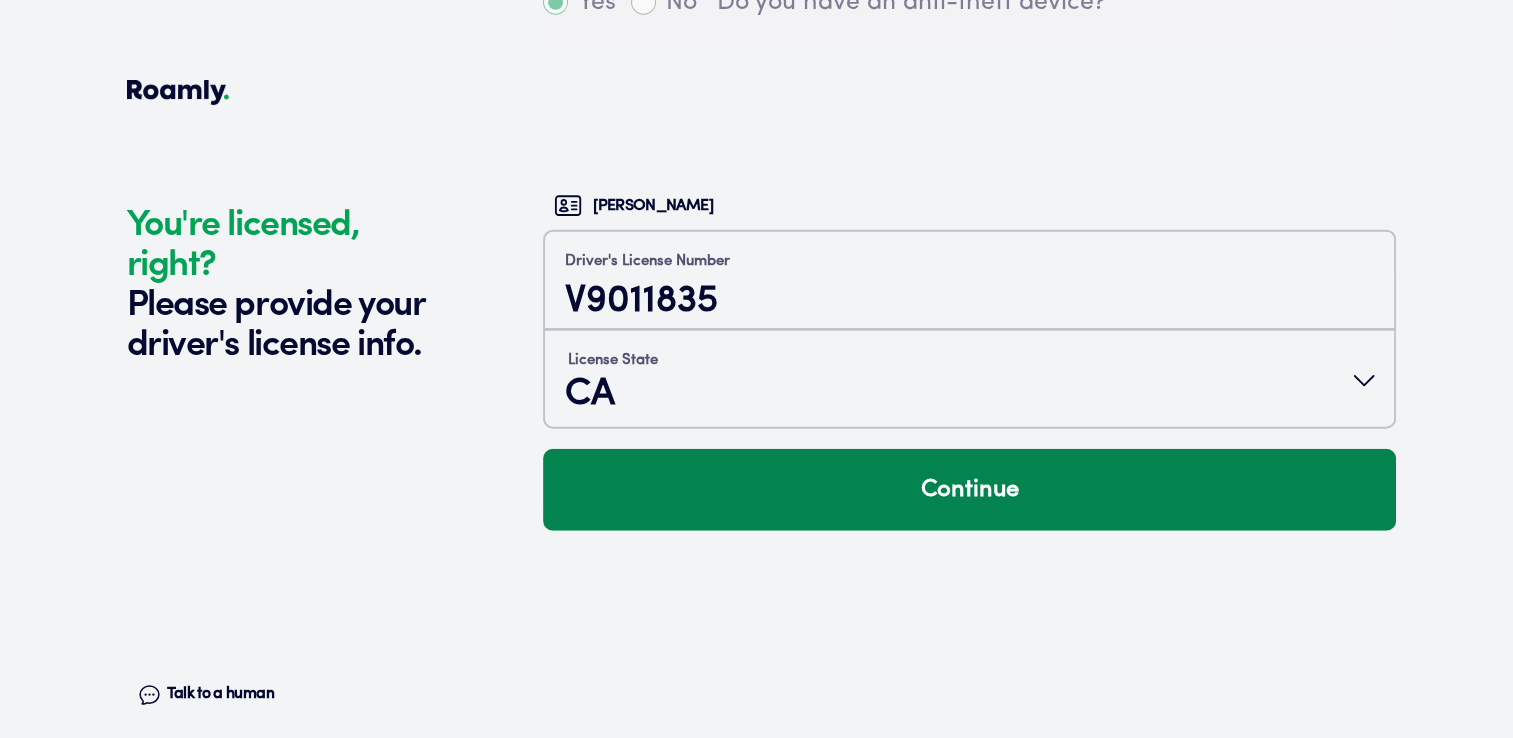 click on "Continue" at bounding box center [969, 490] 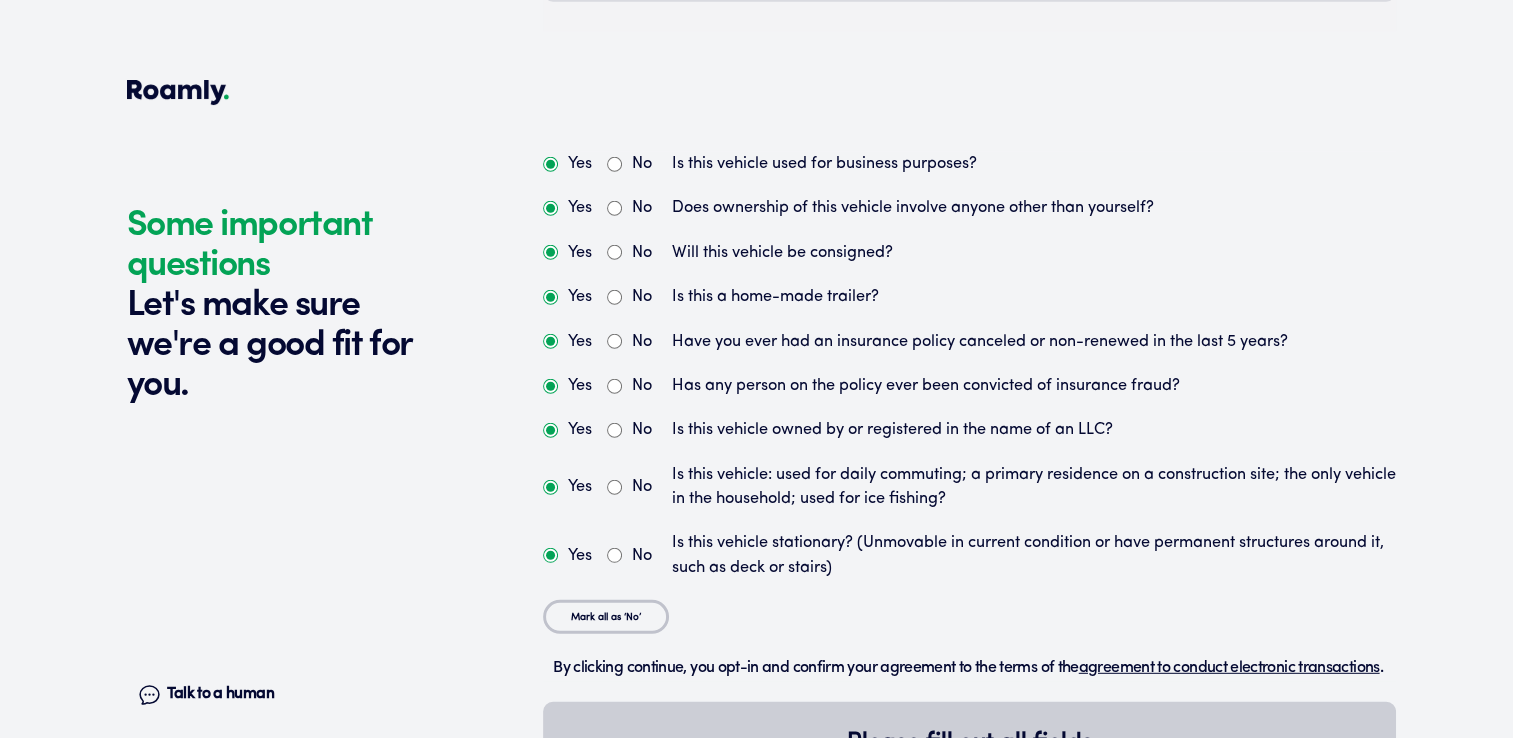 scroll, scrollTop: 5388, scrollLeft: 0, axis: vertical 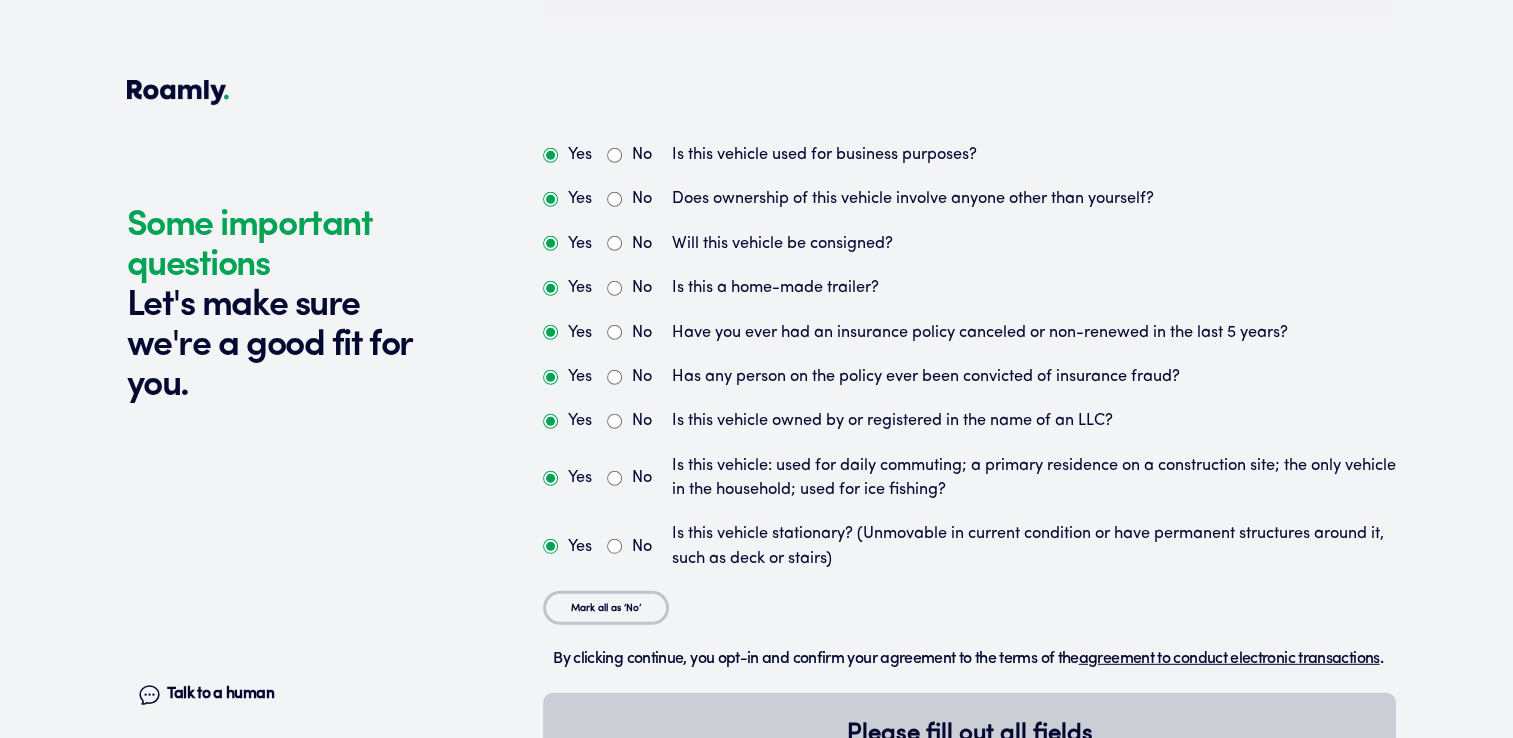 click on "No" at bounding box center (614, 155) 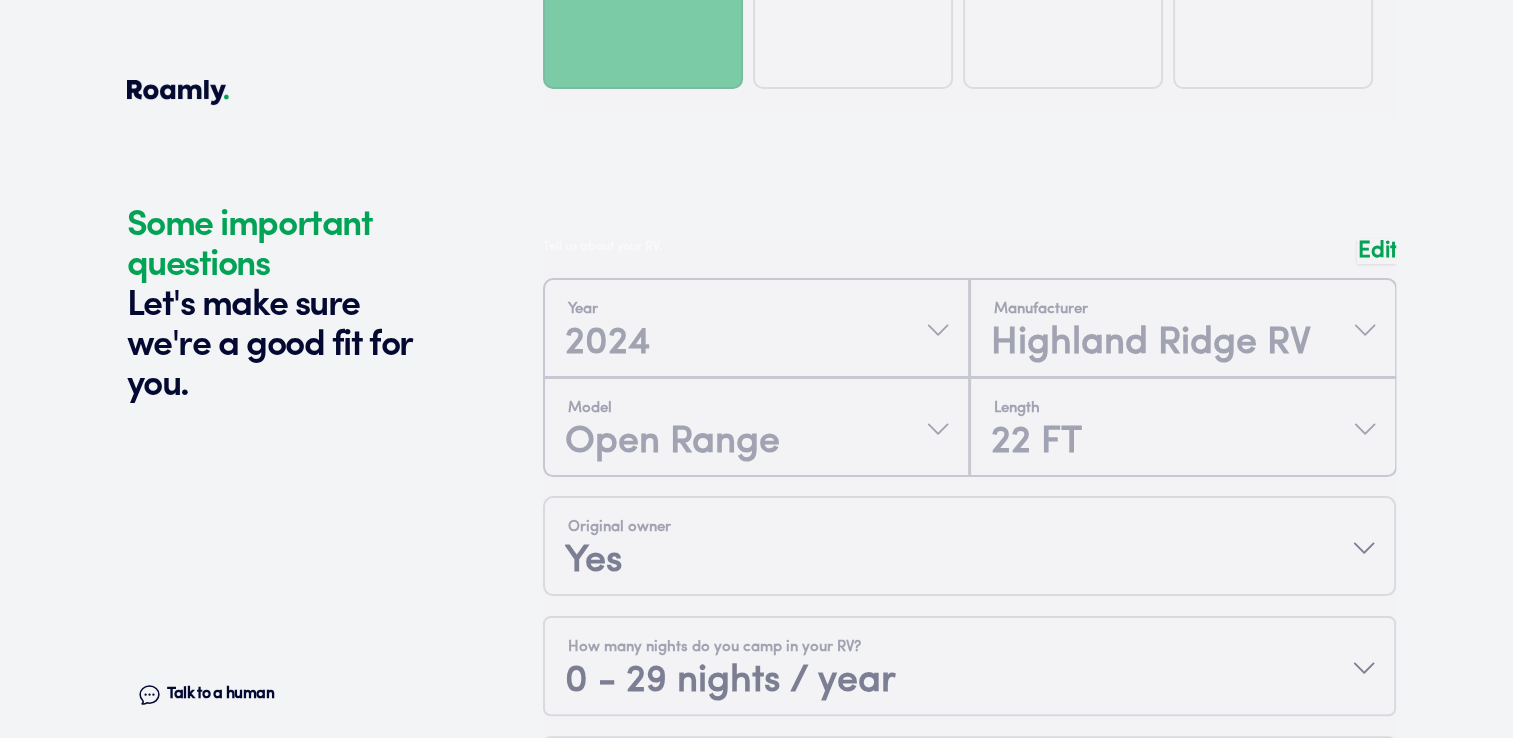 scroll, scrollTop: 288, scrollLeft: 0, axis: vertical 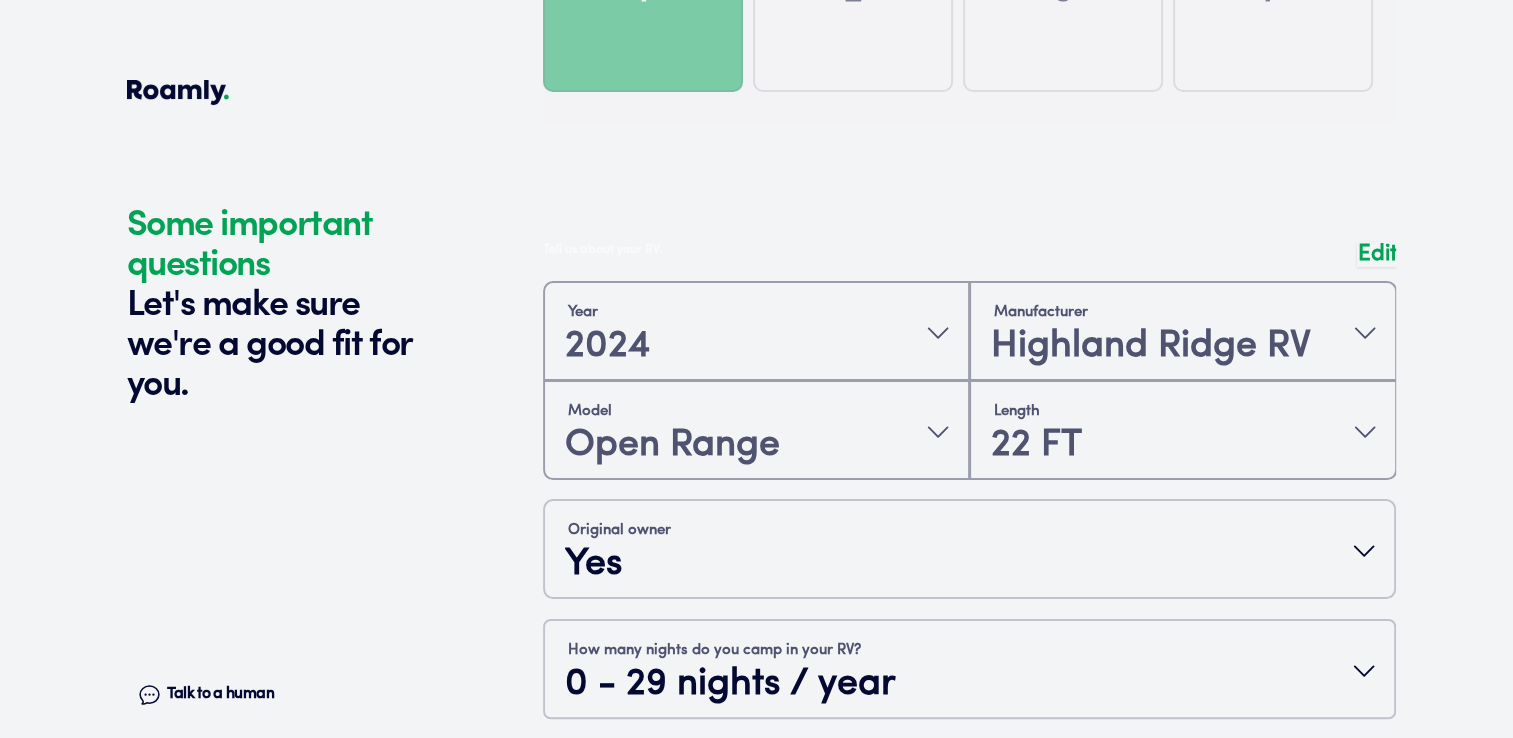 click at bounding box center (969, 579) 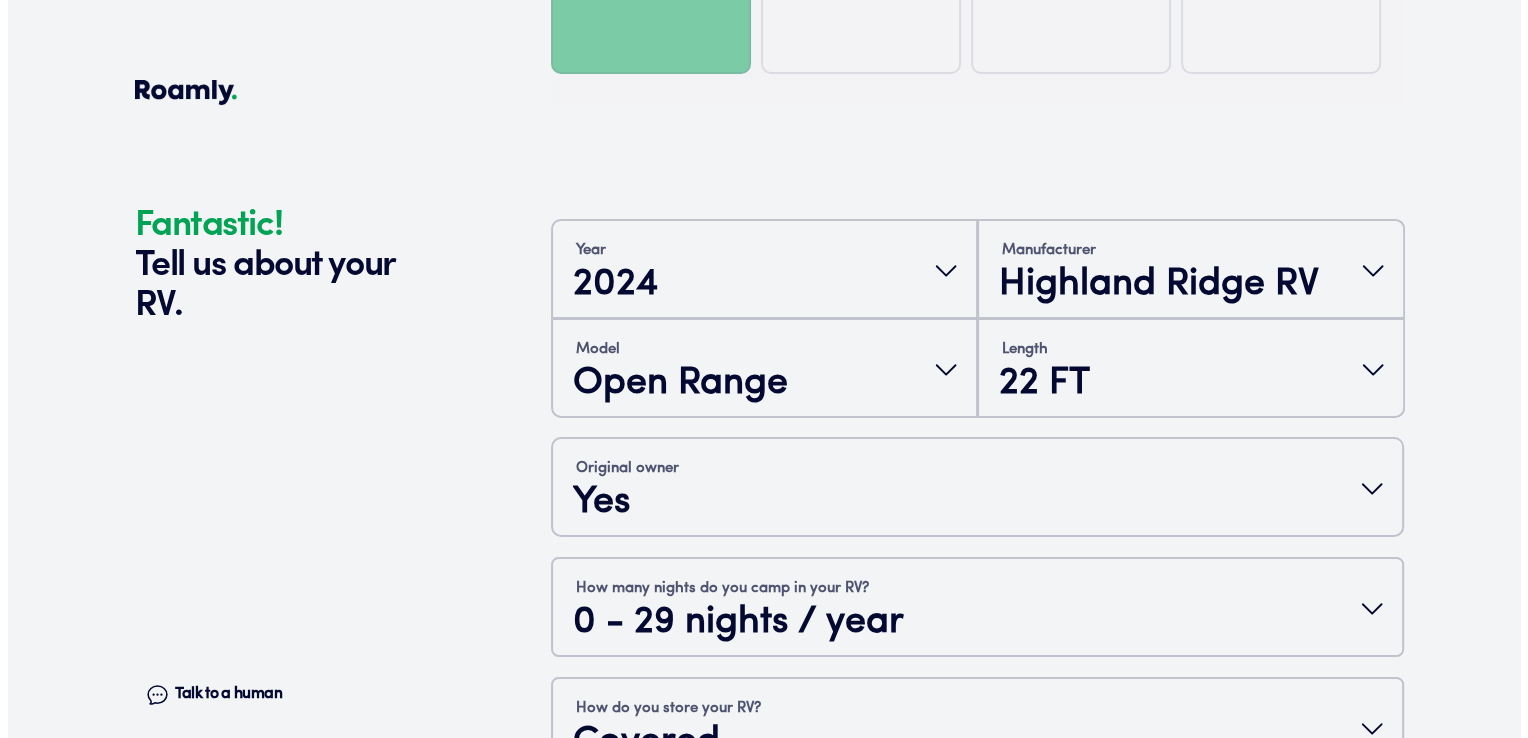 scroll, scrollTop: 390, scrollLeft: 0, axis: vertical 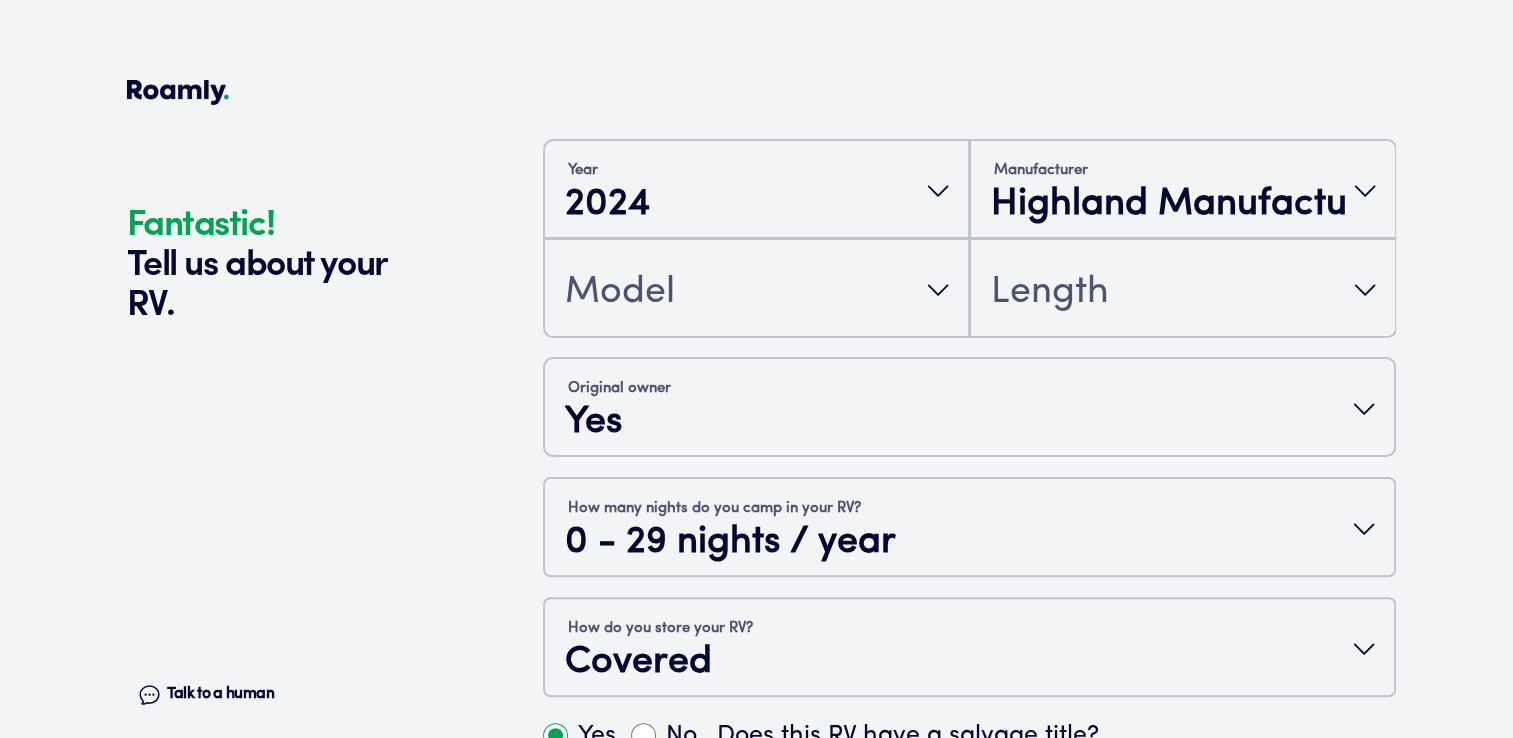 click on "Year [DATE] Manufacturer Highland Manufacturing Model Length" at bounding box center (969, 239) 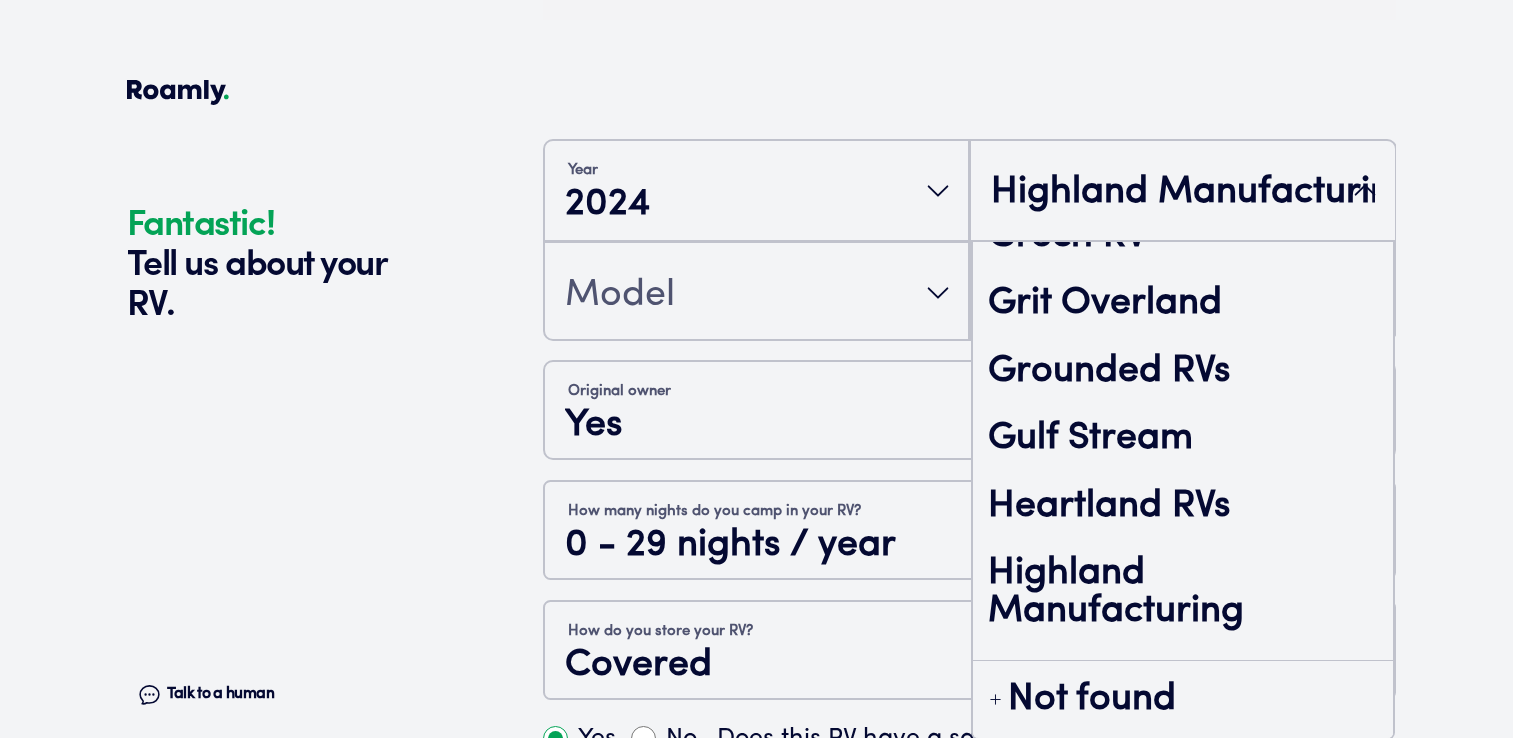 scroll, scrollTop: 4098, scrollLeft: 0, axis: vertical 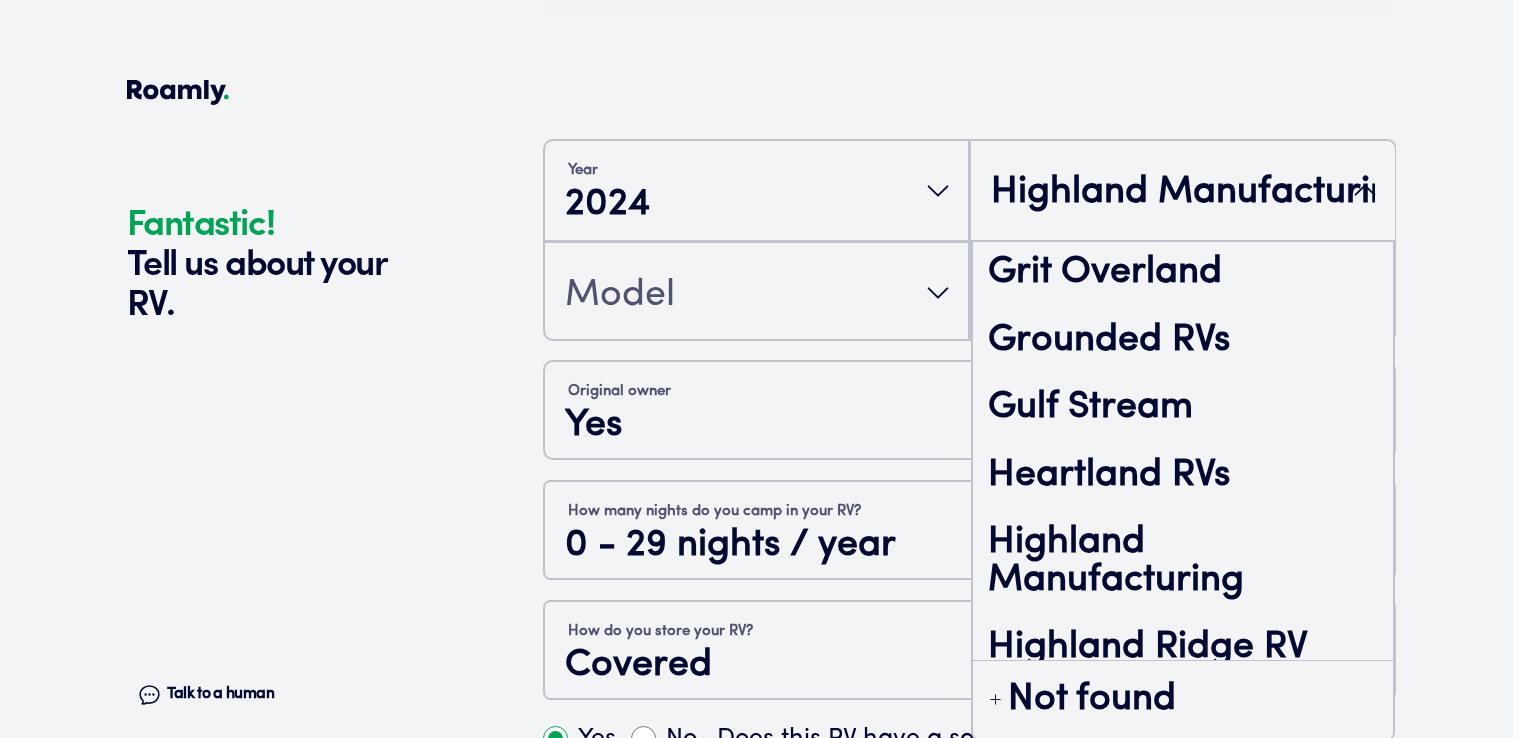 click on "Highland Manufacturing" at bounding box center [1182, 192] 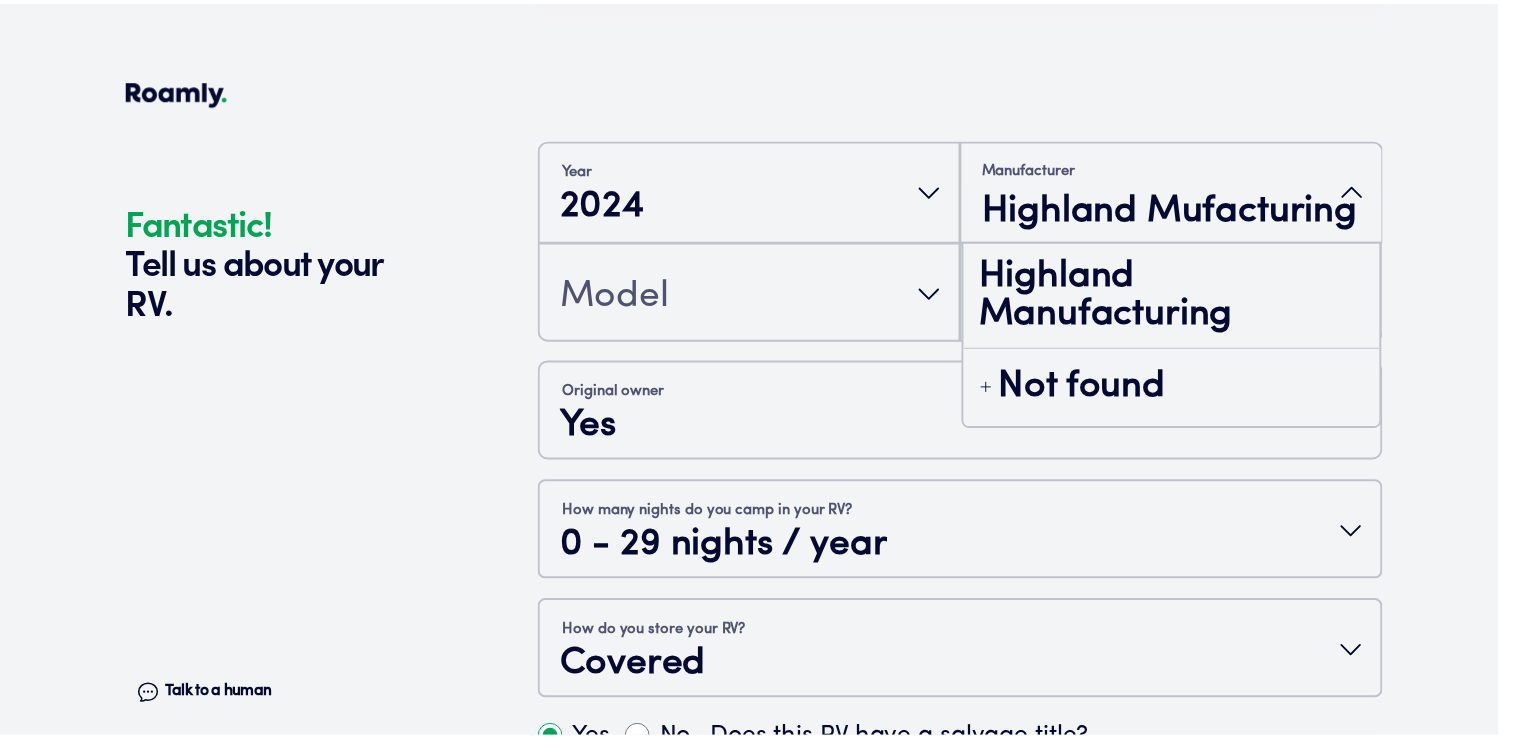 scroll, scrollTop: 0, scrollLeft: 0, axis: both 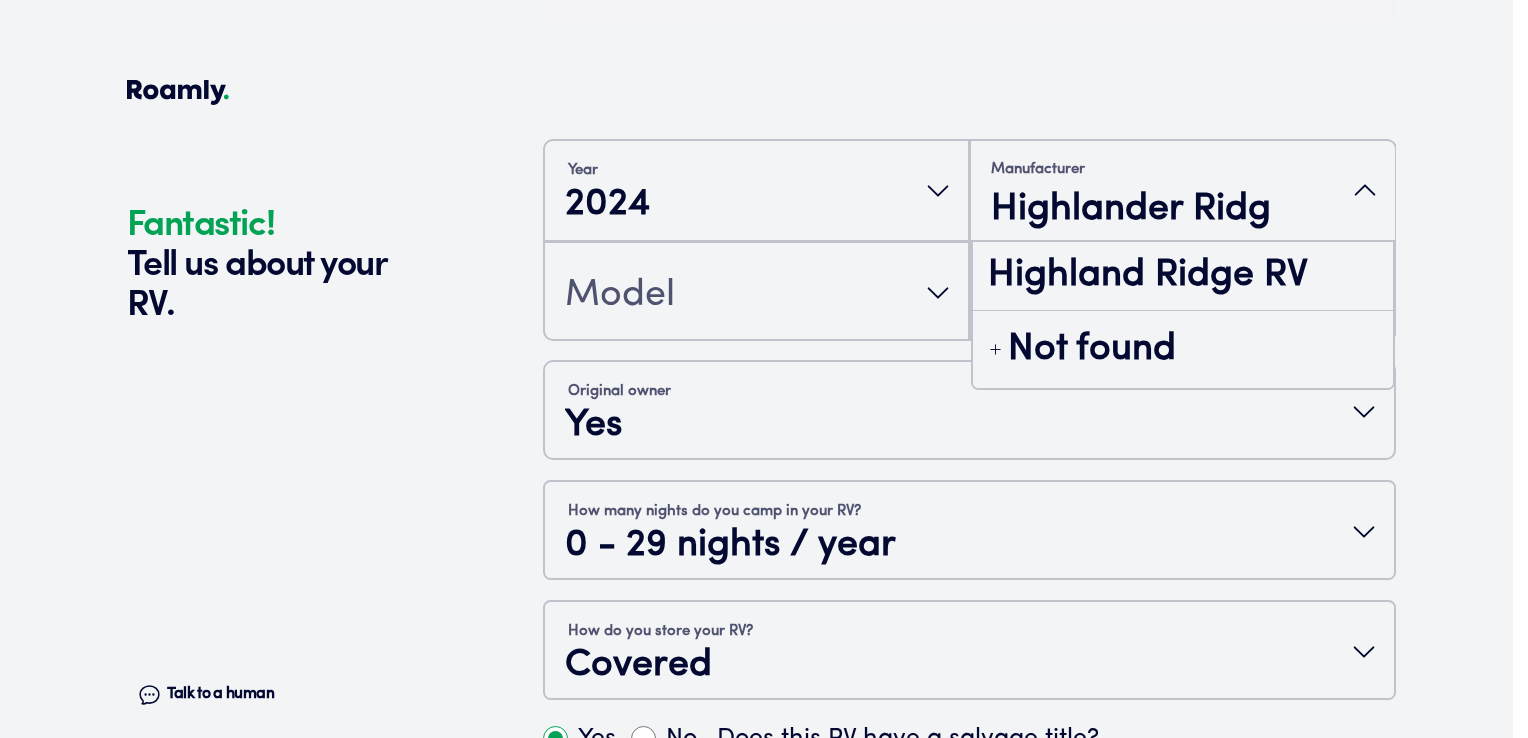 type on "[GEOGRAPHIC_DATA]" 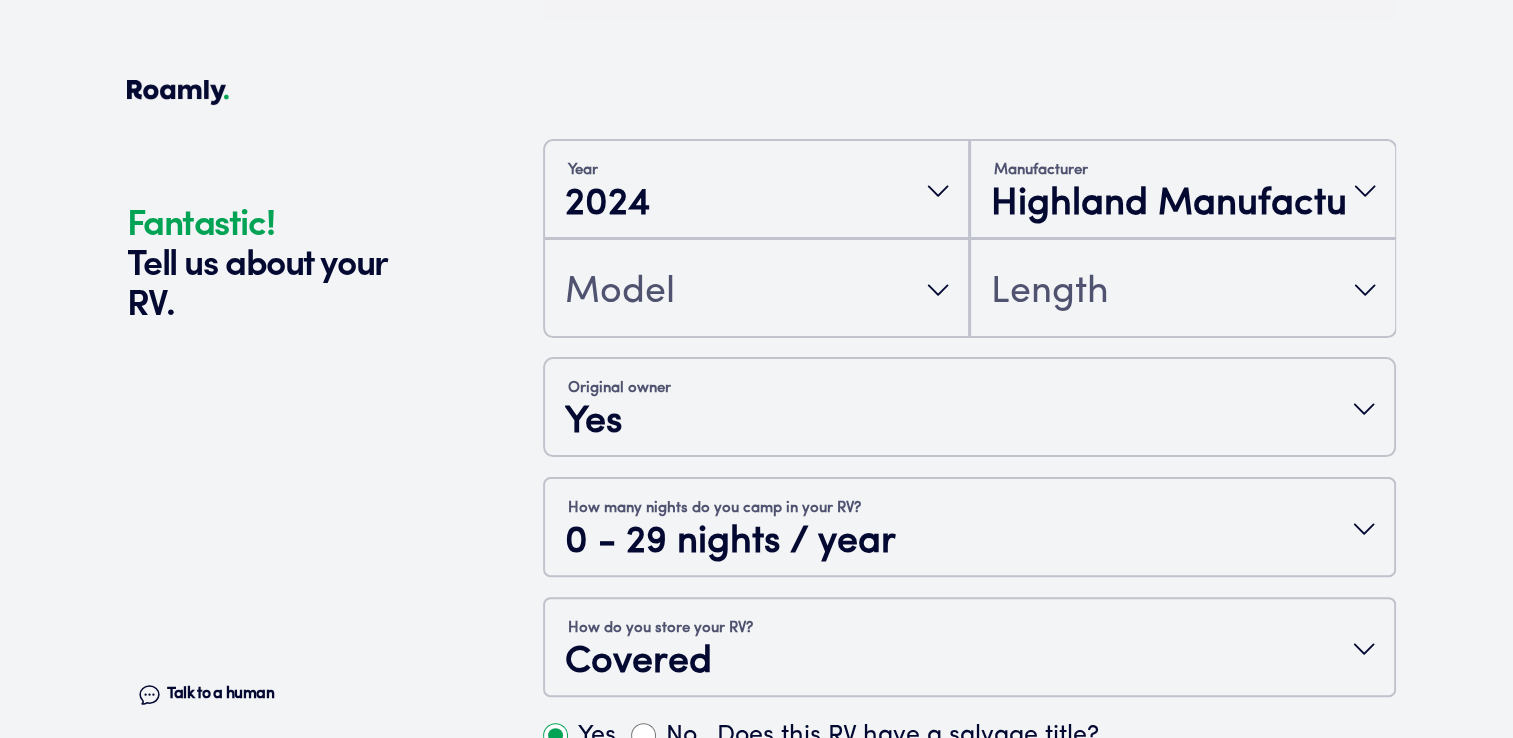 drag, startPoint x: 667, startPoint y: 331, endPoint x: 669, endPoint y: 319, distance: 12.165525 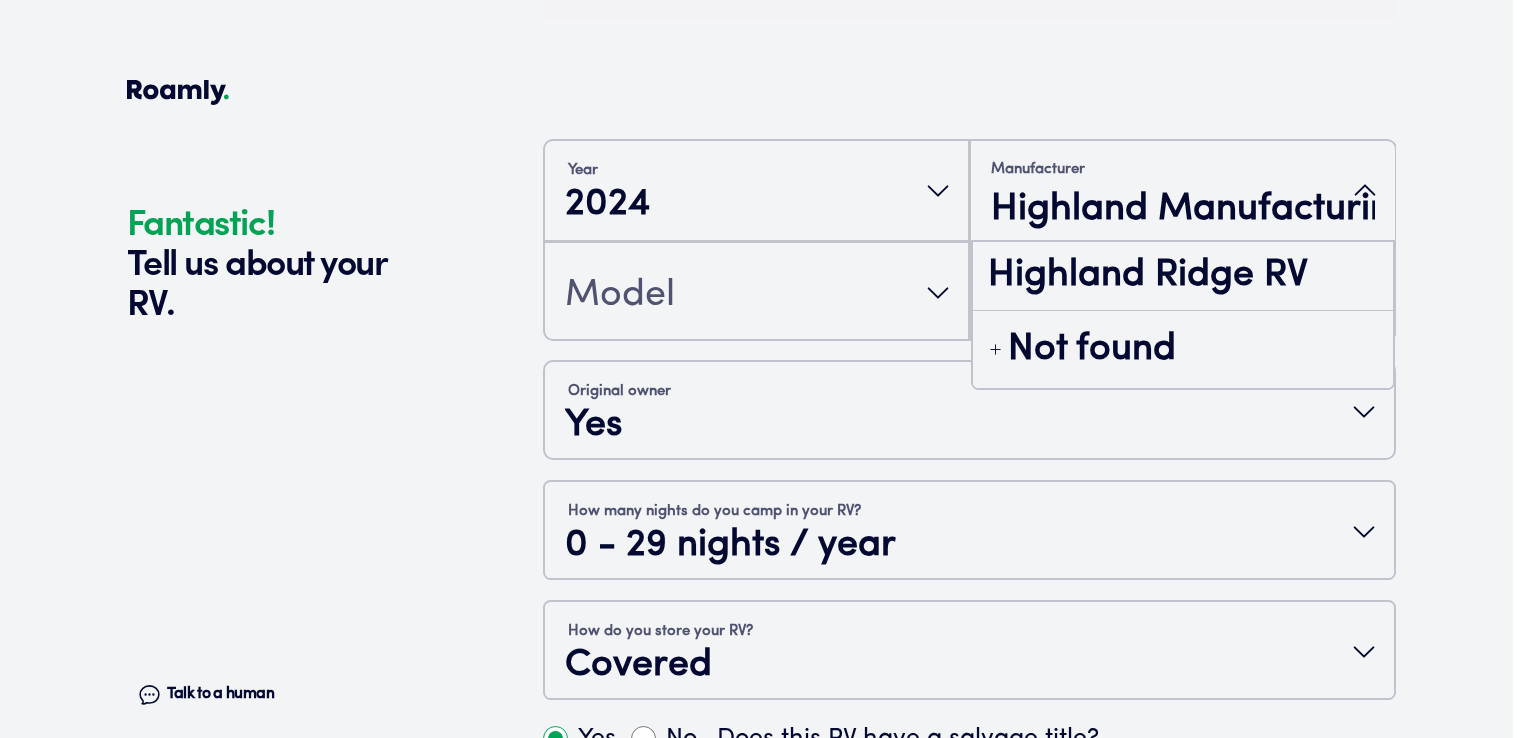 click on "Highland Manufacturing" at bounding box center (1182, 210) 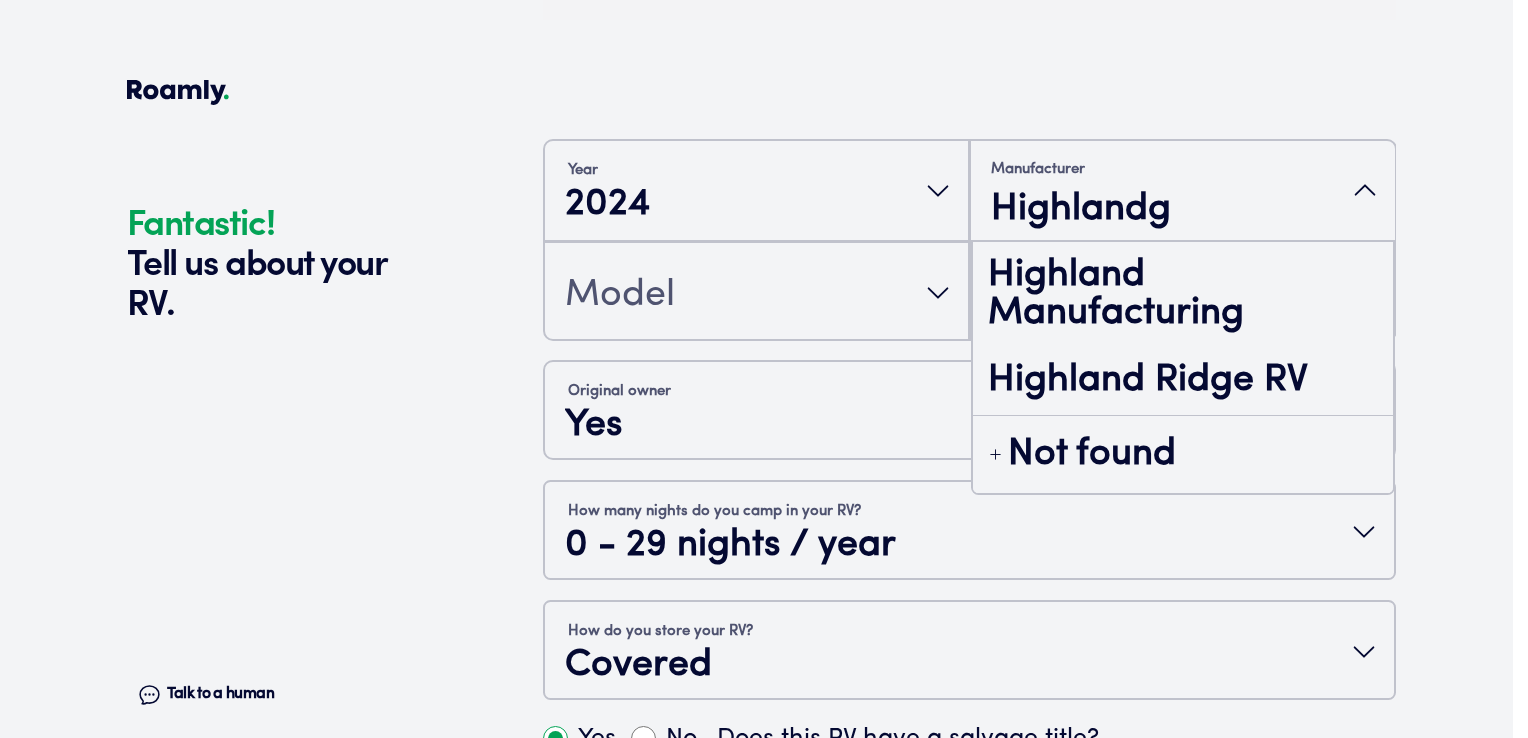 type on "Highland" 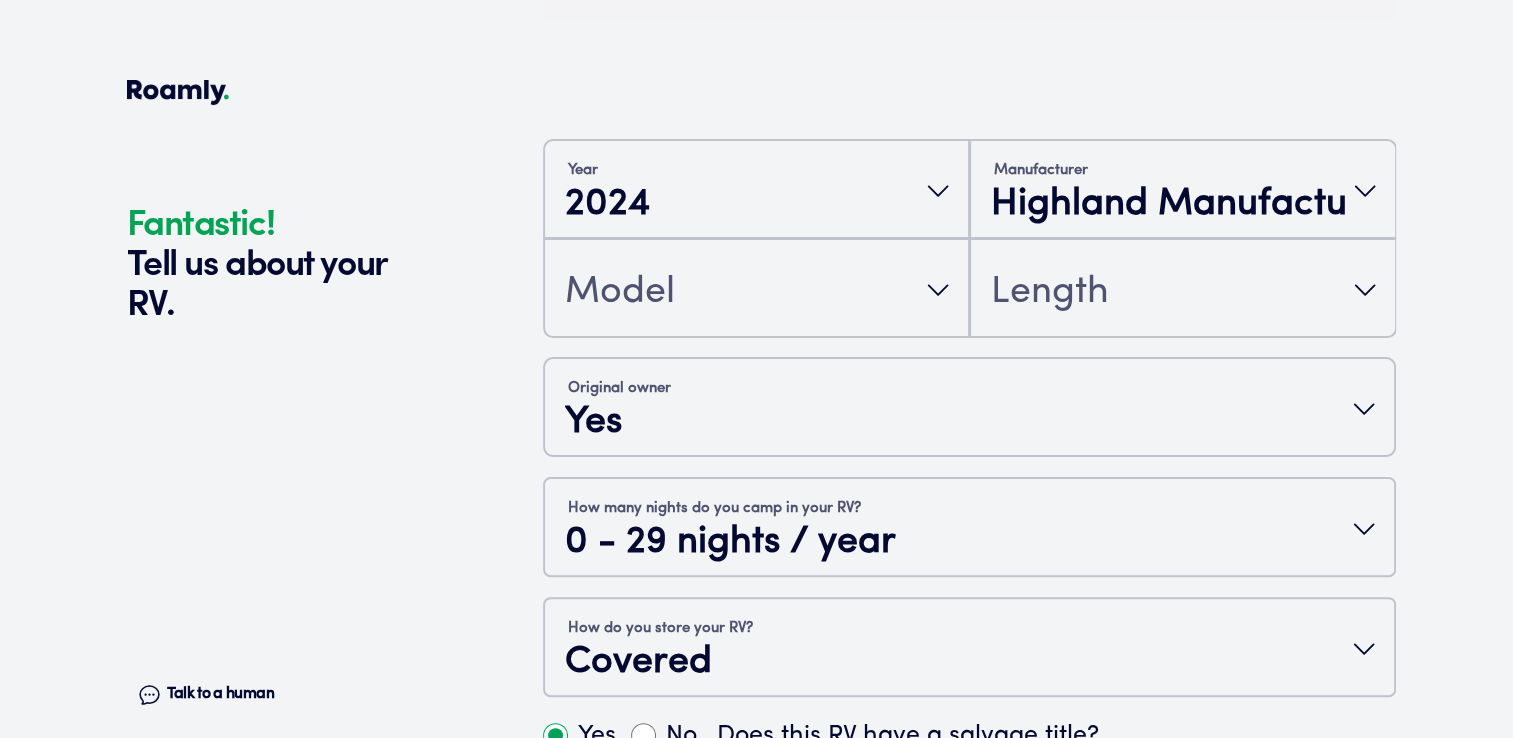 click on "Year [DATE] Manufacturer Highland Manufacturing Model Length" at bounding box center (969, 239) 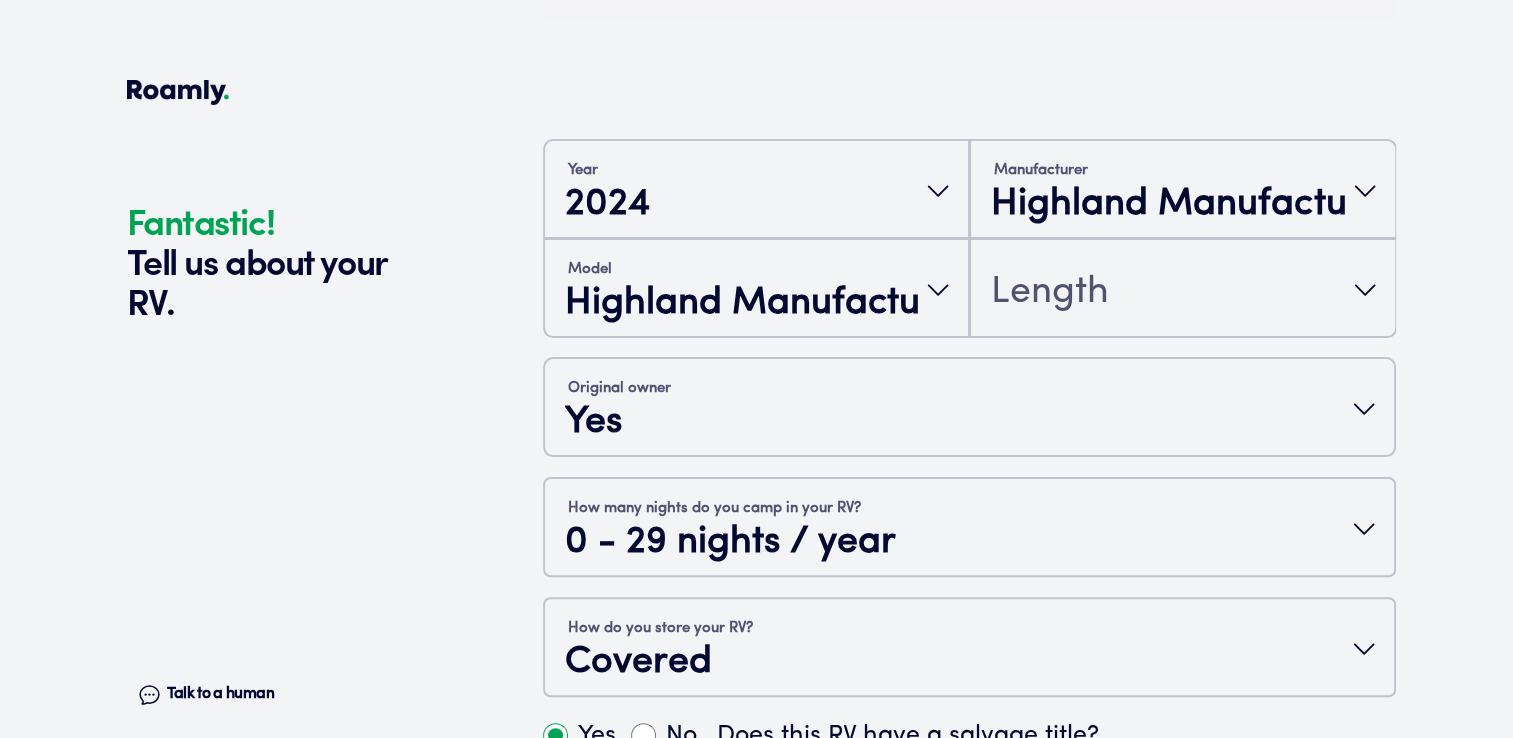 scroll, scrollTop: 0, scrollLeft: 0, axis: both 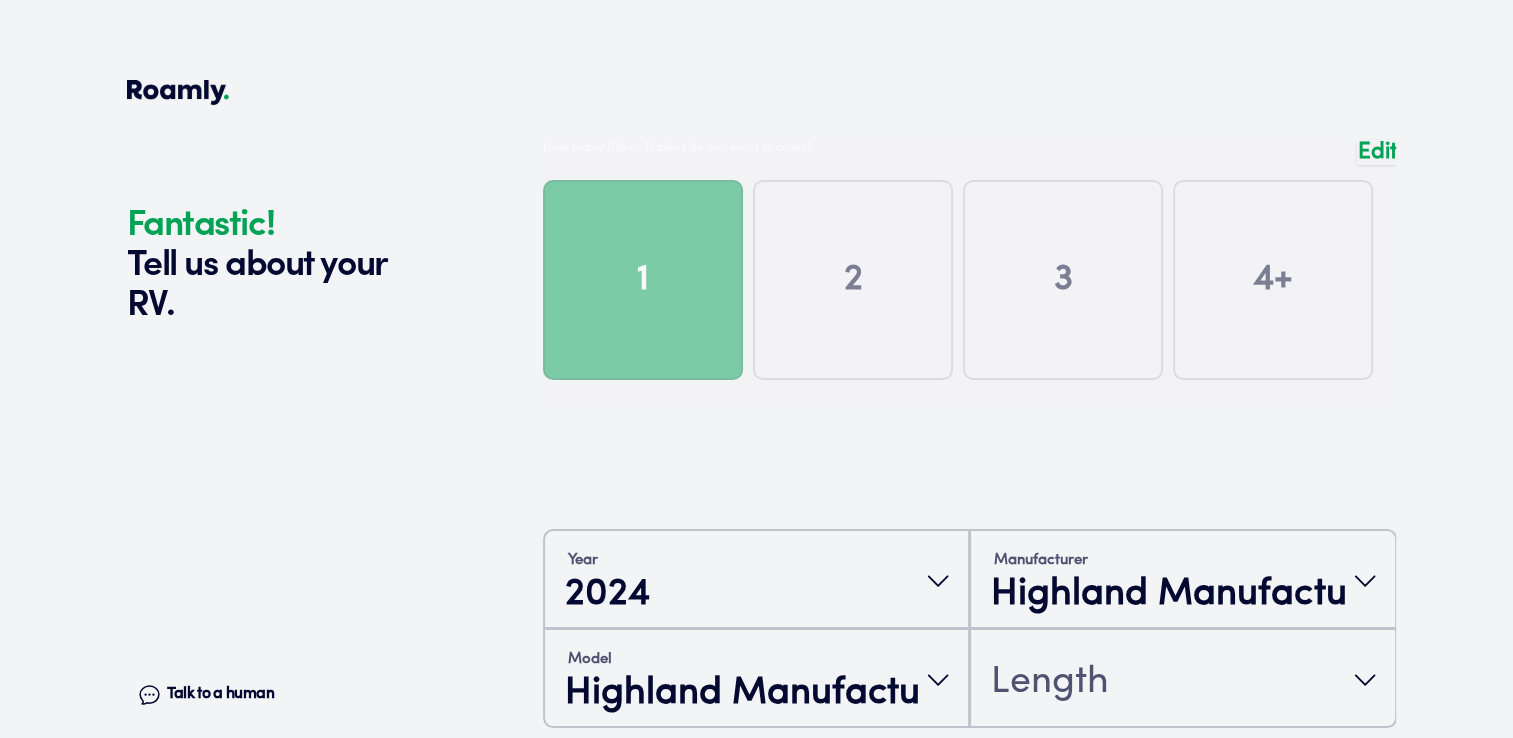 click on "Edit" at bounding box center [1376, 152] 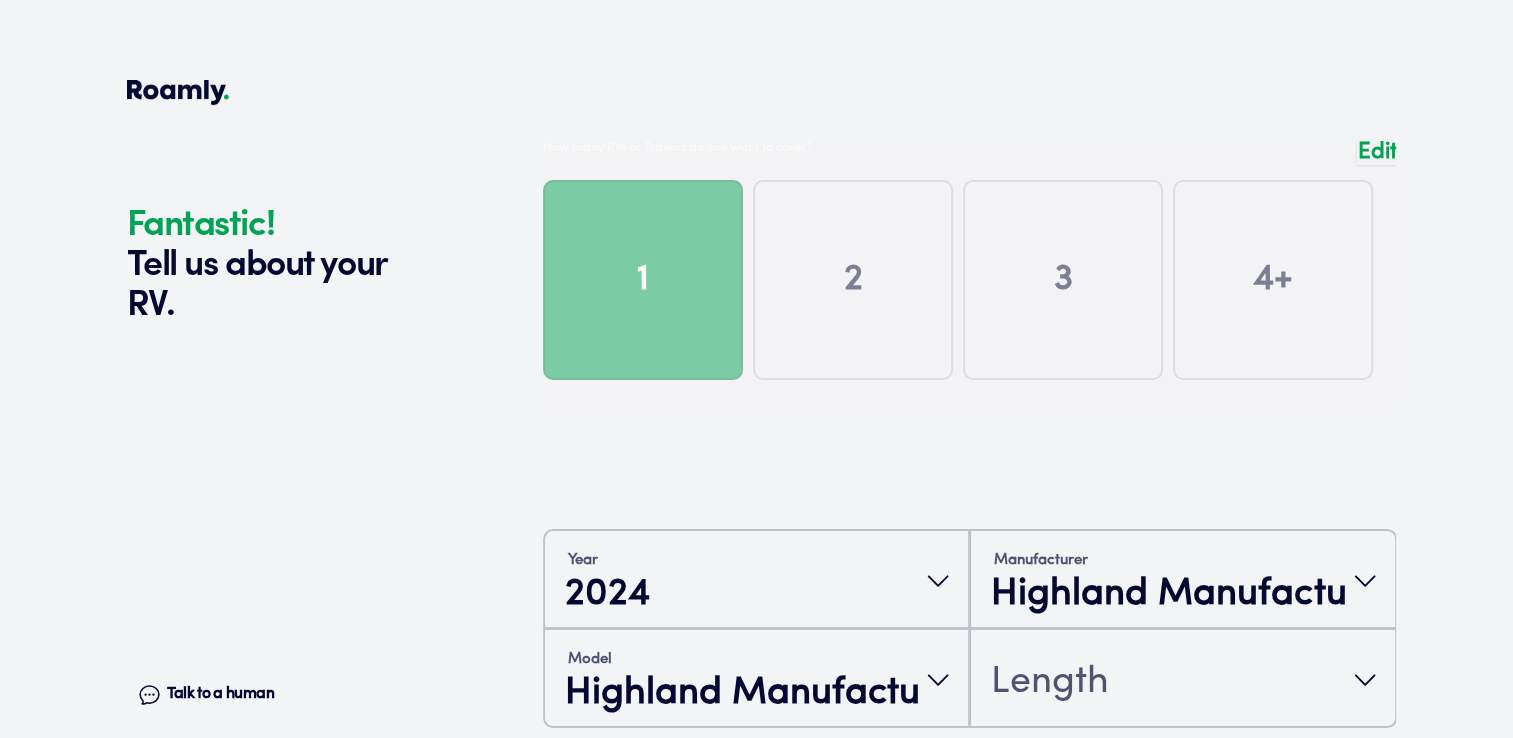 click on "Edit" at bounding box center [1376, 152] 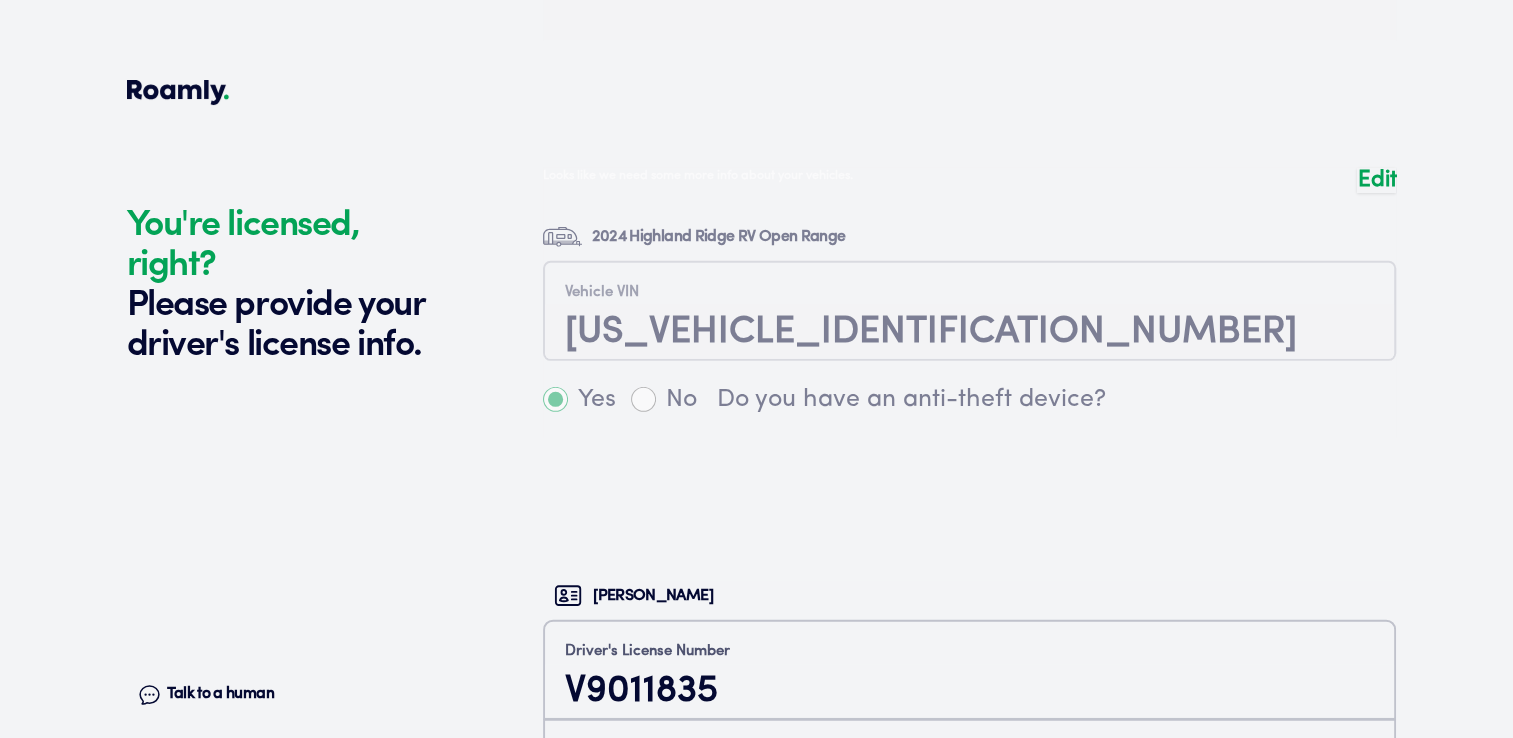 scroll, scrollTop: 4512, scrollLeft: 0, axis: vertical 